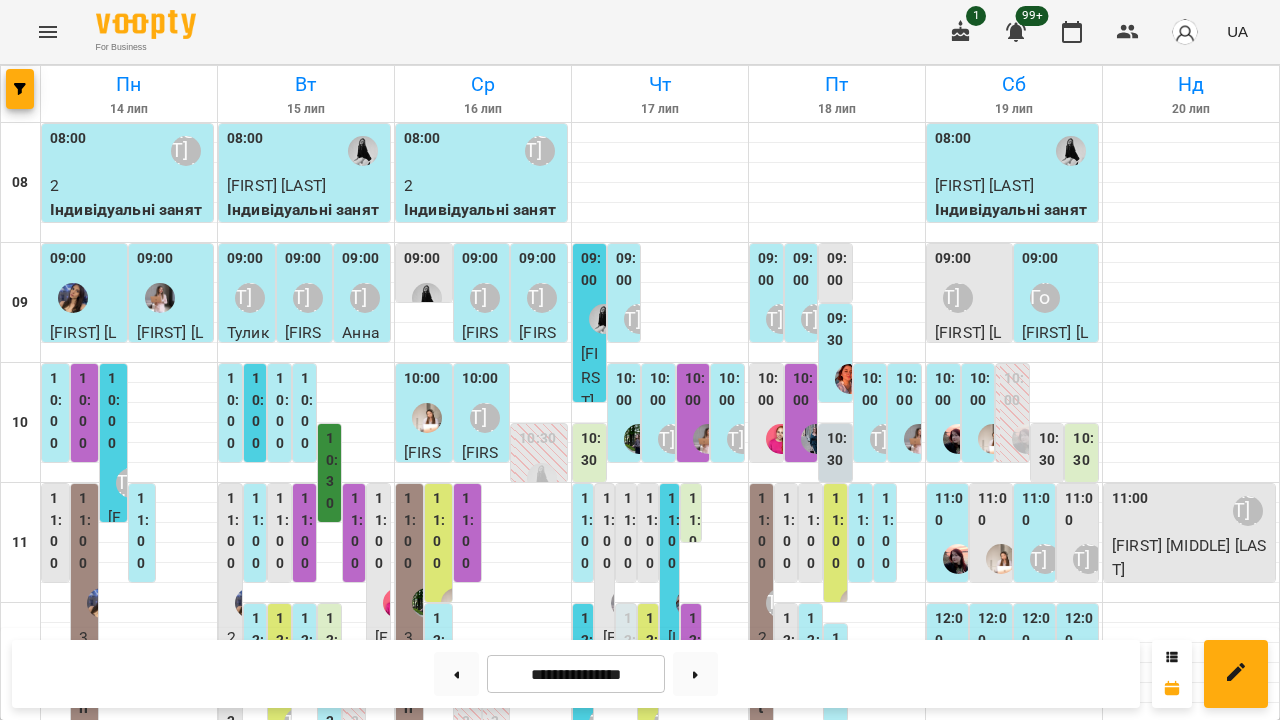 scroll, scrollTop: 0, scrollLeft: 0, axis: both 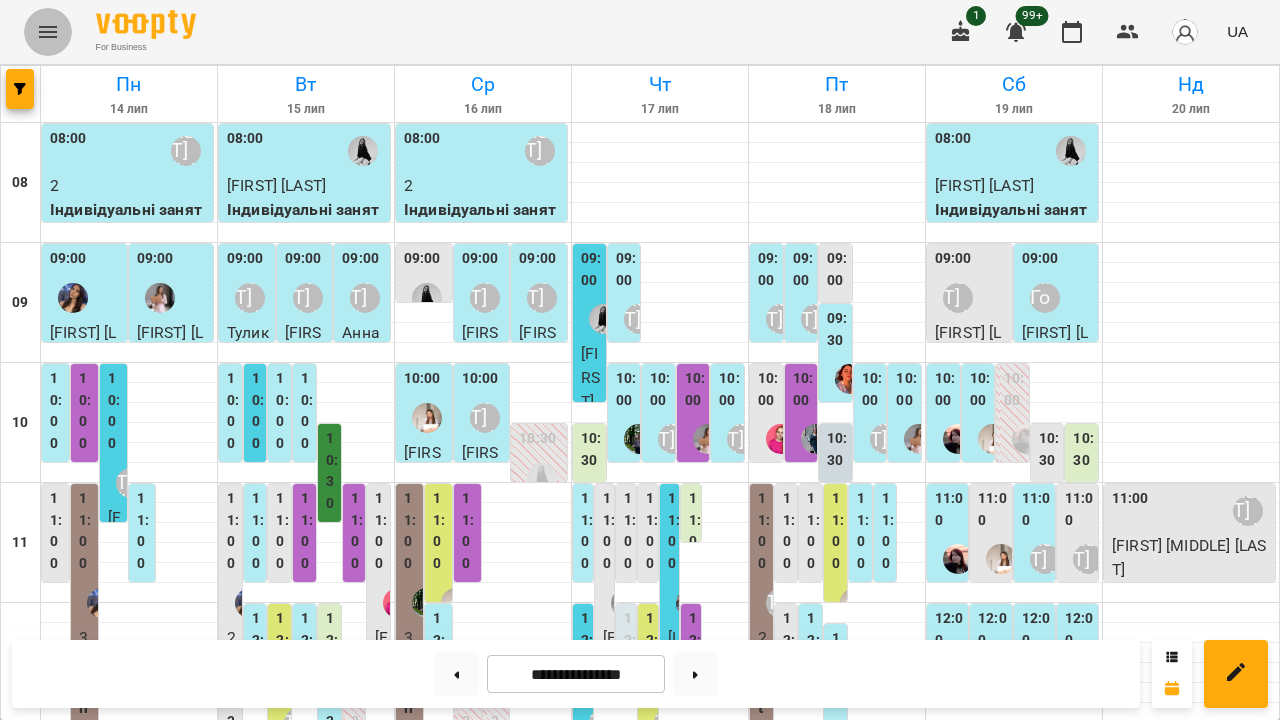 click at bounding box center [48, 32] 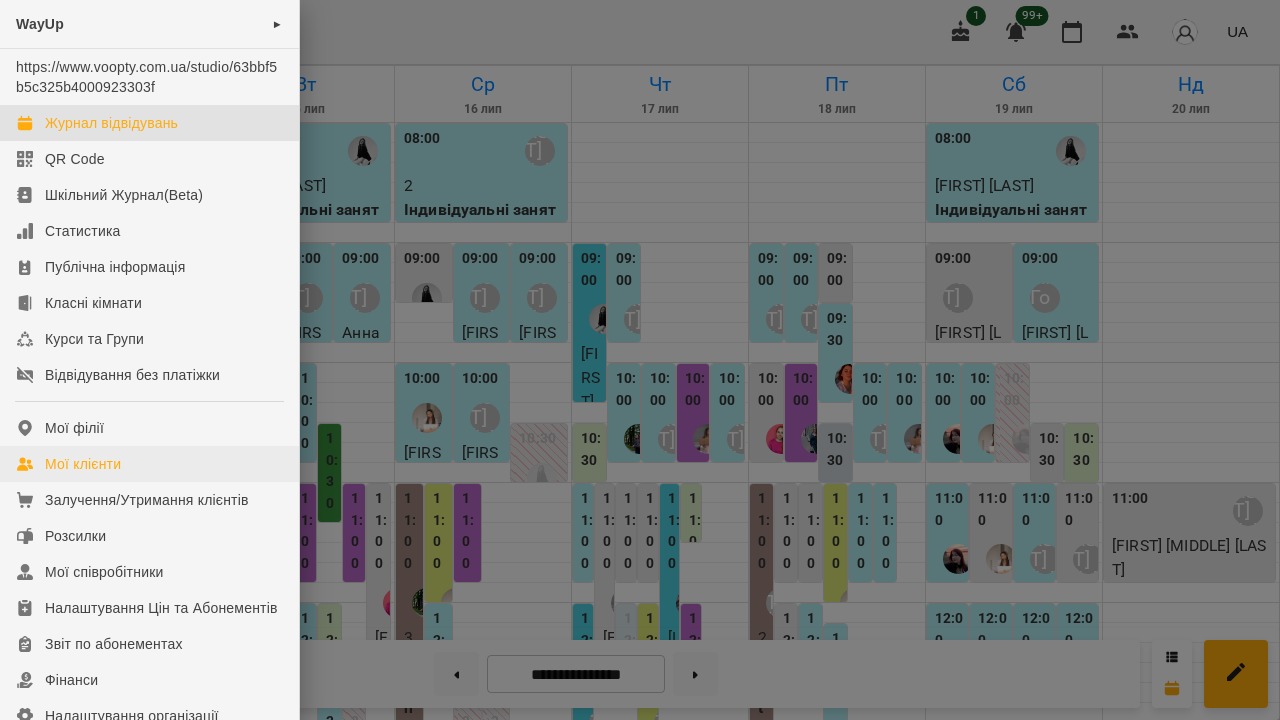 click on "Мої клієнти" at bounding box center [149, 464] 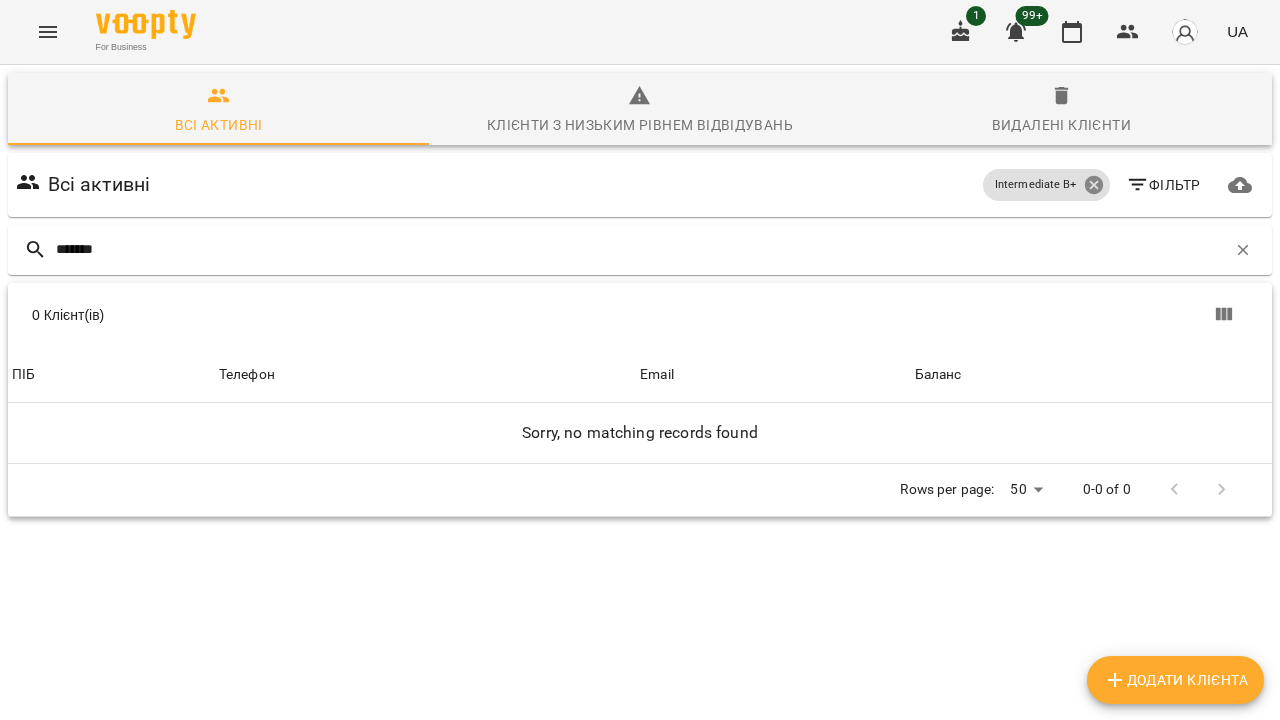 type on "*******" 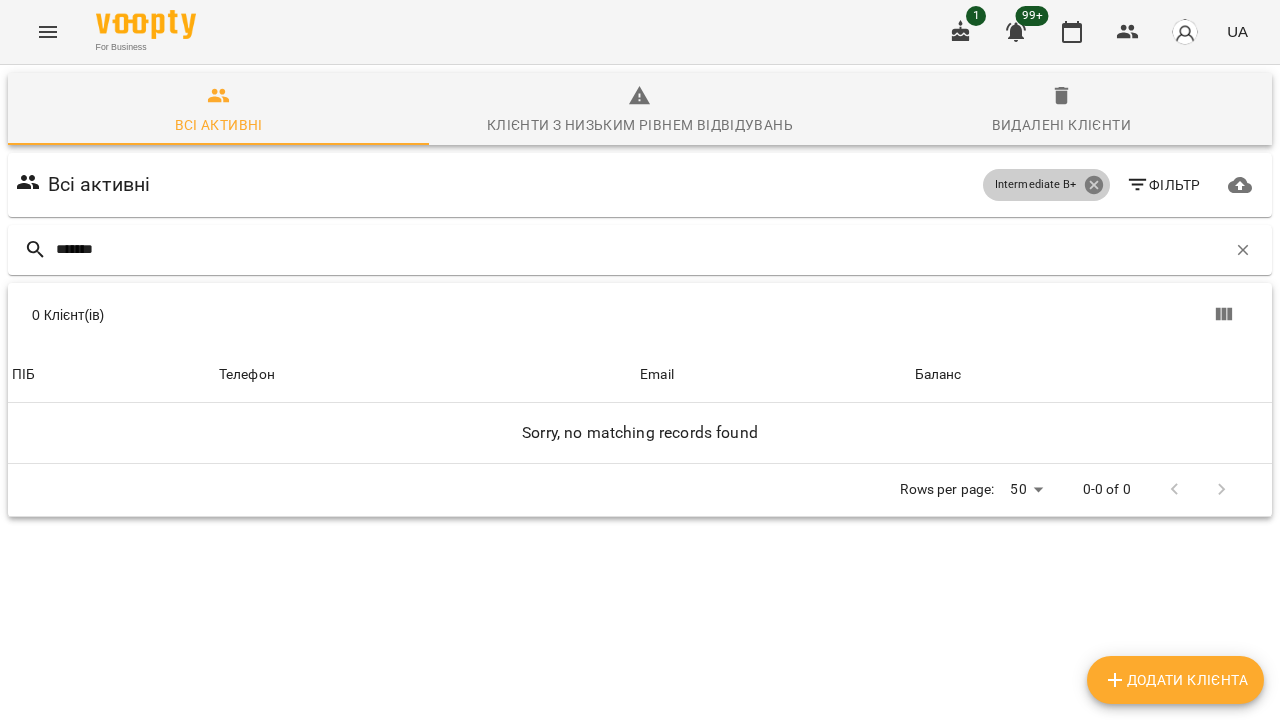 click 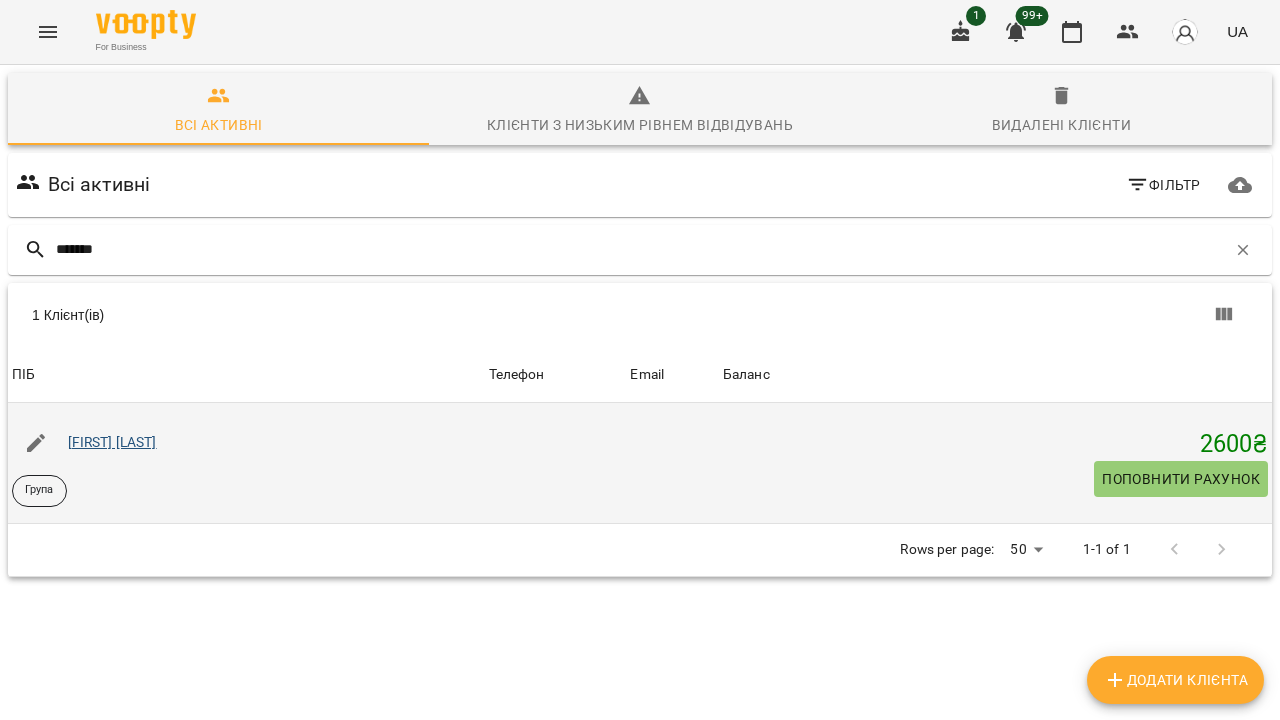 click on "[FIRST] [LAST]" at bounding box center [112, 442] 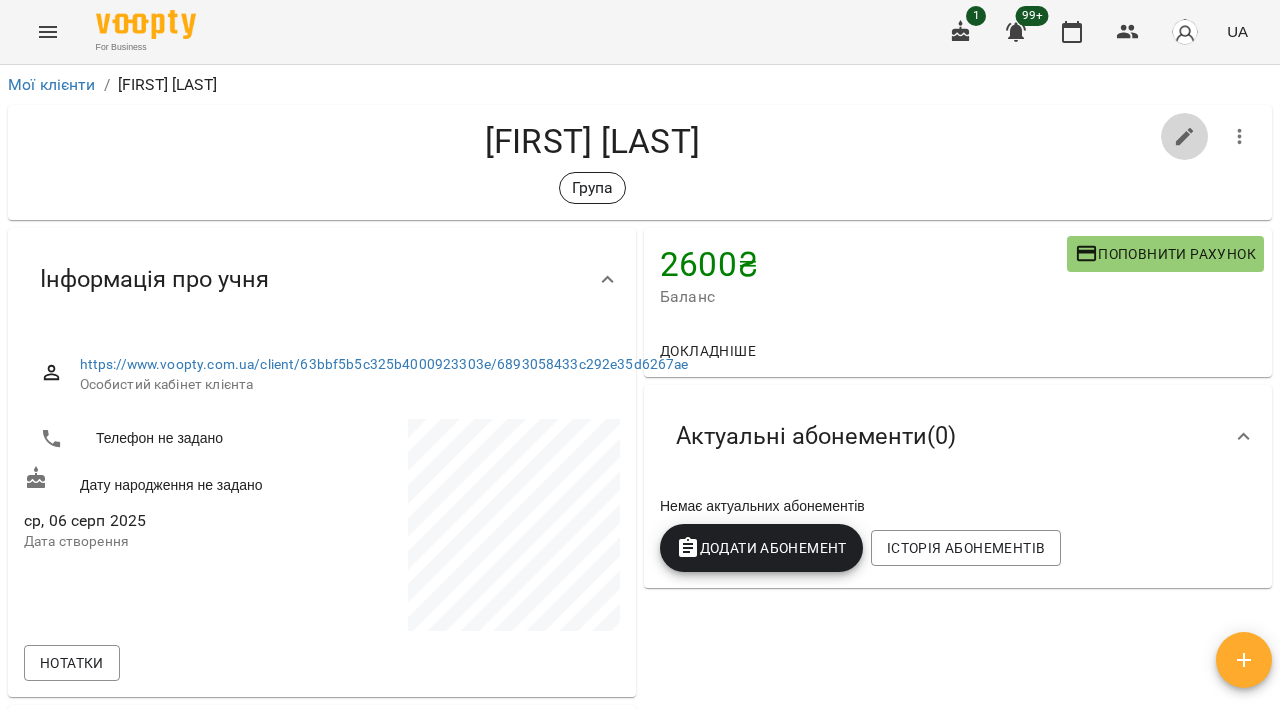 click 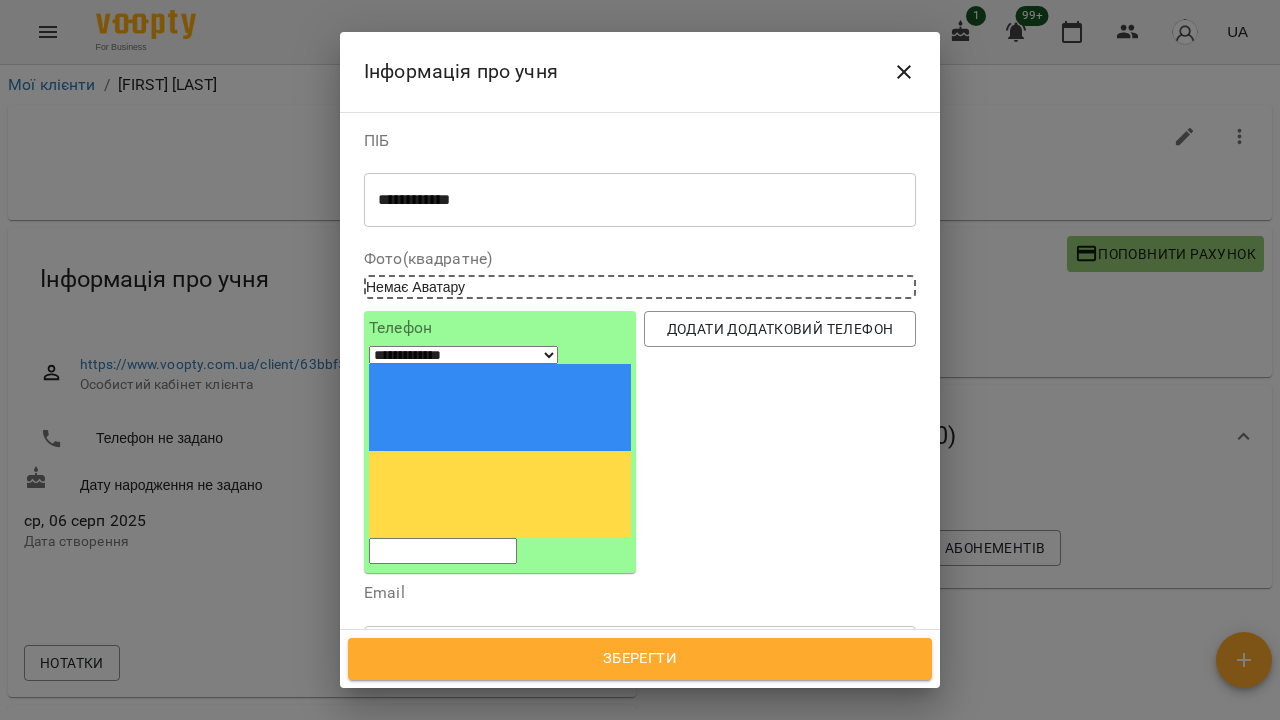 click on "Група" at bounding box center [640, 758] 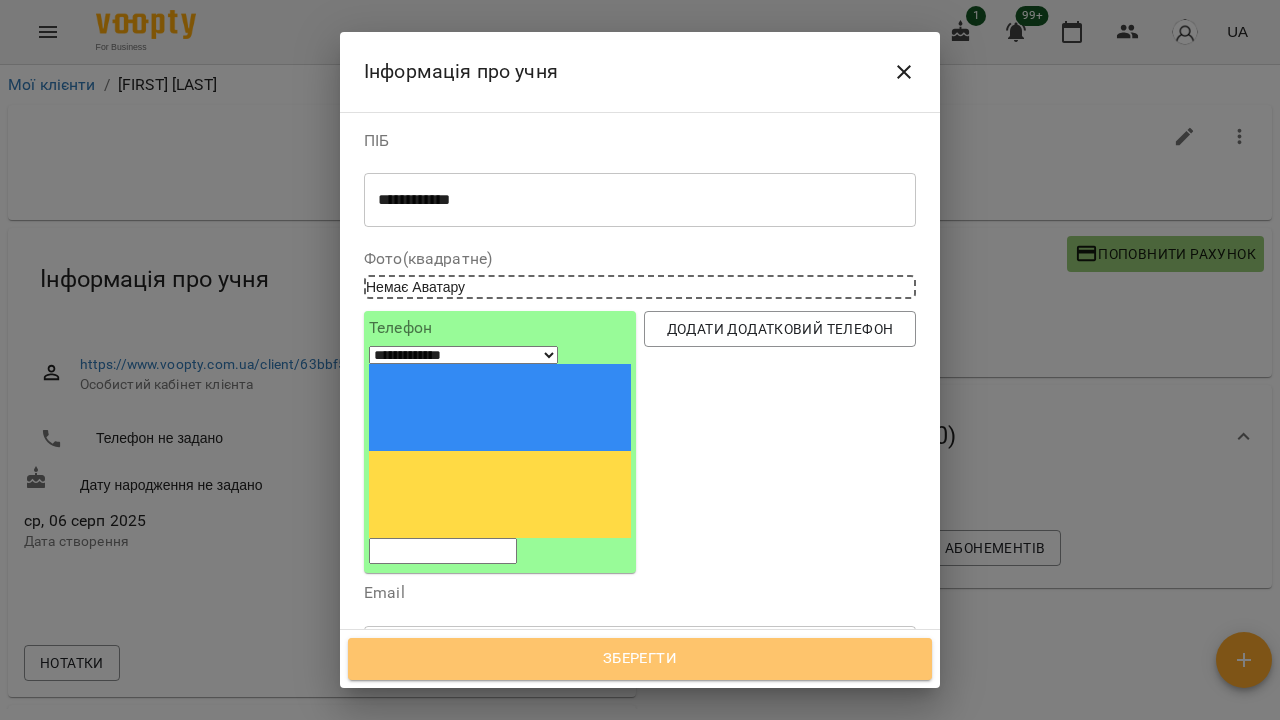 click on "Зберегти" at bounding box center (640, 659) 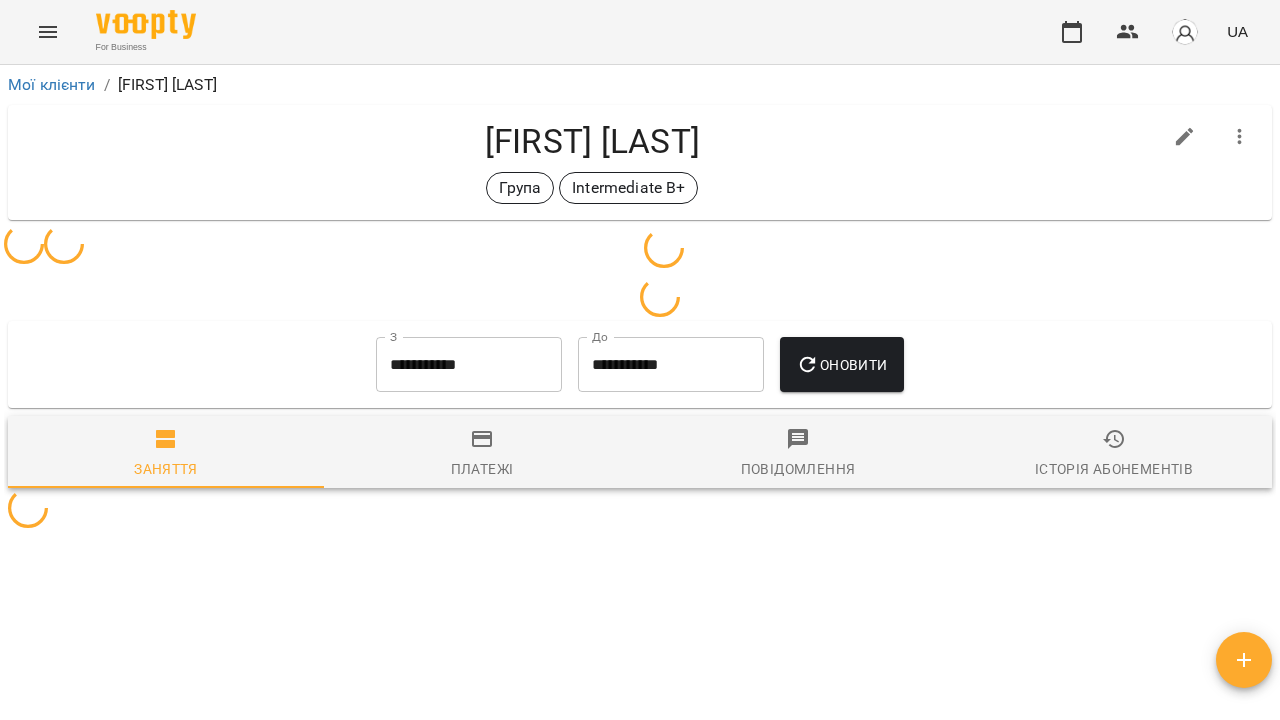scroll, scrollTop: 0, scrollLeft: 0, axis: both 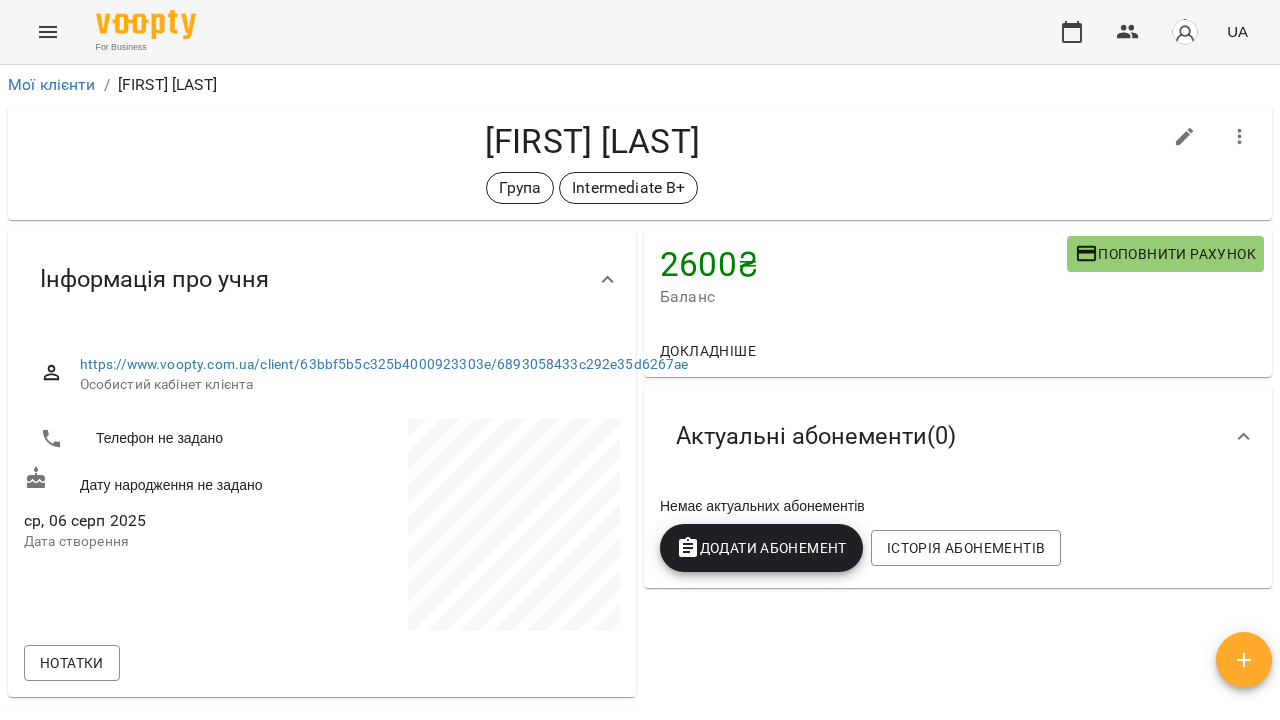 click at bounding box center (1185, 137) 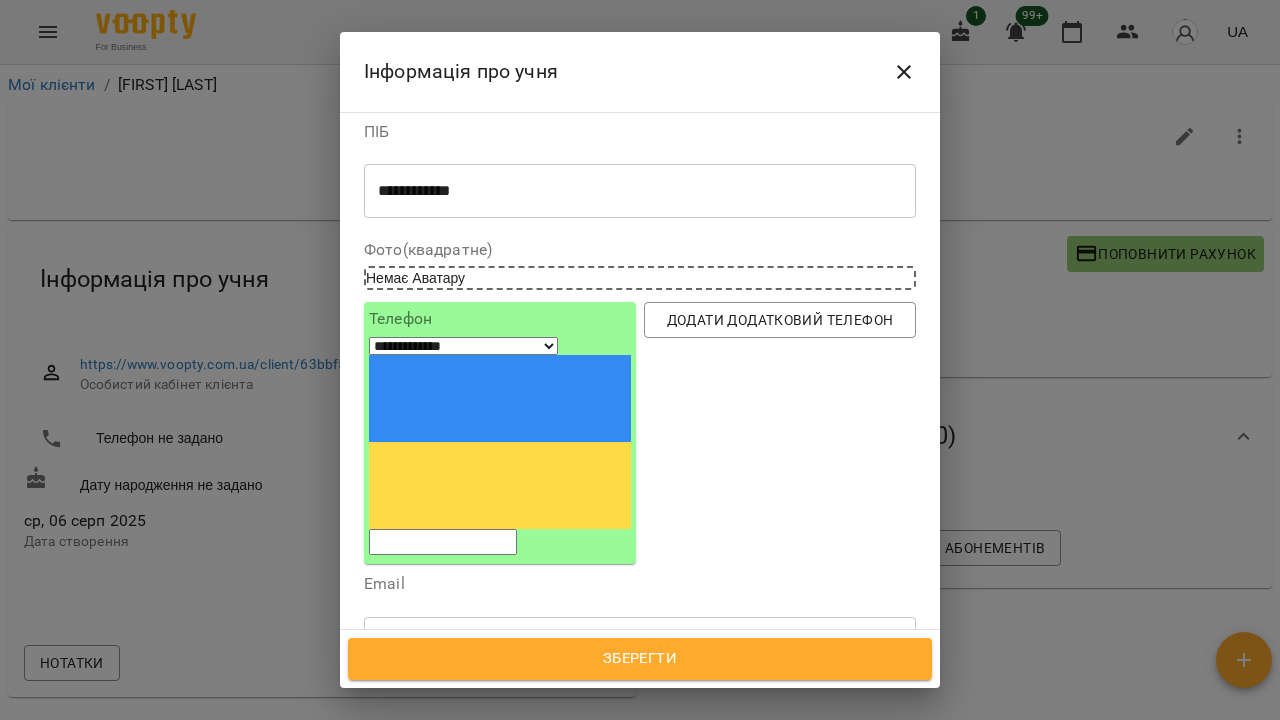 scroll, scrollTop: 5, scrollLeft: 0, axis: vertical 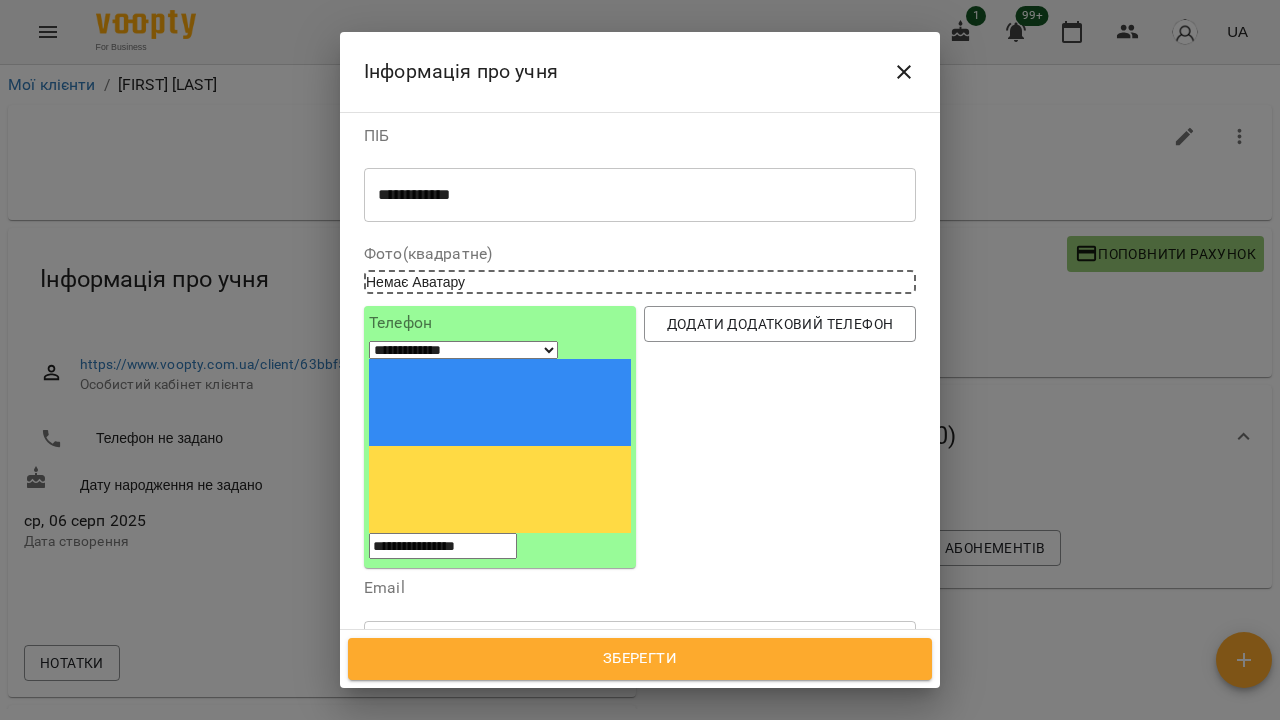 type on "**********" 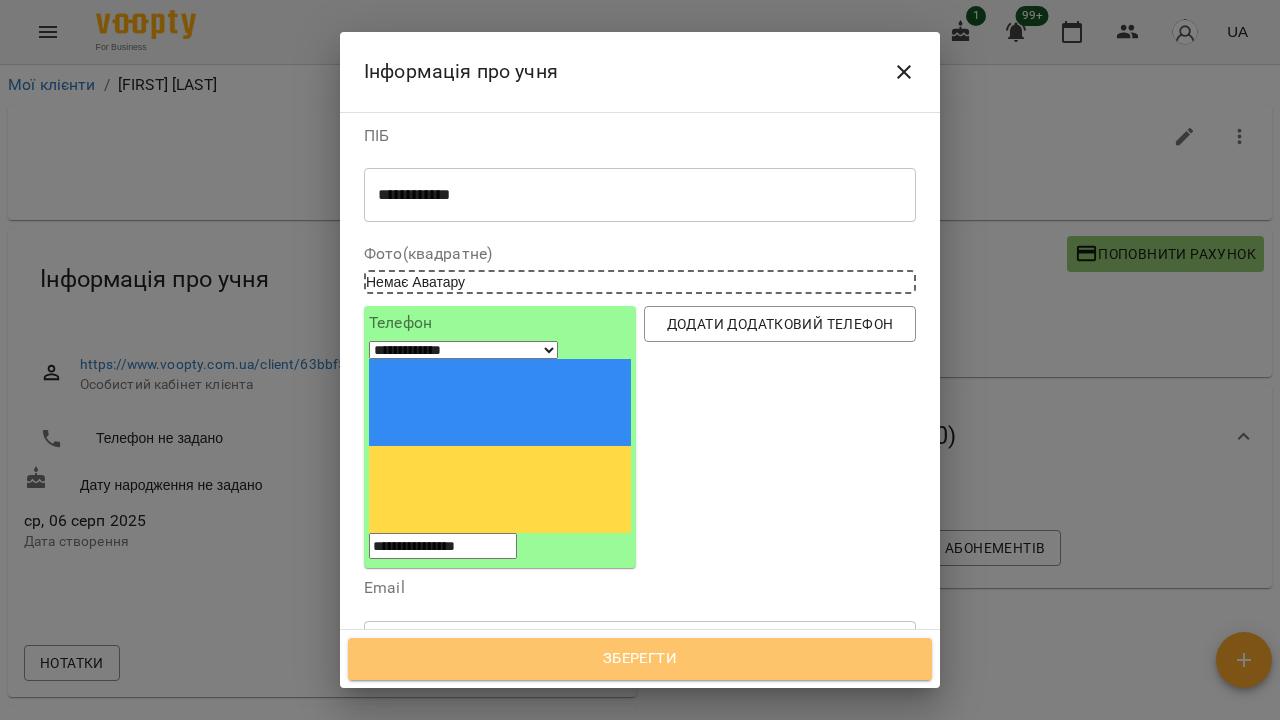 click on "Зберегти" at bounding box center (640, 659) 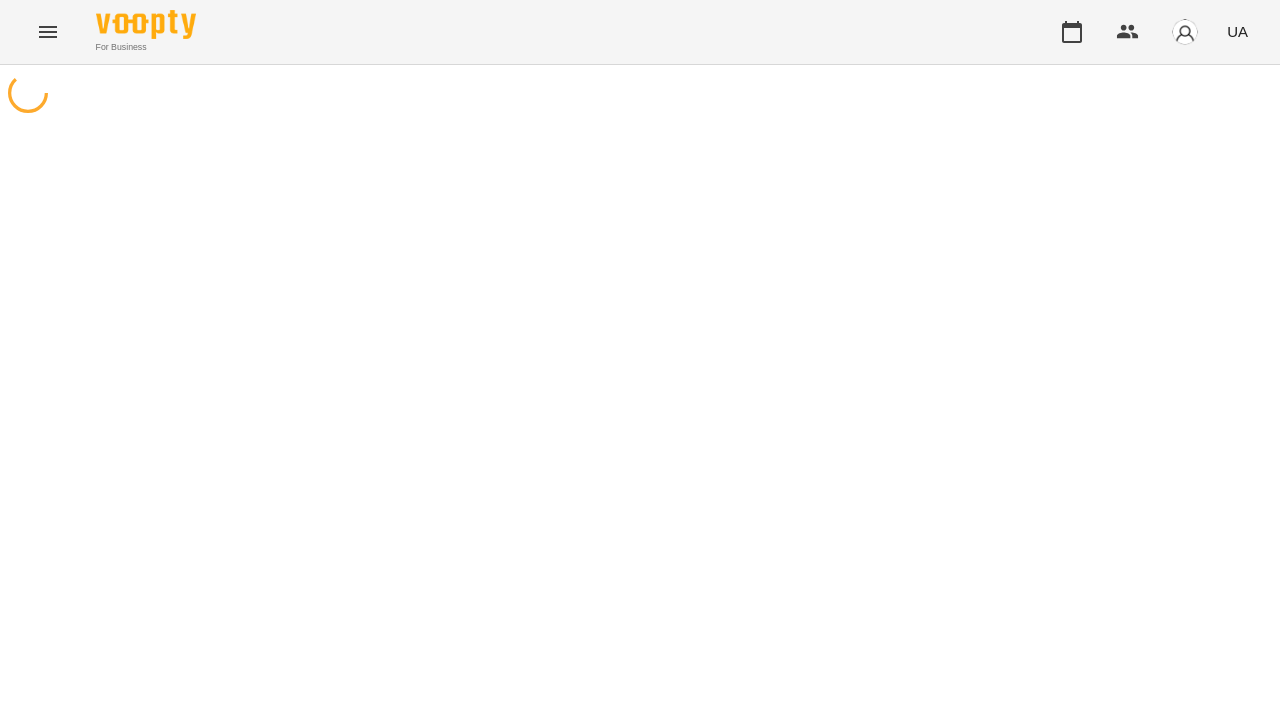 scroll, scrollTop: 0, scrollLeft: 0, axis: both 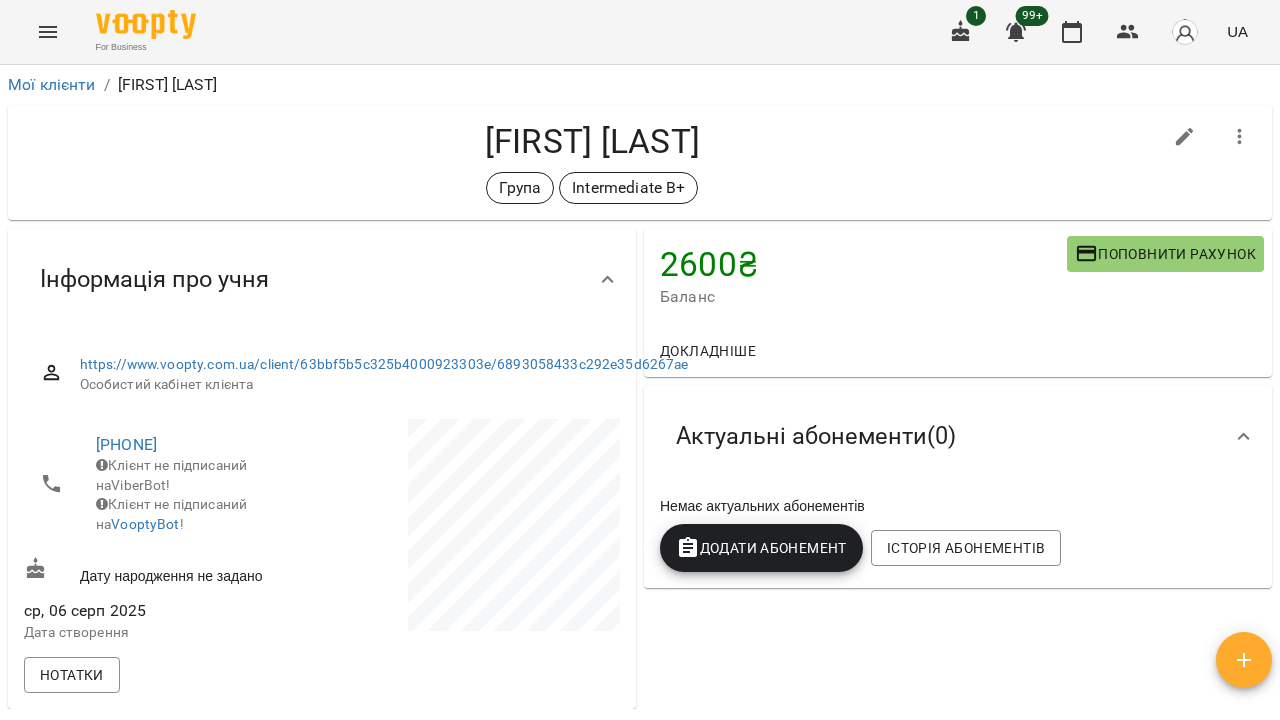 click on "Додати Абонемент" at bounding box center (761, 548) 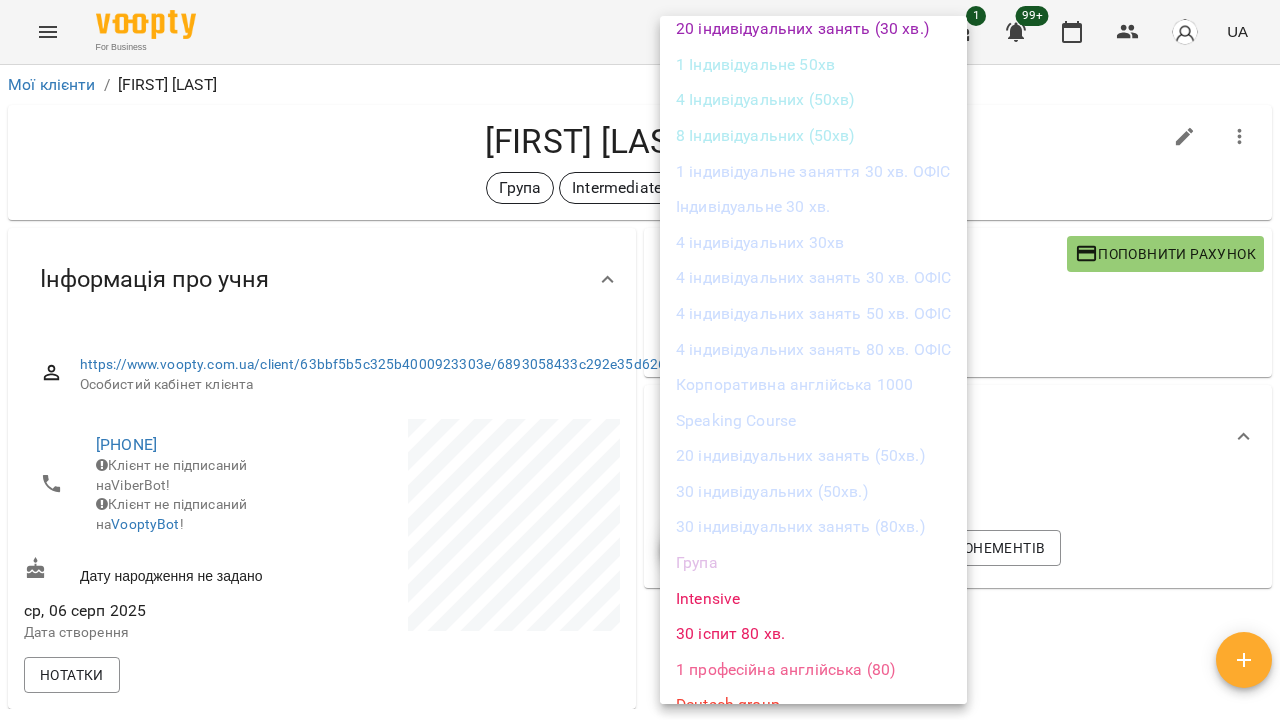 scroll, scrollTop: 1121, scrollLeft: 0, axis: vertical 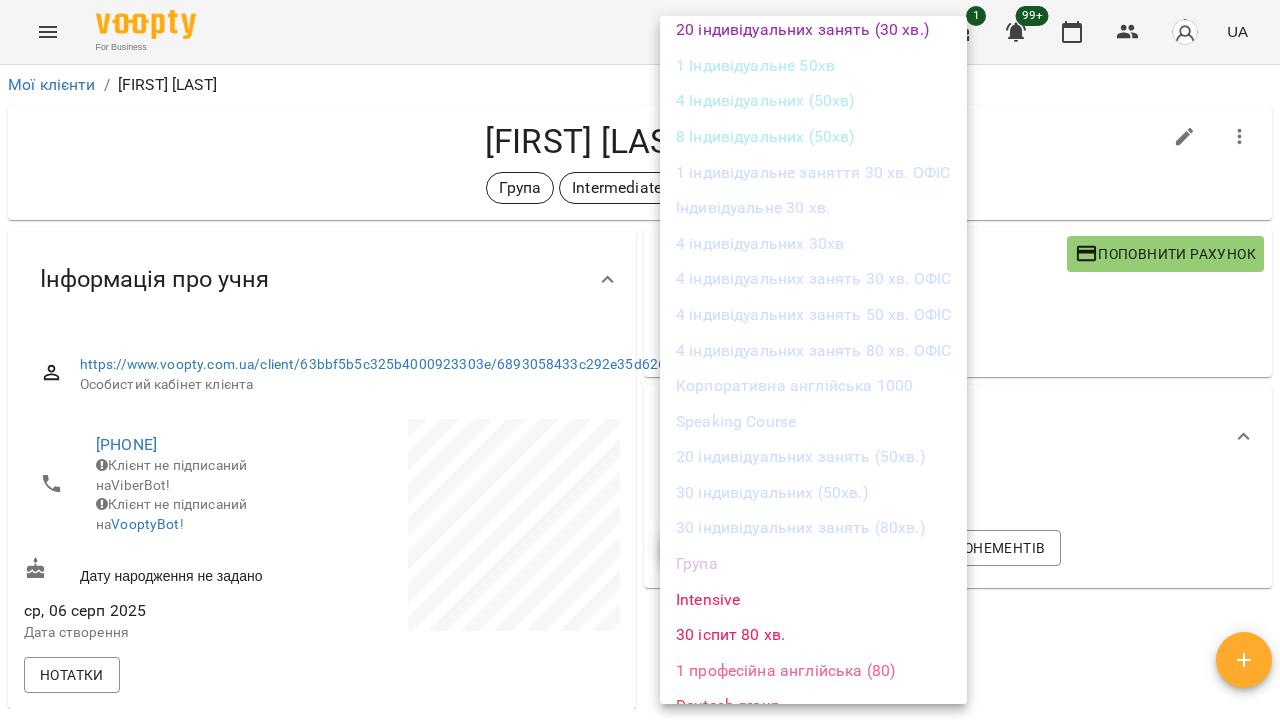 click on "Група" at bounding box center [813, 564] 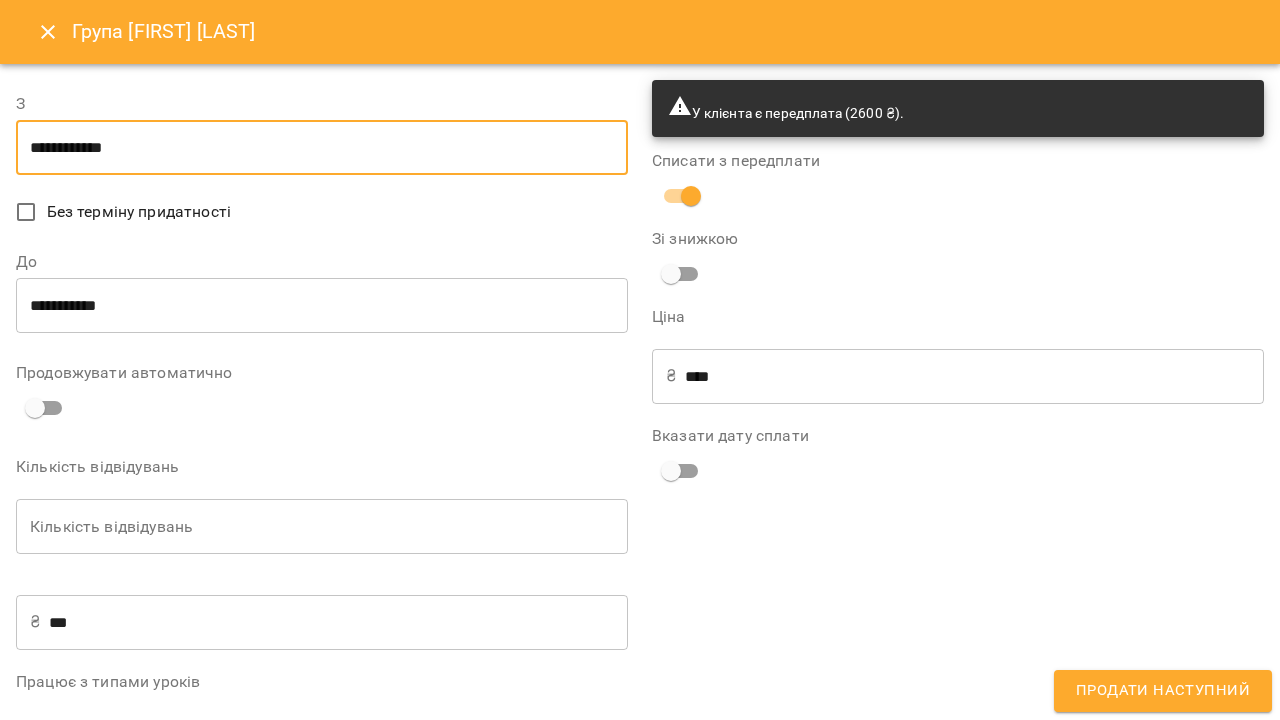 click on "**********" at bounding box center [322, 148] 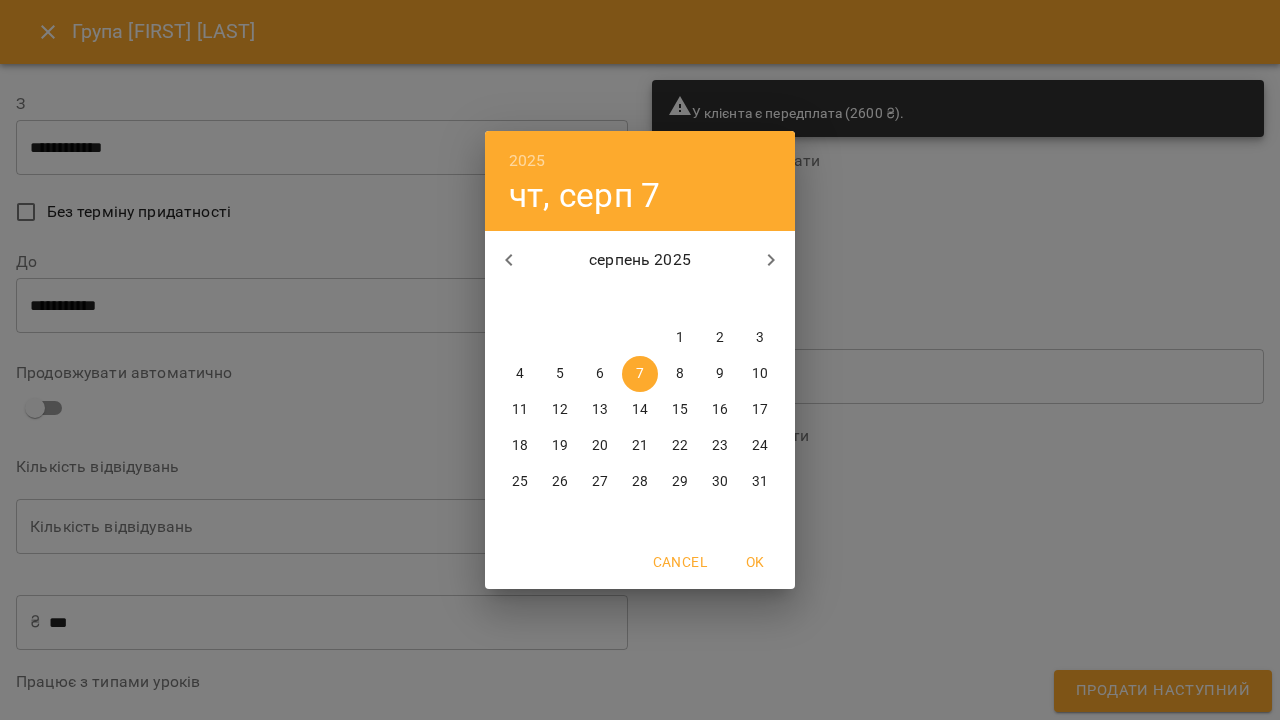 click on "5" at bounding box center (560, 374) 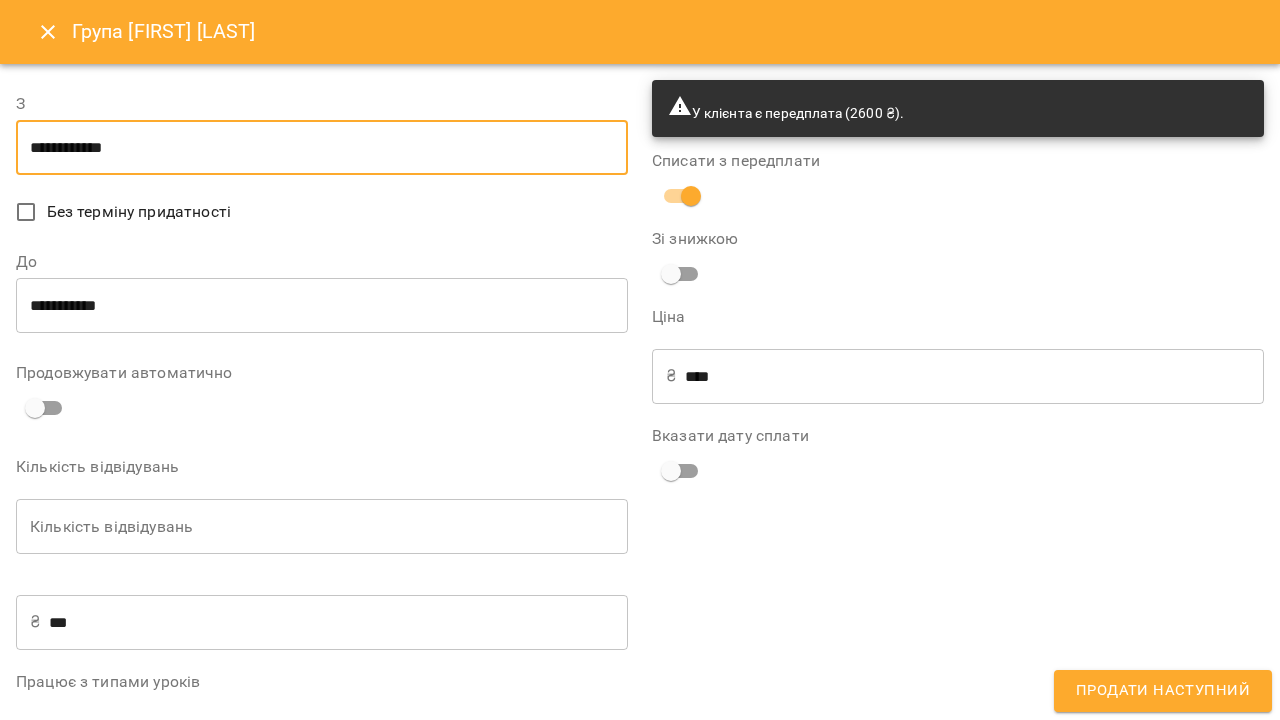 click on "**********" at bounding box center (322, 306) 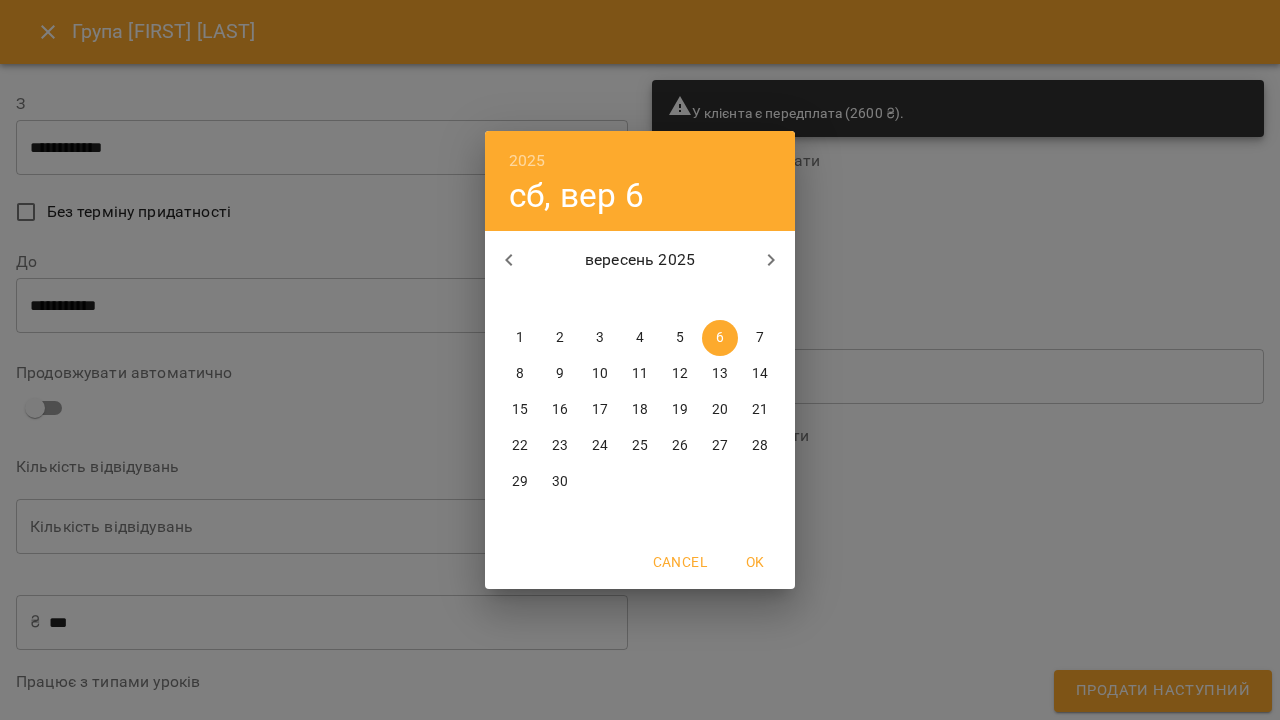 click at bounding box center [509, 260] 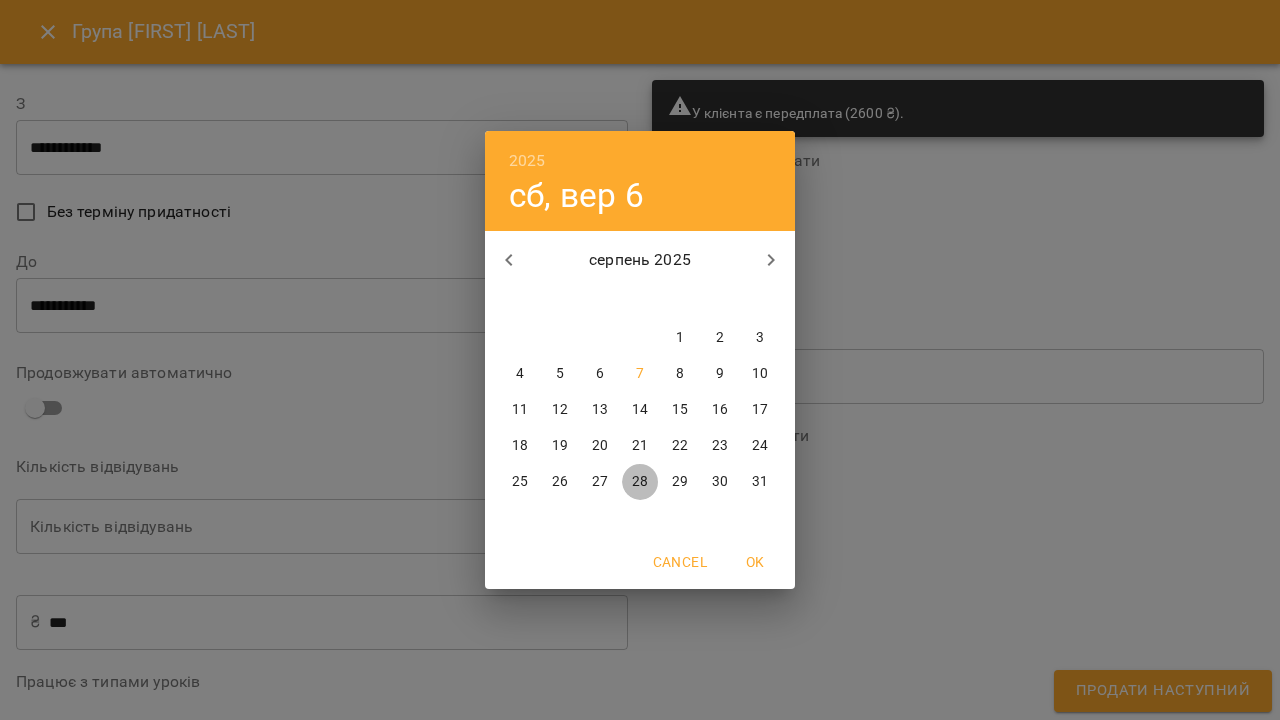 click on "28" at bounding box center [640, 482] 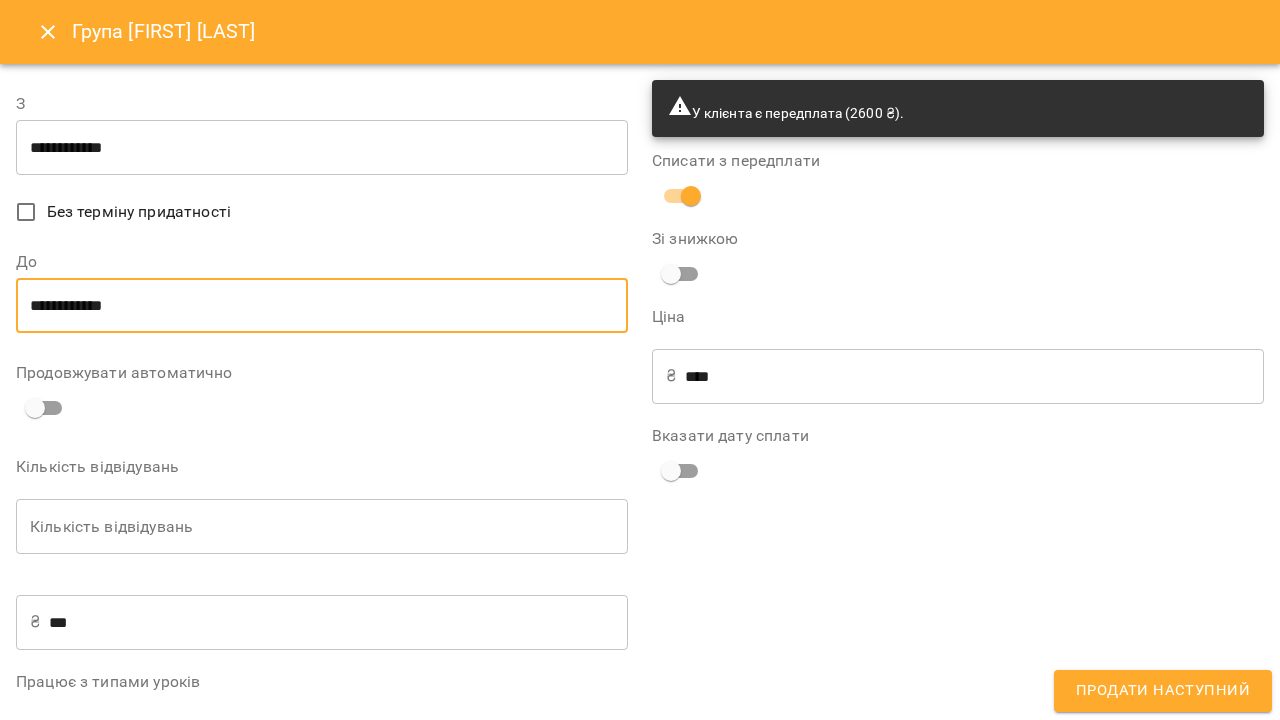 click on "Кількість відвідувань" at bounding box center [322, 527] 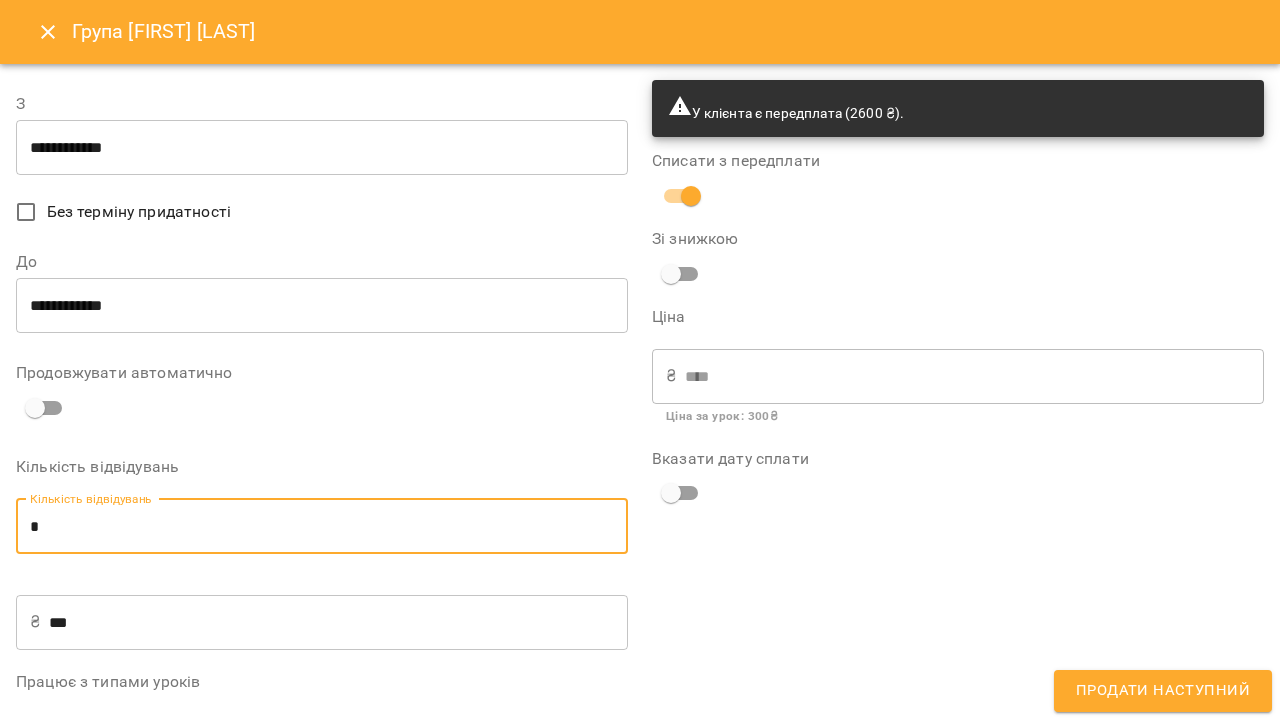 type on "*" 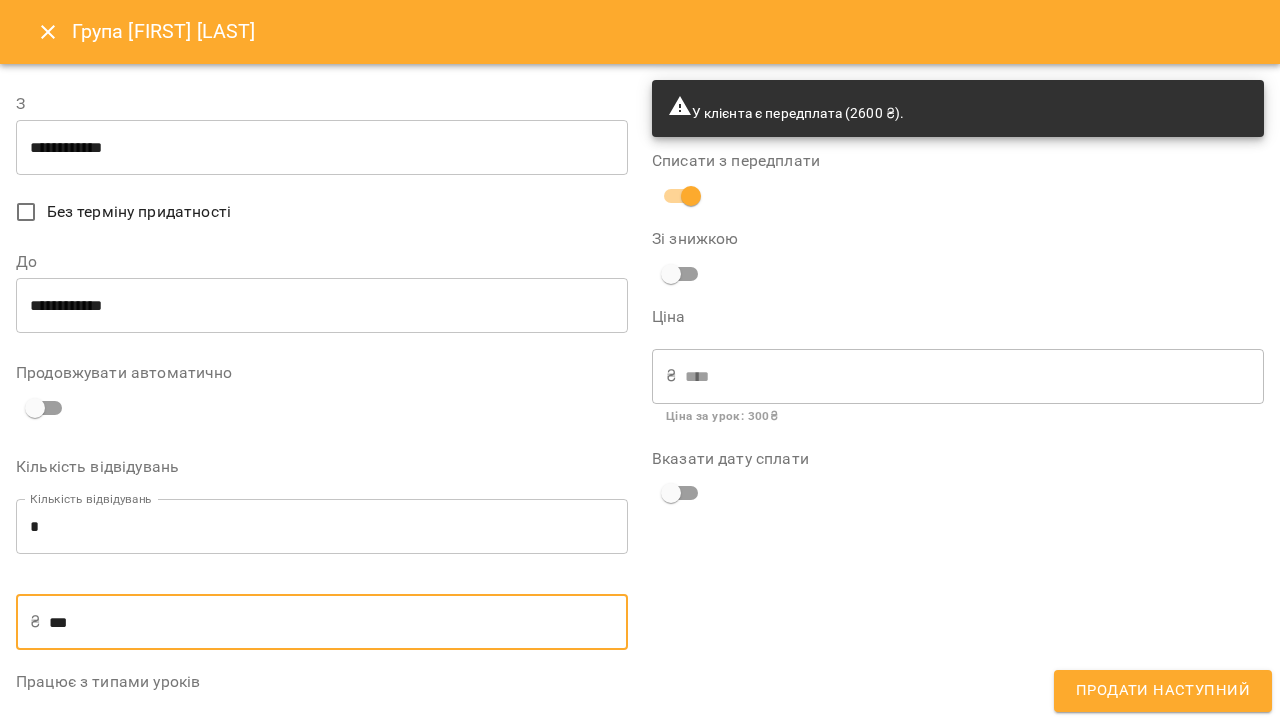 click on "***" at bounding box center [338, 622] 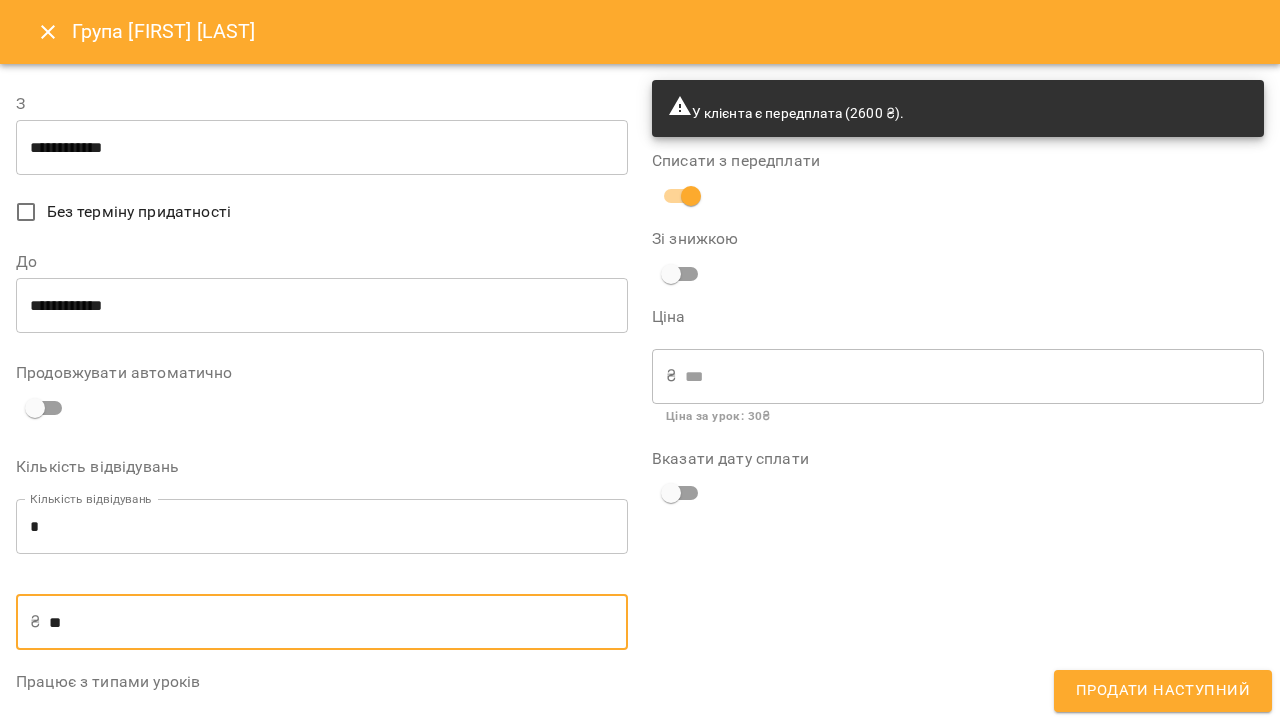 type on "*" 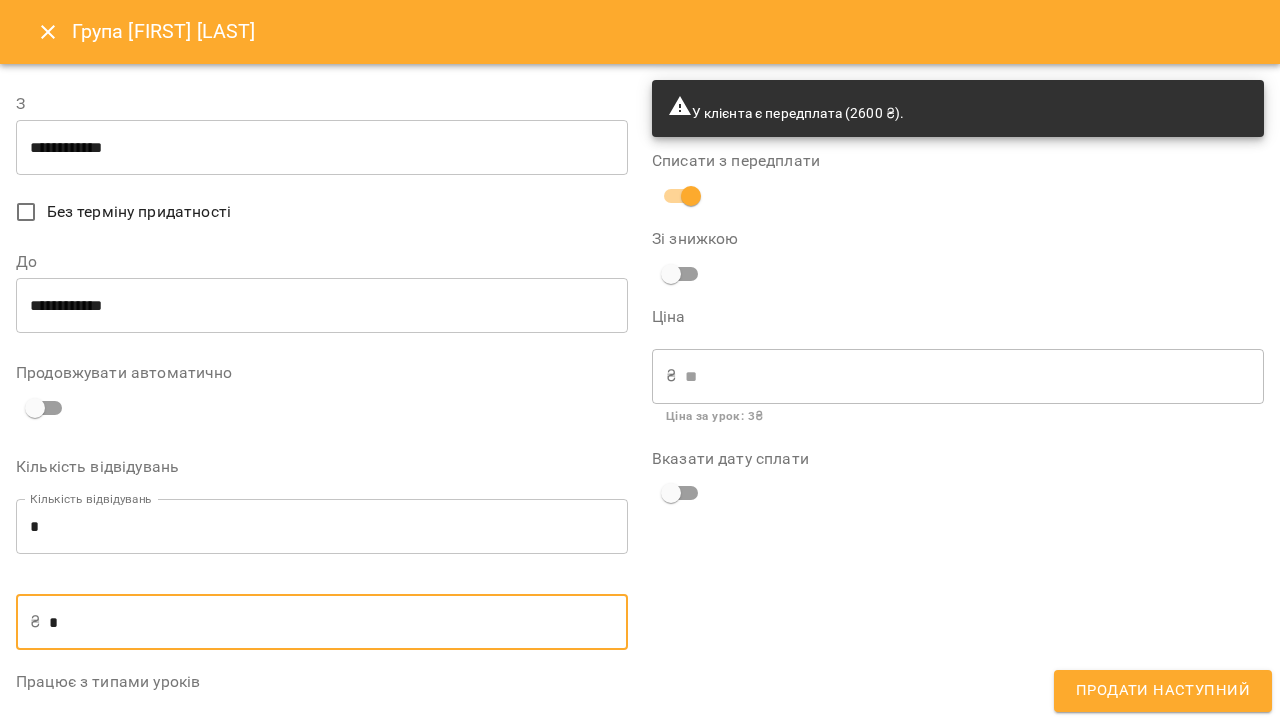 type on "**" 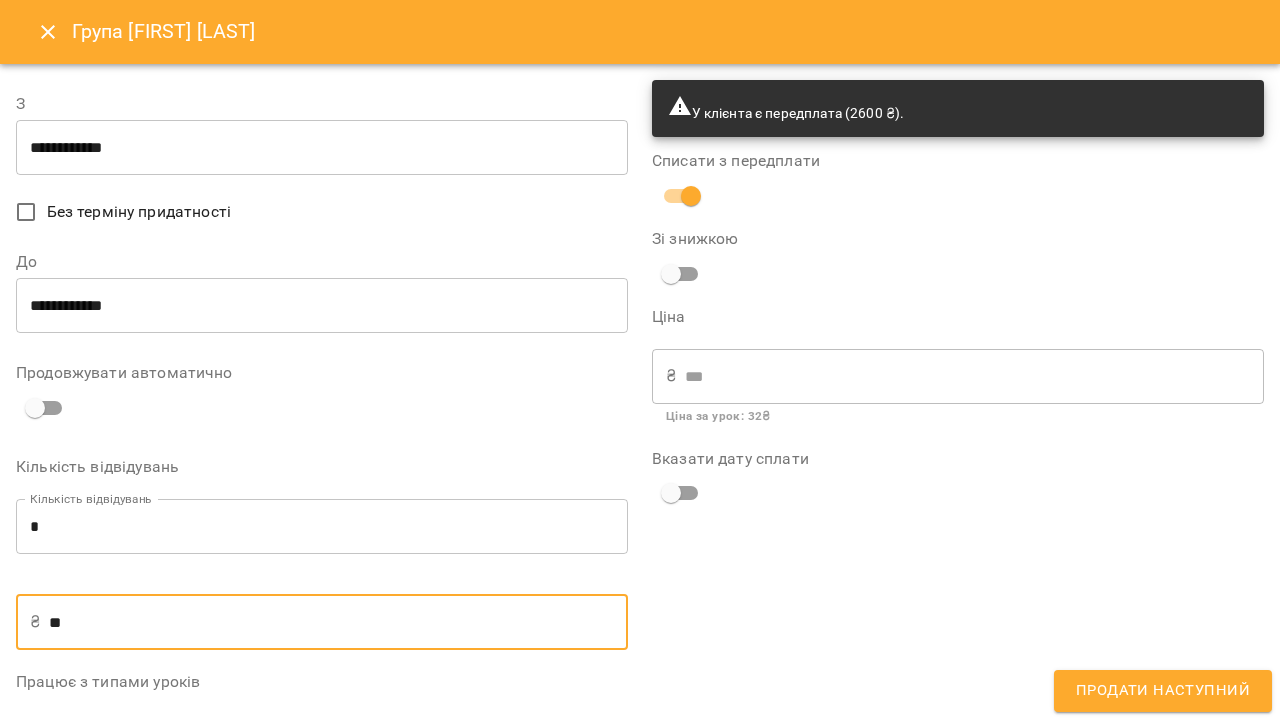 type on "***" 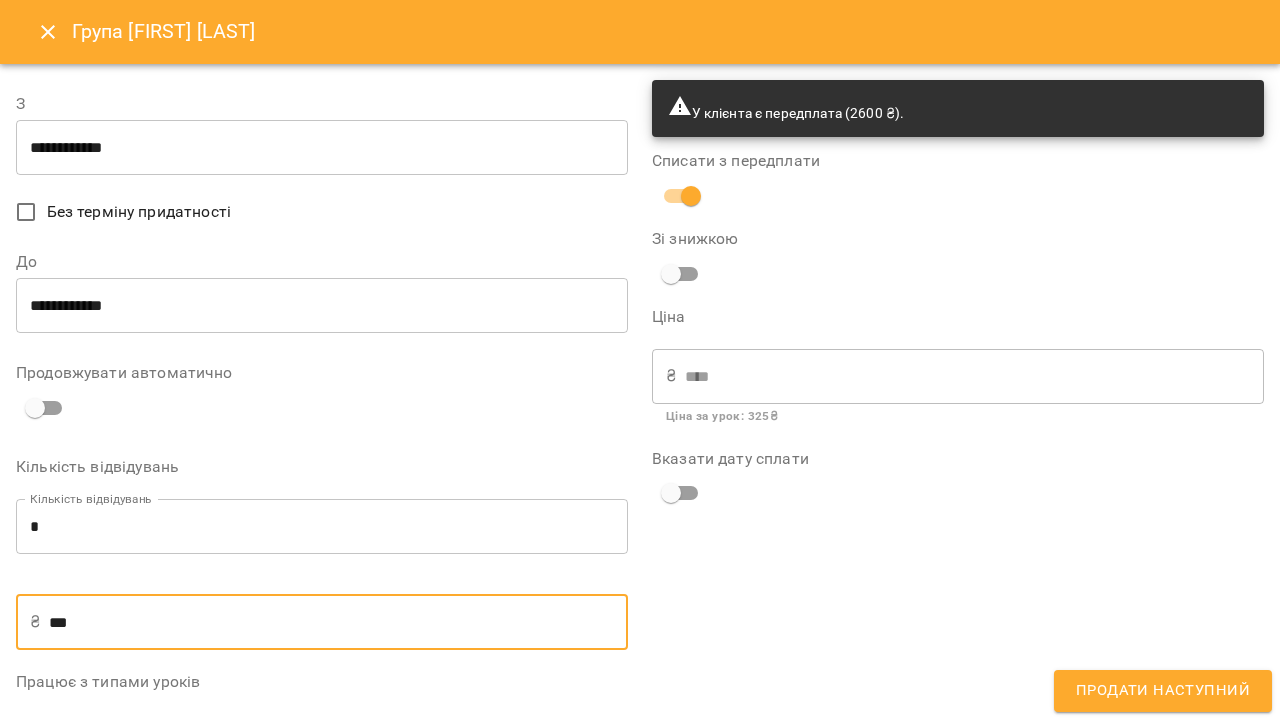 type on "***" 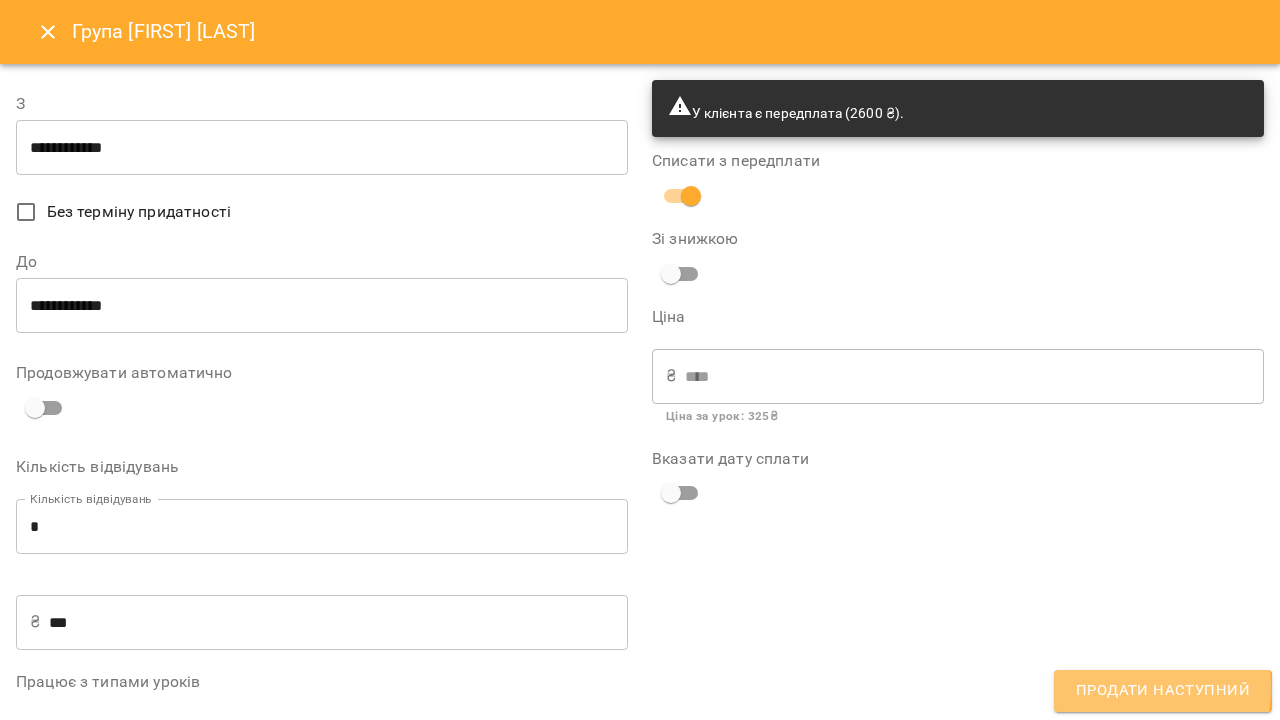click on "Продати наступний" at bounding box center [1163, 691] 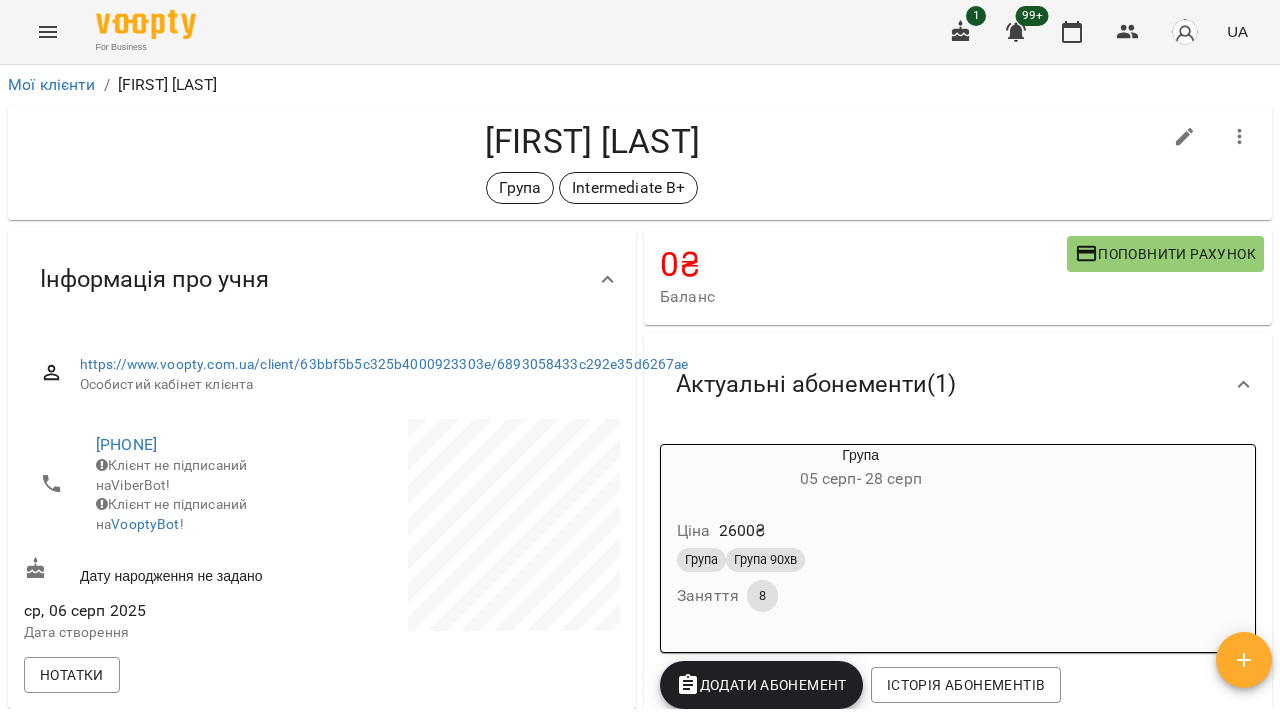 click 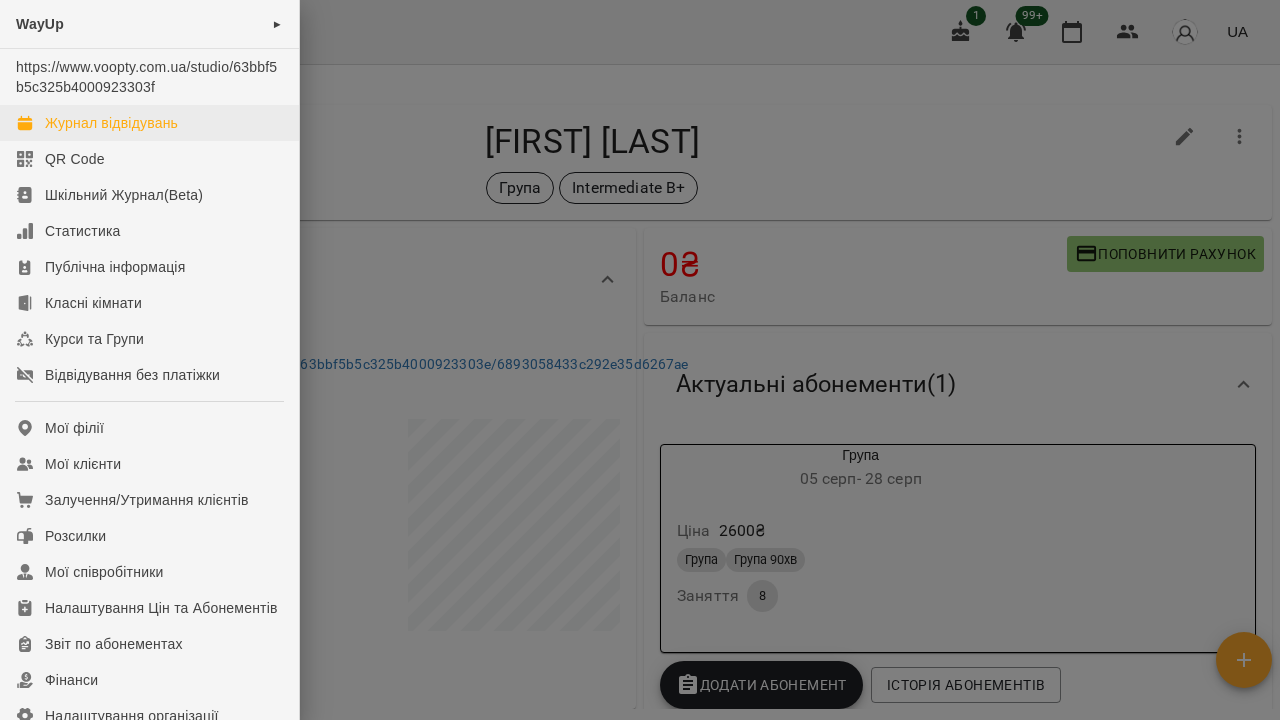 click on "Журнал відвідувань" at bounding box center [111, 123] 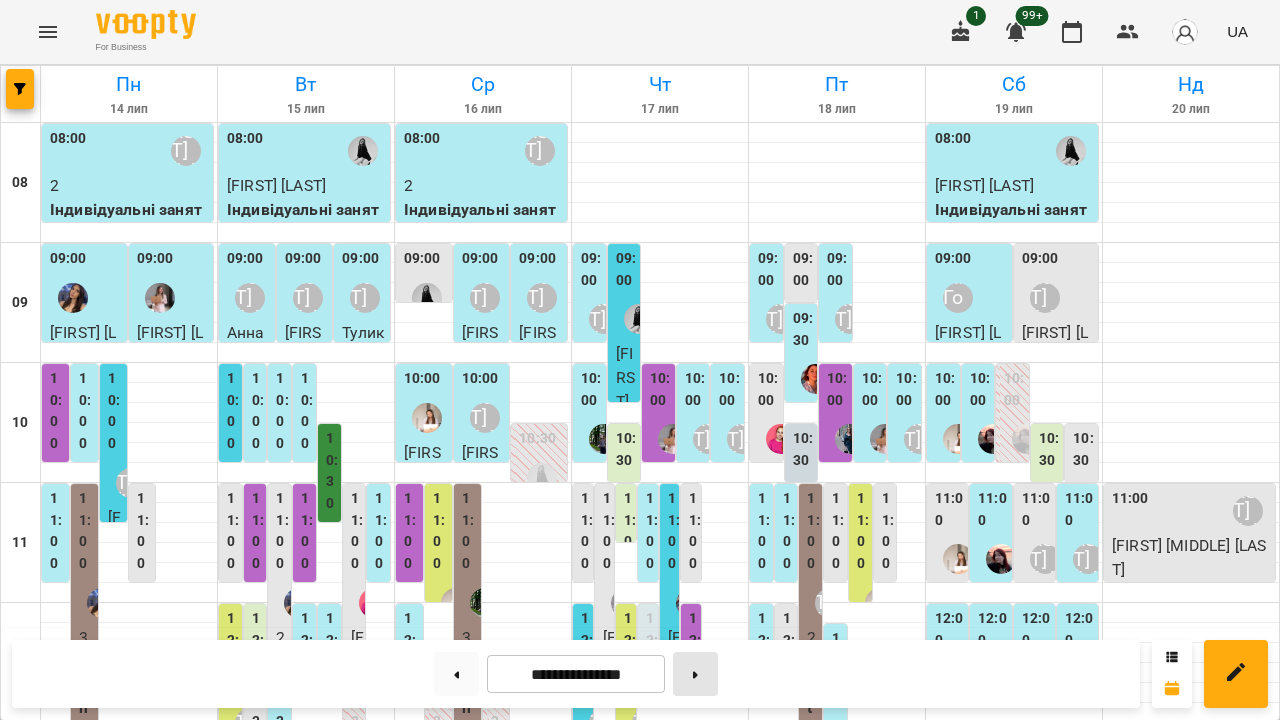 click at bounding box center (695, 674) 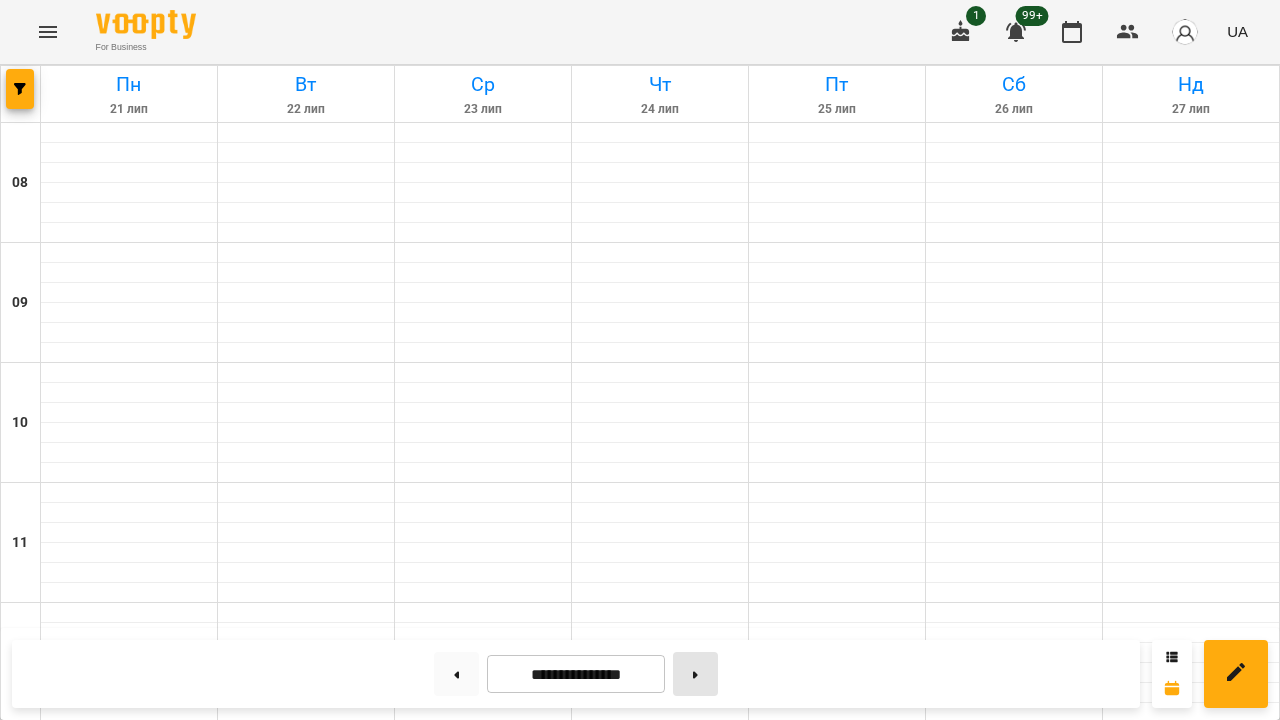 click at bounding box center [695, 674] 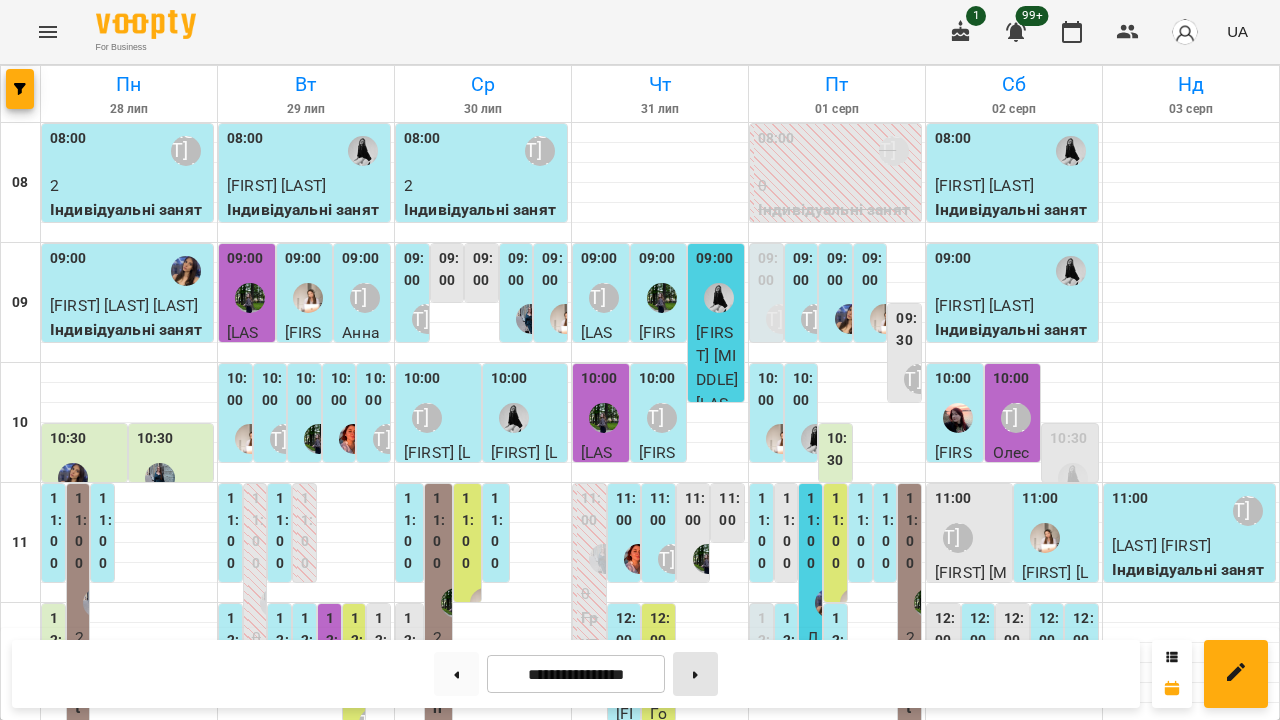click at bounding box center [695, 674] 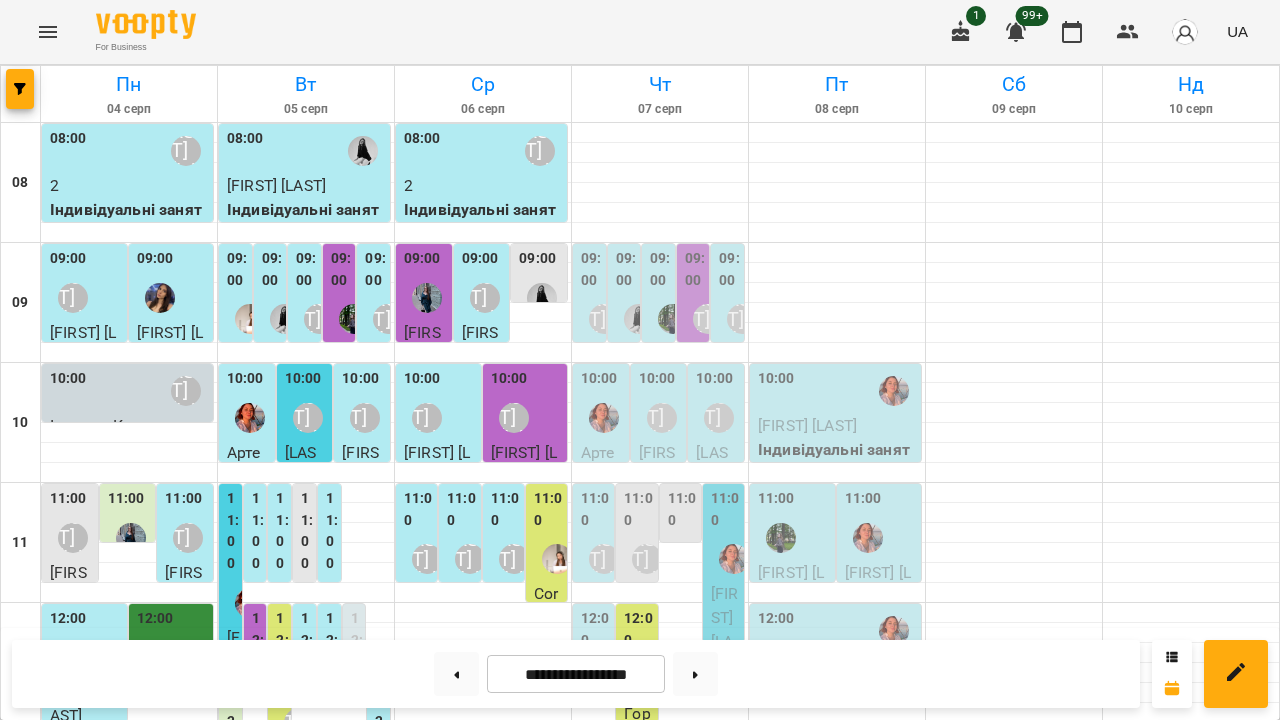scroll, scrollTop: 1172, scrollLeft: 0, axis: vertical 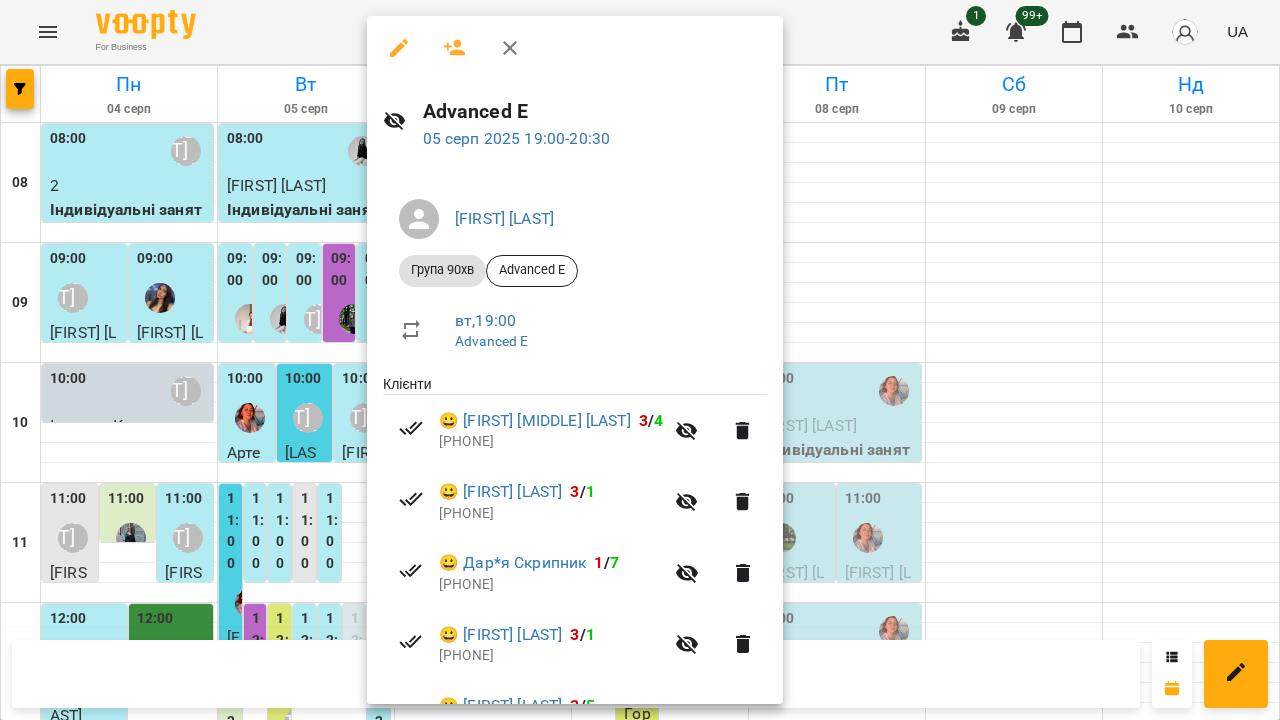 click at bounding box center (640, 360) 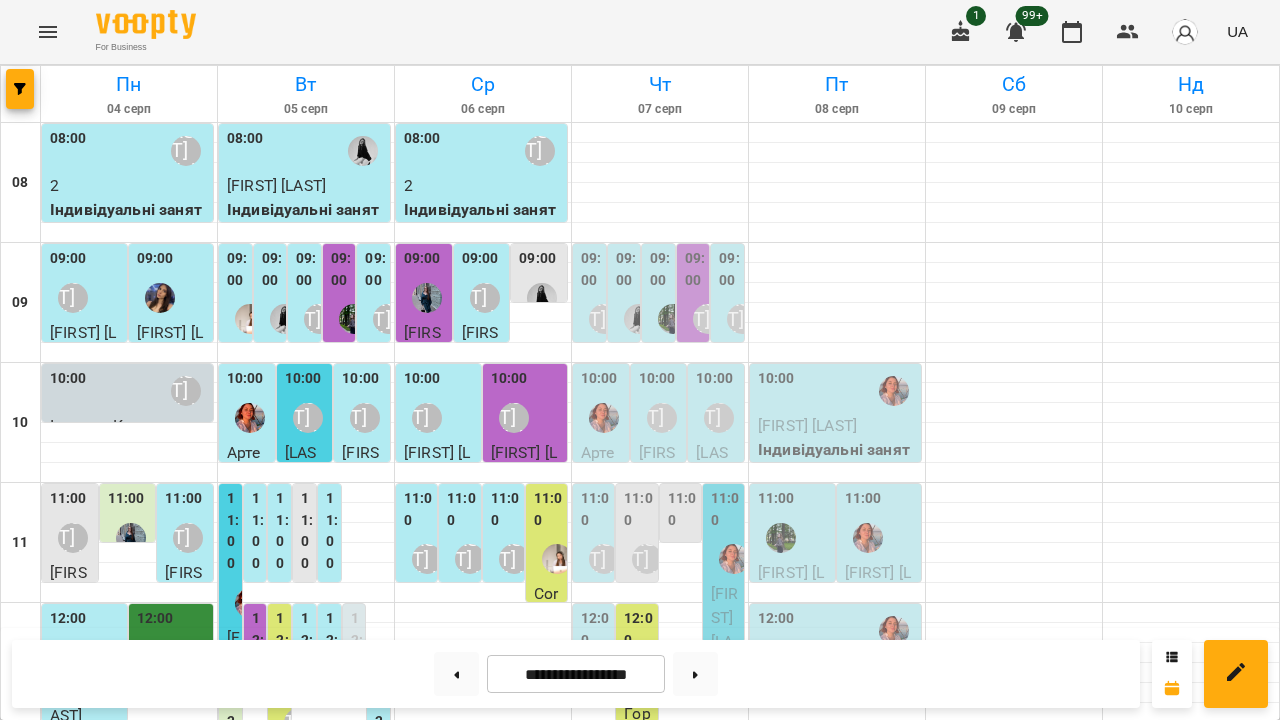 click on "19:00" at bounding box center (357, 1491) 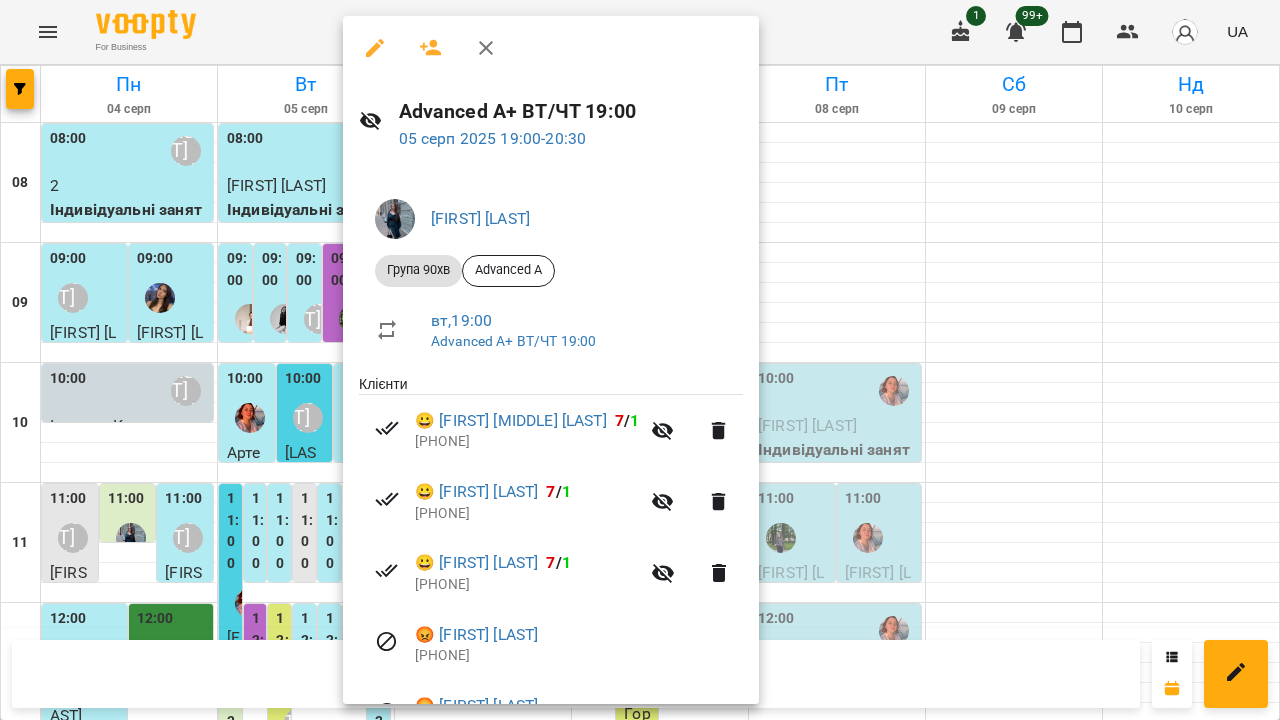 click at bounding box center (640, 360) 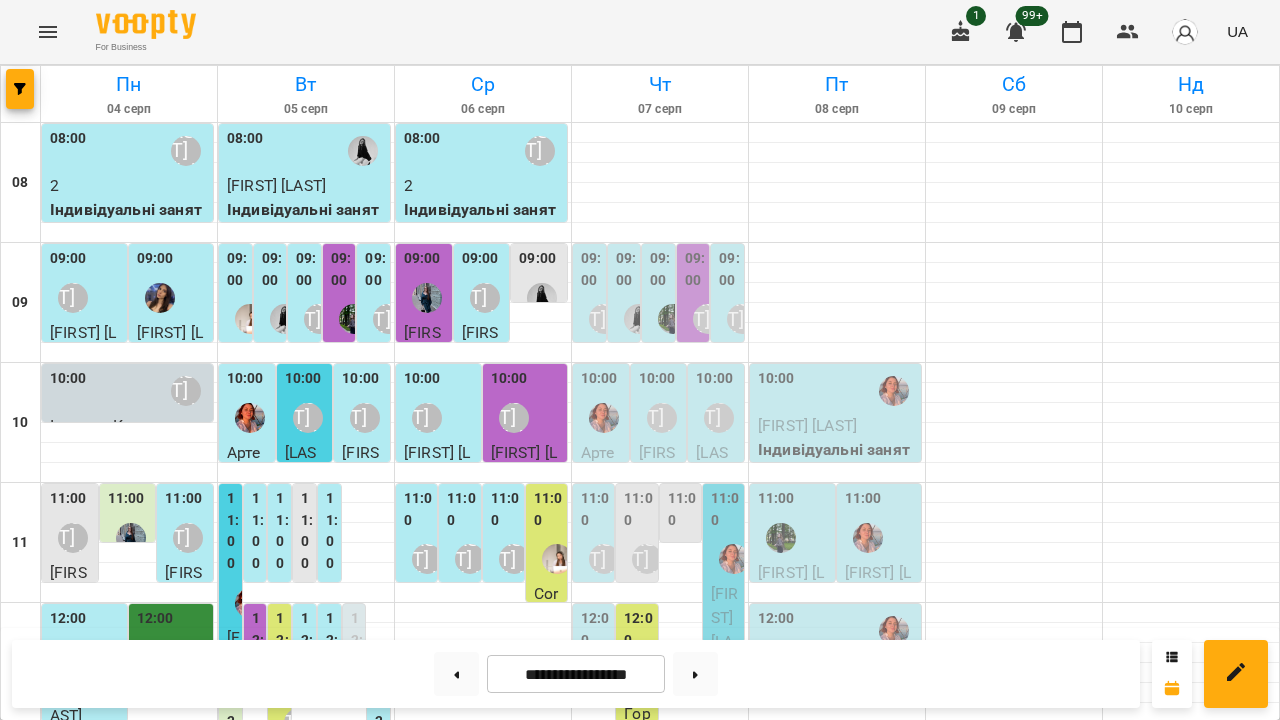 click on "19:00 2 Група 90хв (Intermediate B+)" at bounding box center (255, 1799) 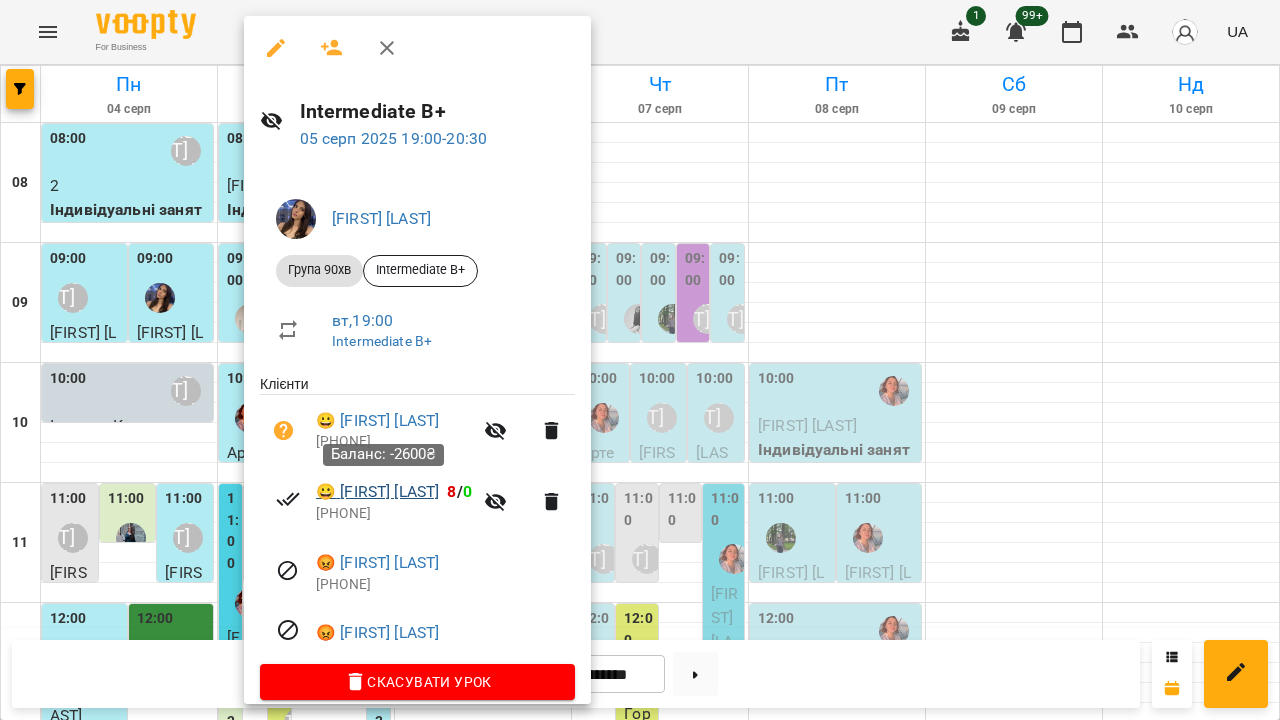 click on "😀   Євгеній Сомов" at bounding box center (377, 492) 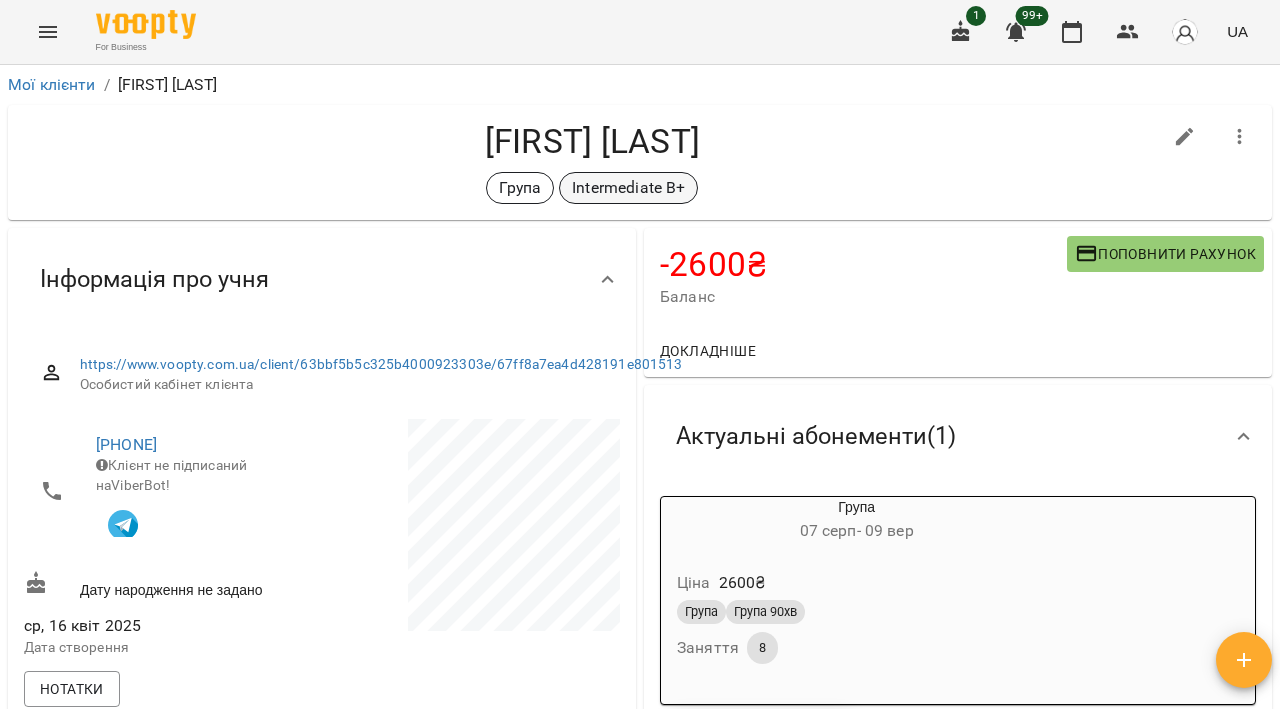 click on "Intermediate B+" at bounding box center [628, 188] 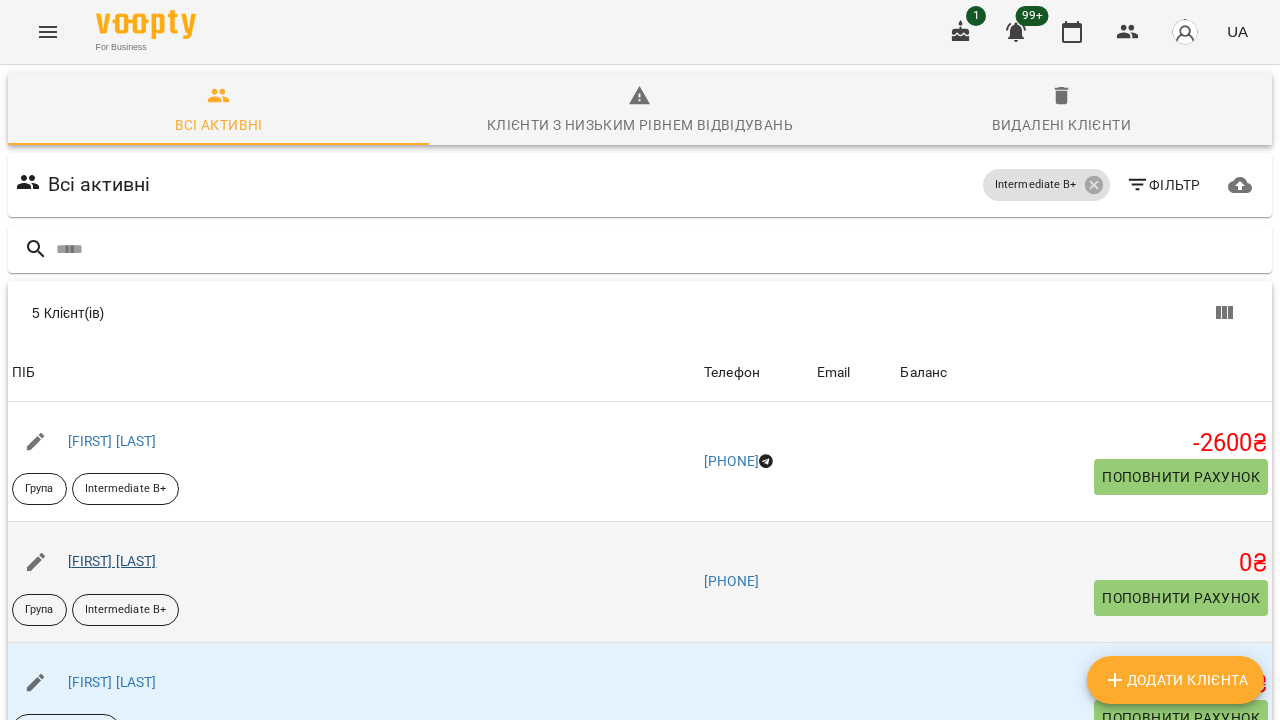 click on "Єгор Стинцов" at bounding box center (112, 561) 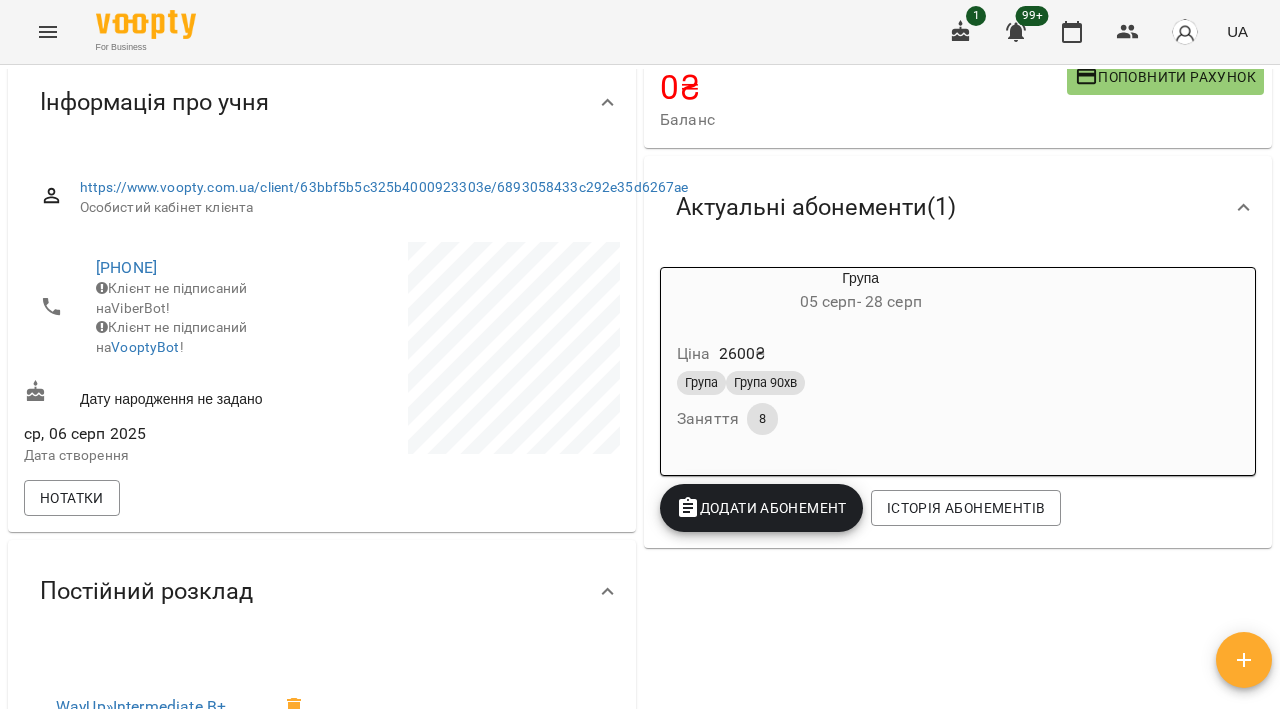 scroll, scrollTop: 207, scrollLeft: 0, axis: vertical 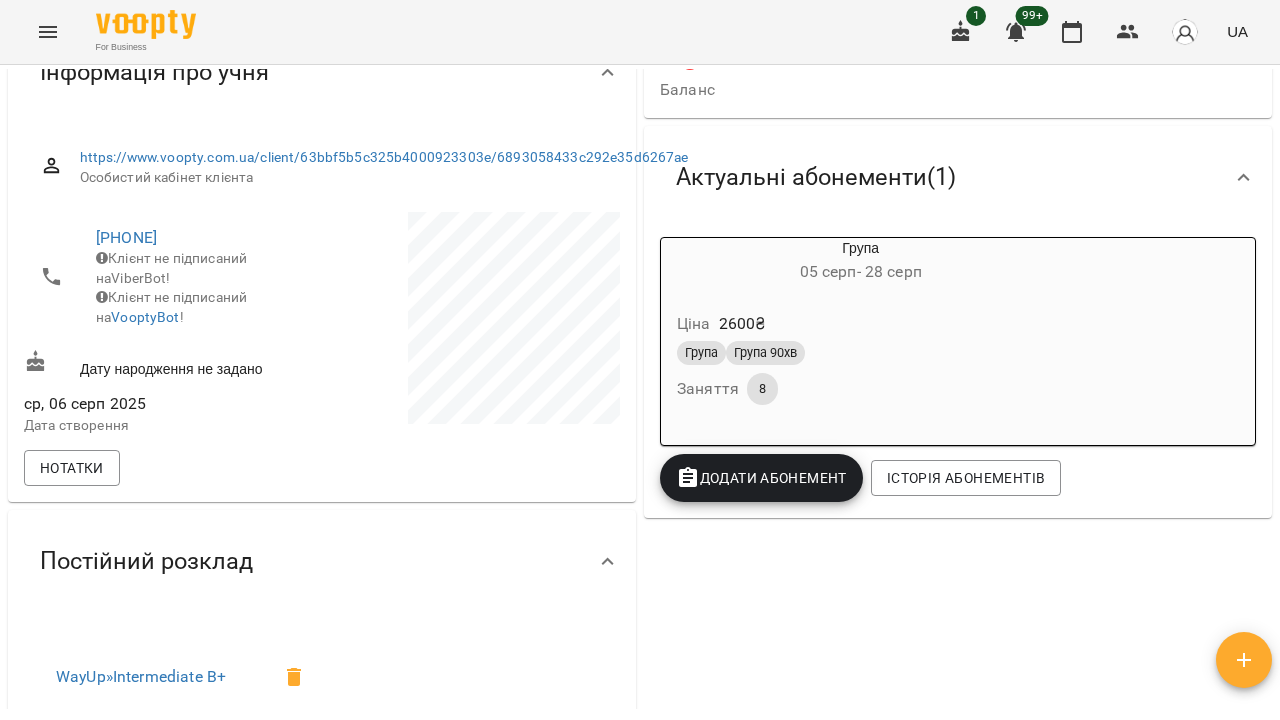 click on "Ціна 2600 ₴" at bounding box center [860, 324] 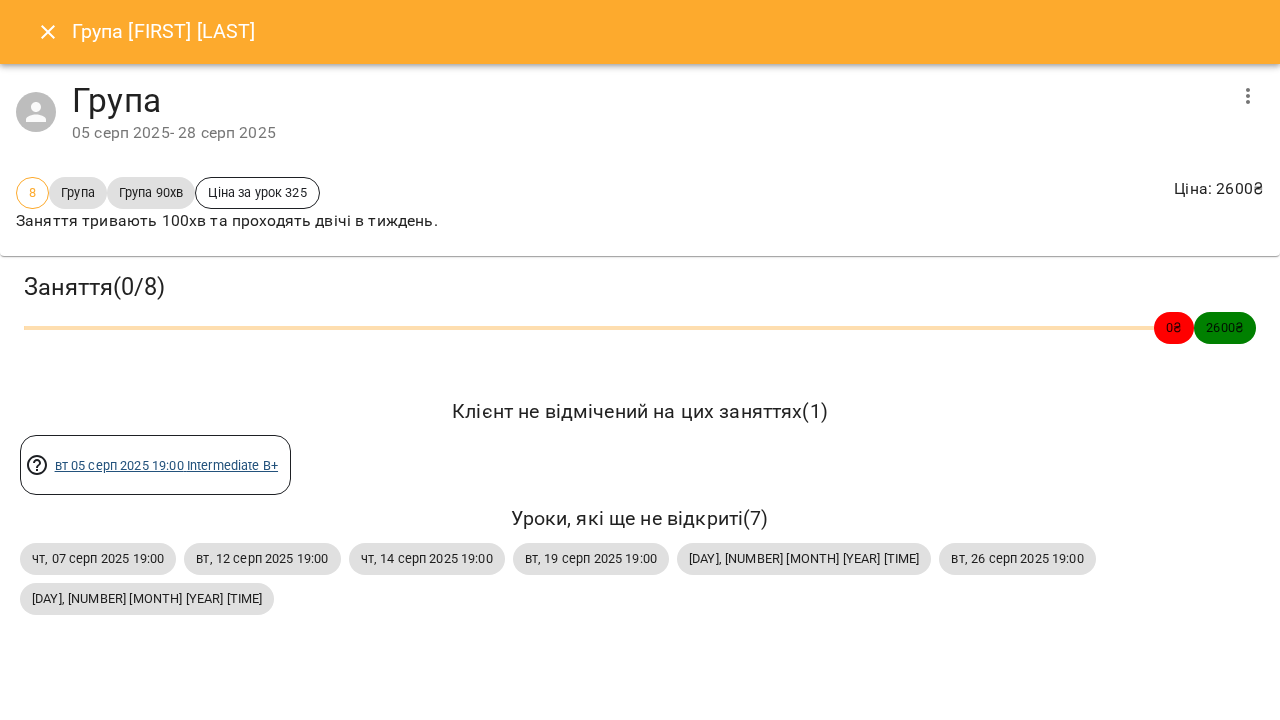 click on "вт 05 серп 2025 19:00   Intermediate B+" at bounding box center [166, 465] 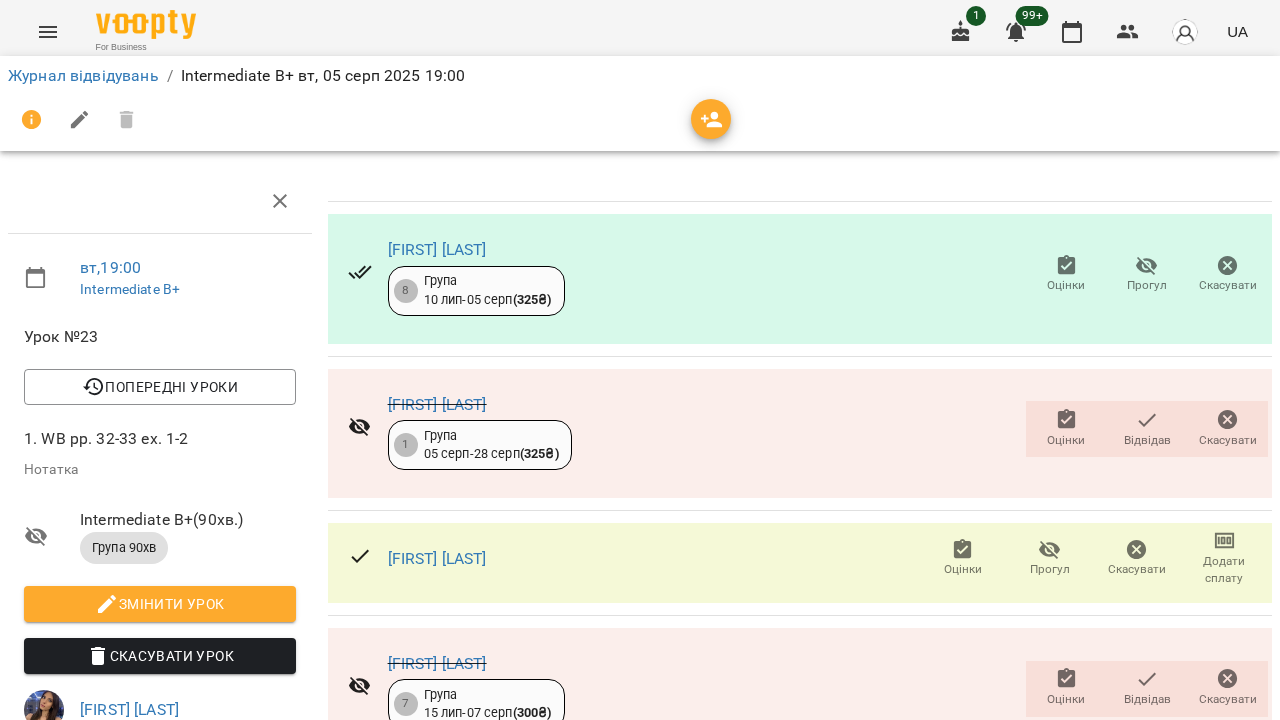 scroll, scrollTop: 34, scrollLeft: 0, axis: vertical 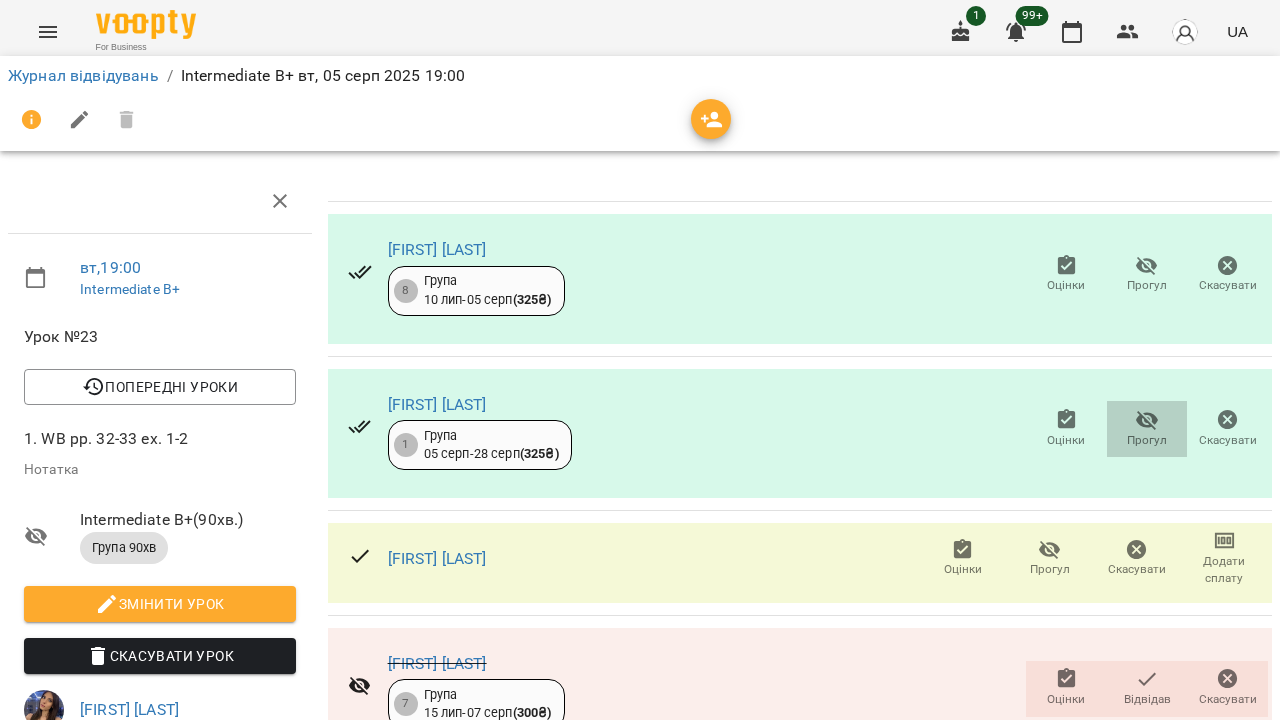 click 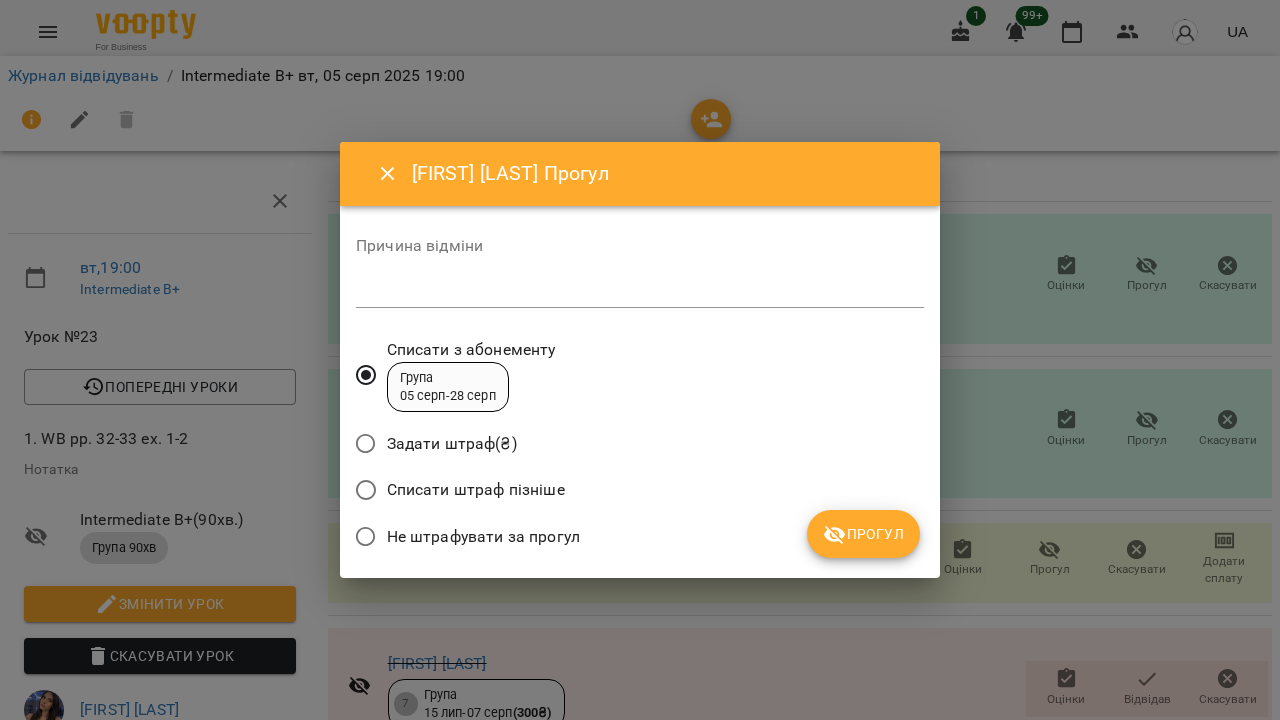 click on "Прогул" at bounding box center [863, 534] 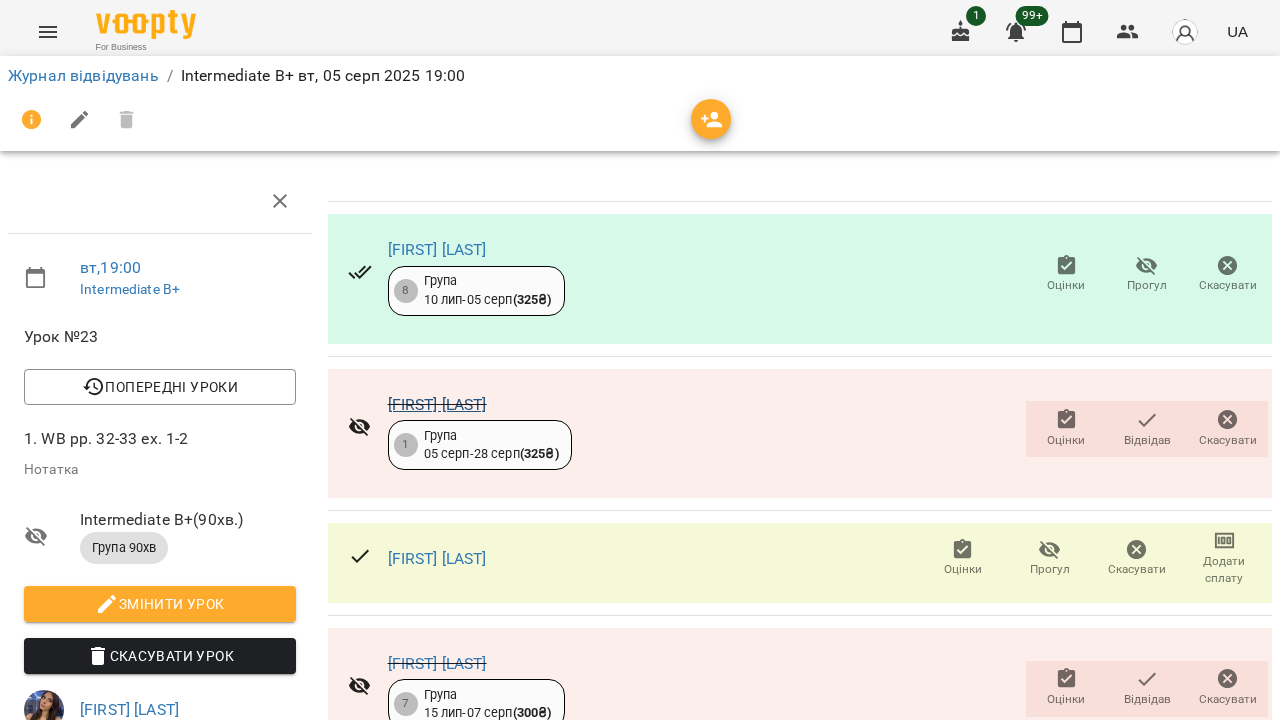 click on "Єгор Стінцов" at bounding box center [437, 404] 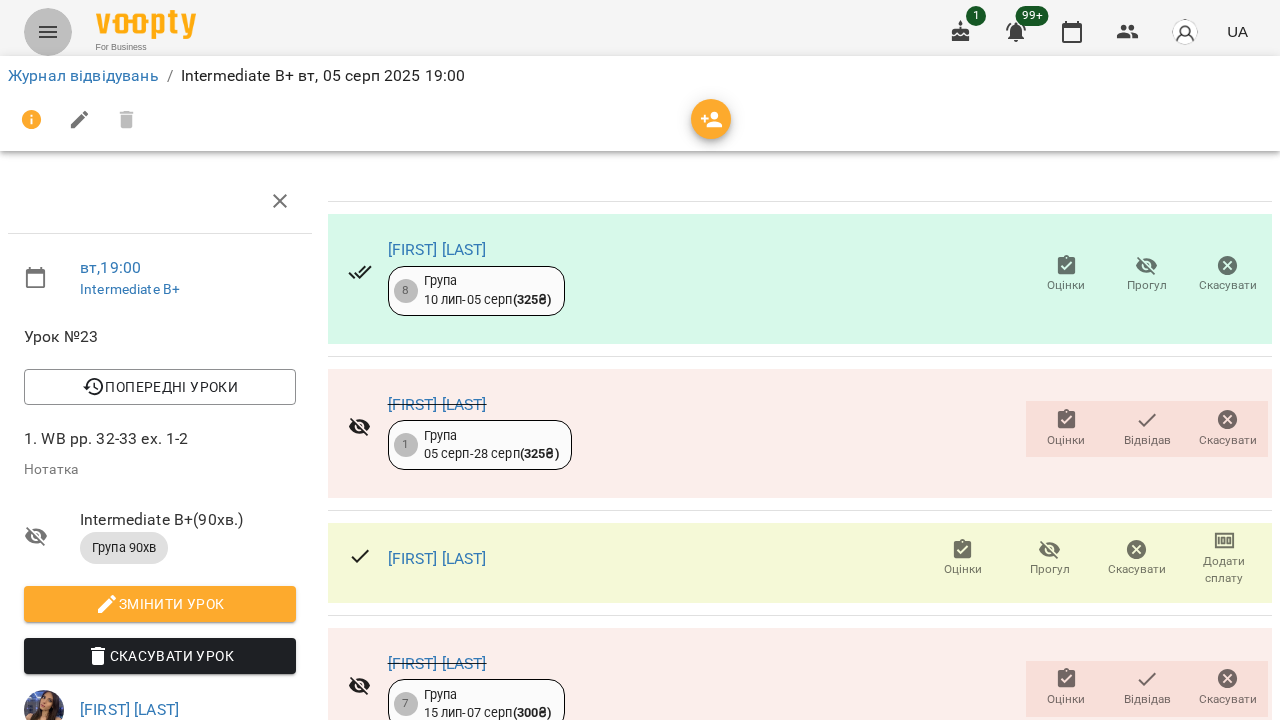 click at bounding box center (48, 32) 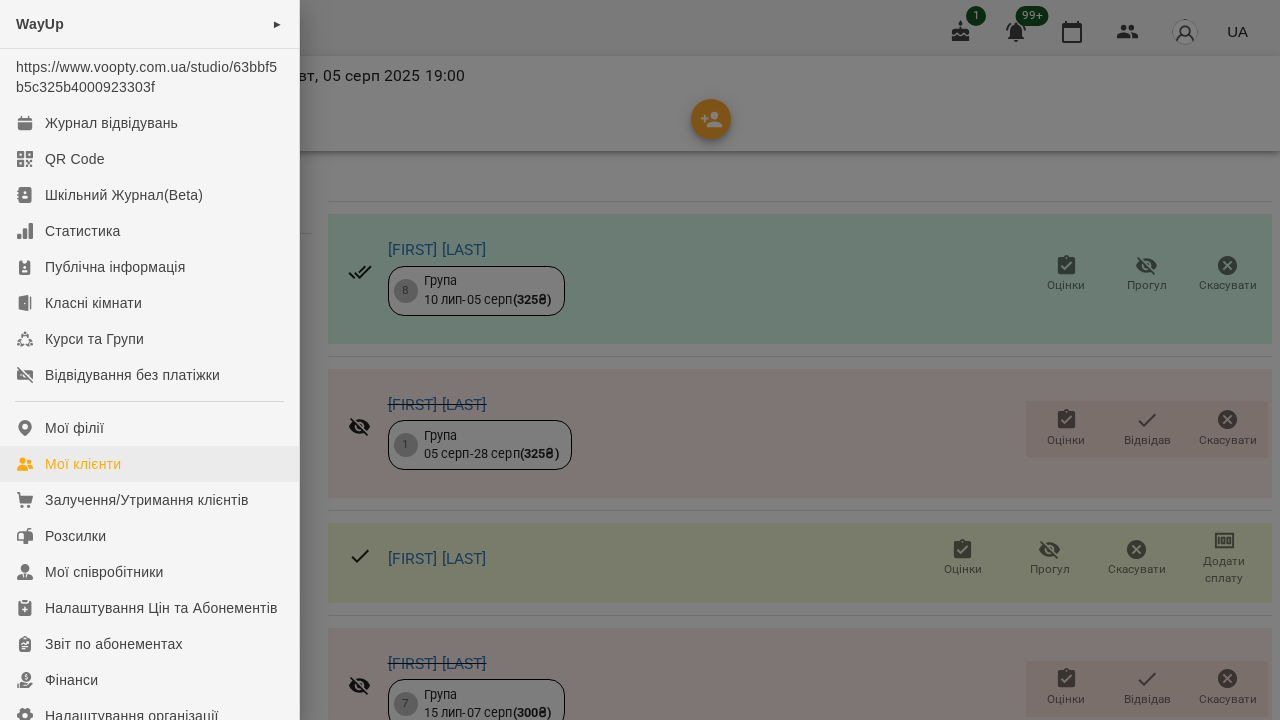 click on "Мої клієнти" at bounding box center [83, 464] 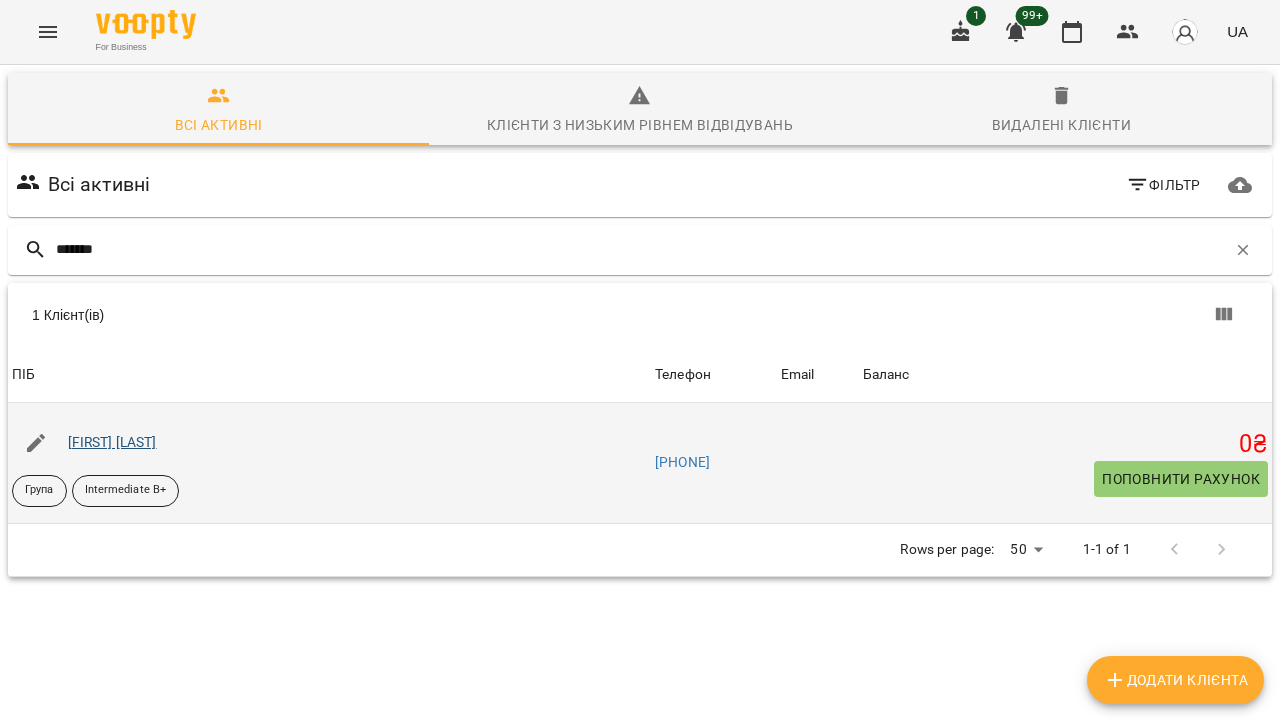 type on "*******" 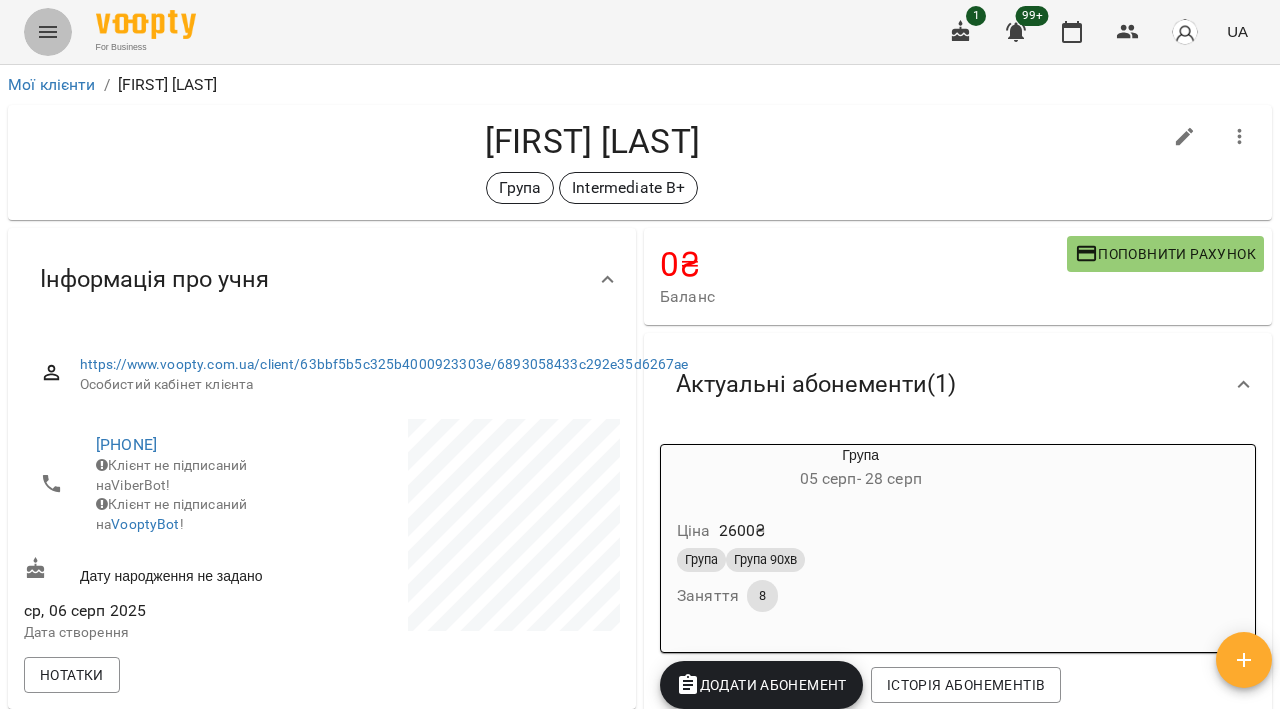 click at bounding box center (48, 32) 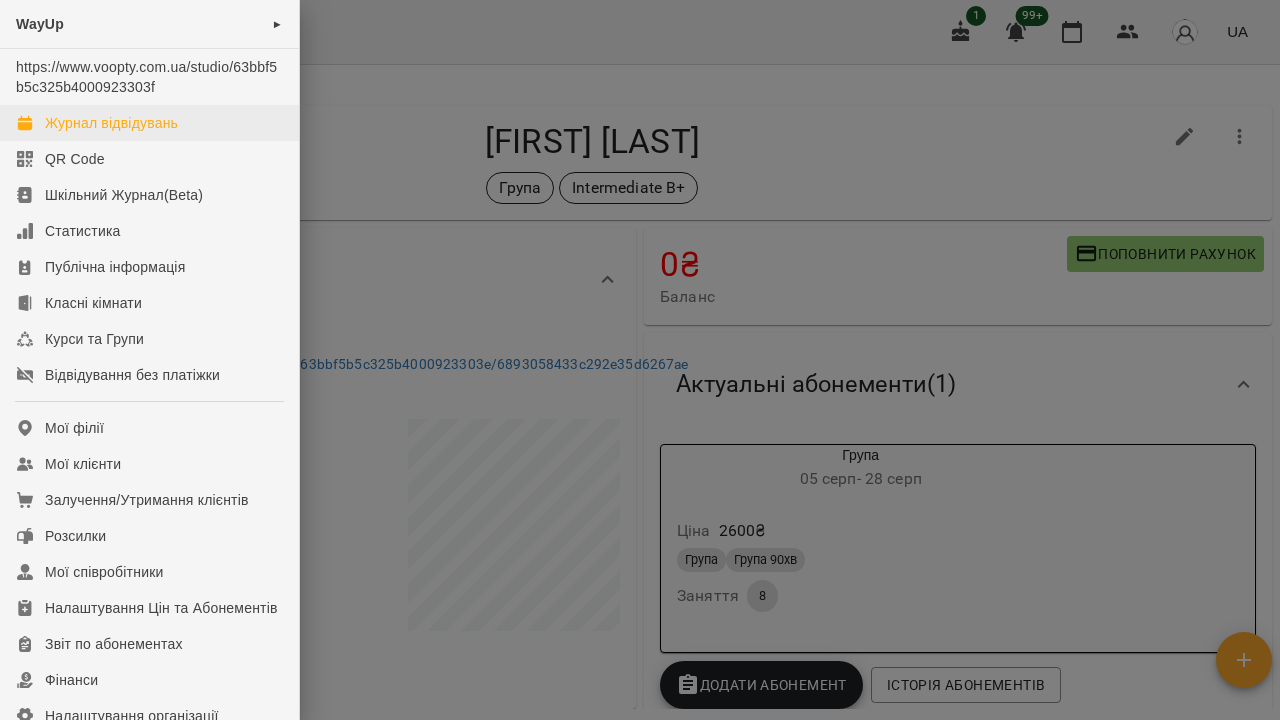 click on "Журнал відвідувань" at bounding box center (111, 123) 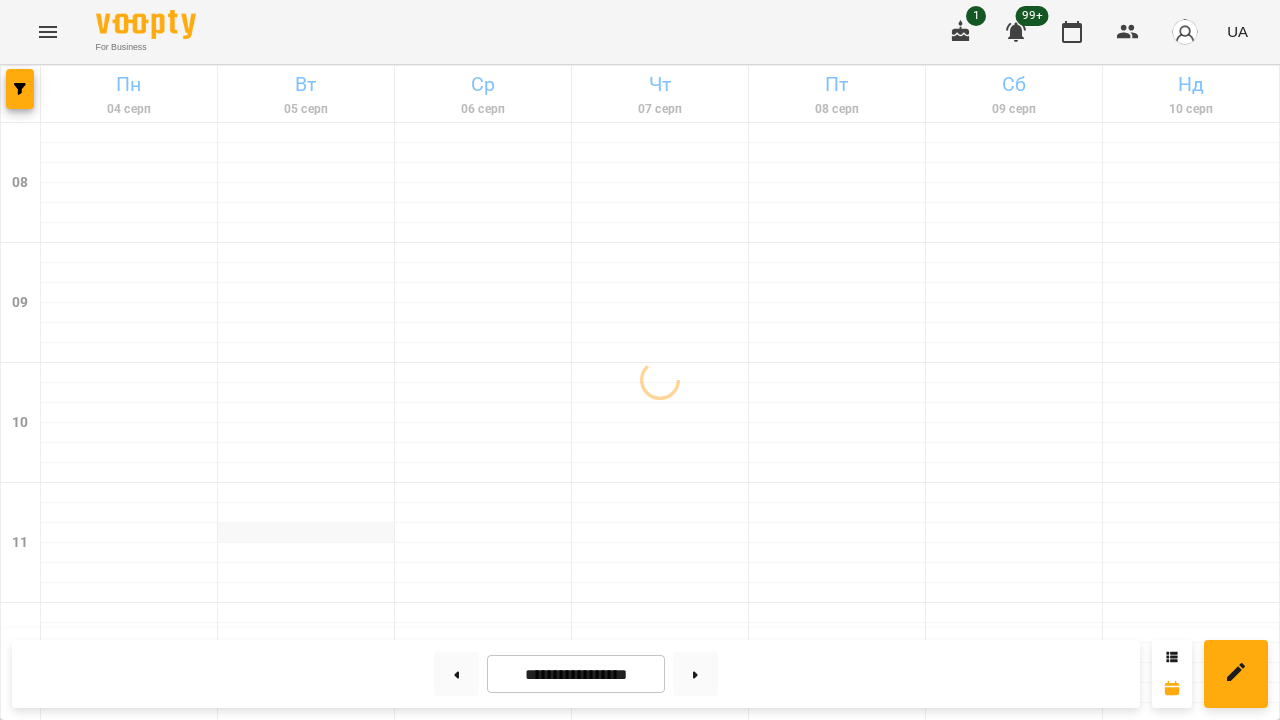 scroll, scrollTop: 1104, scrollLeft: 0, axis: vertical 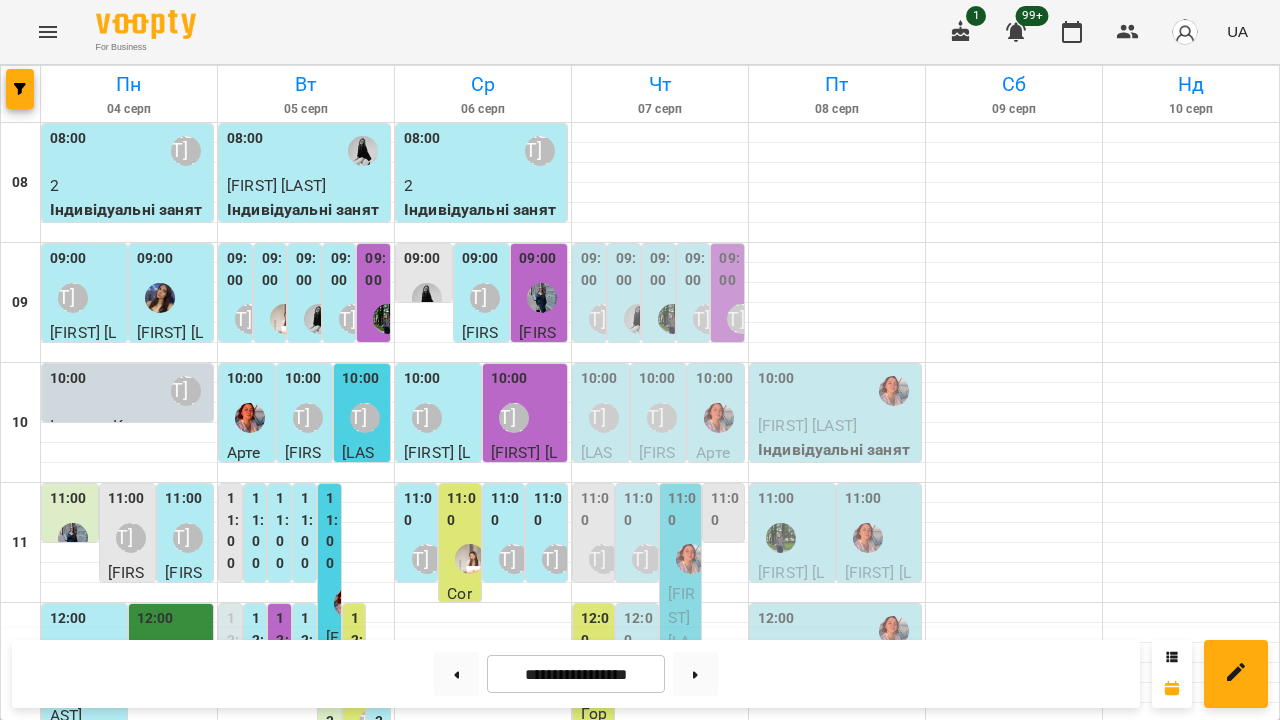 click on "19:00" at bounding box center (381, 1491) 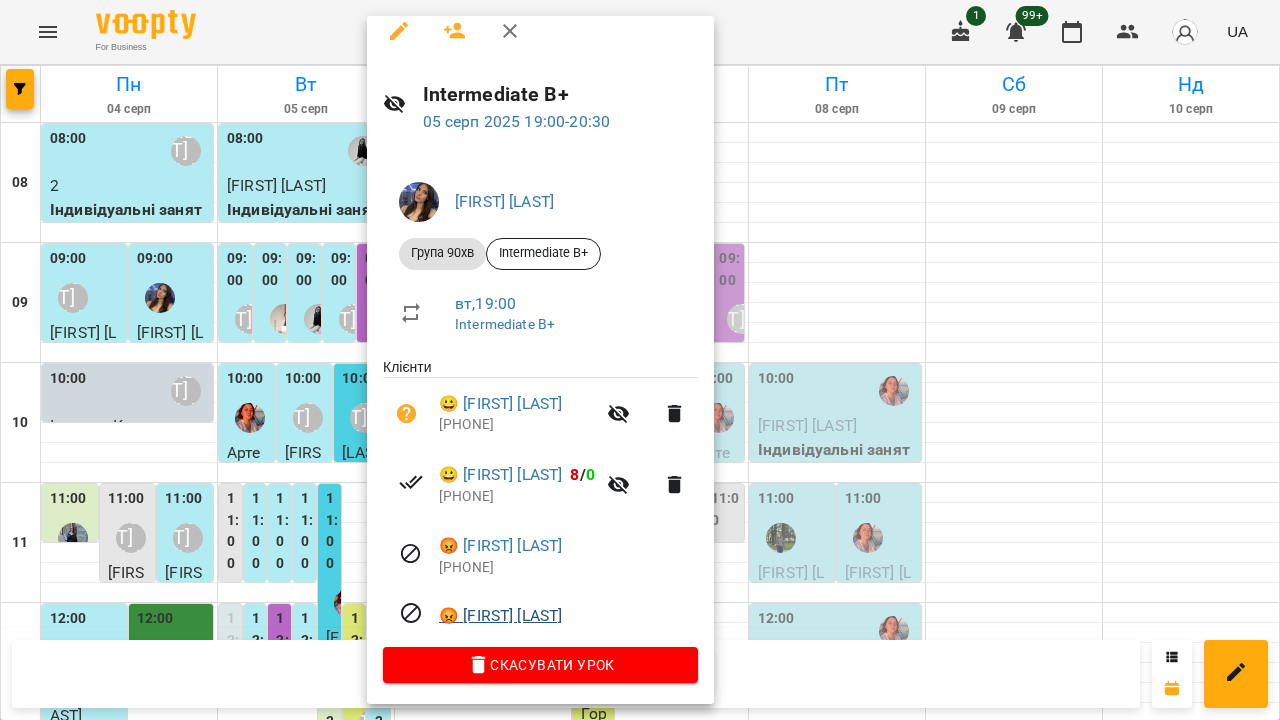 scroll, scrollTop: 16, scrollLeft: 0, axis: vertical 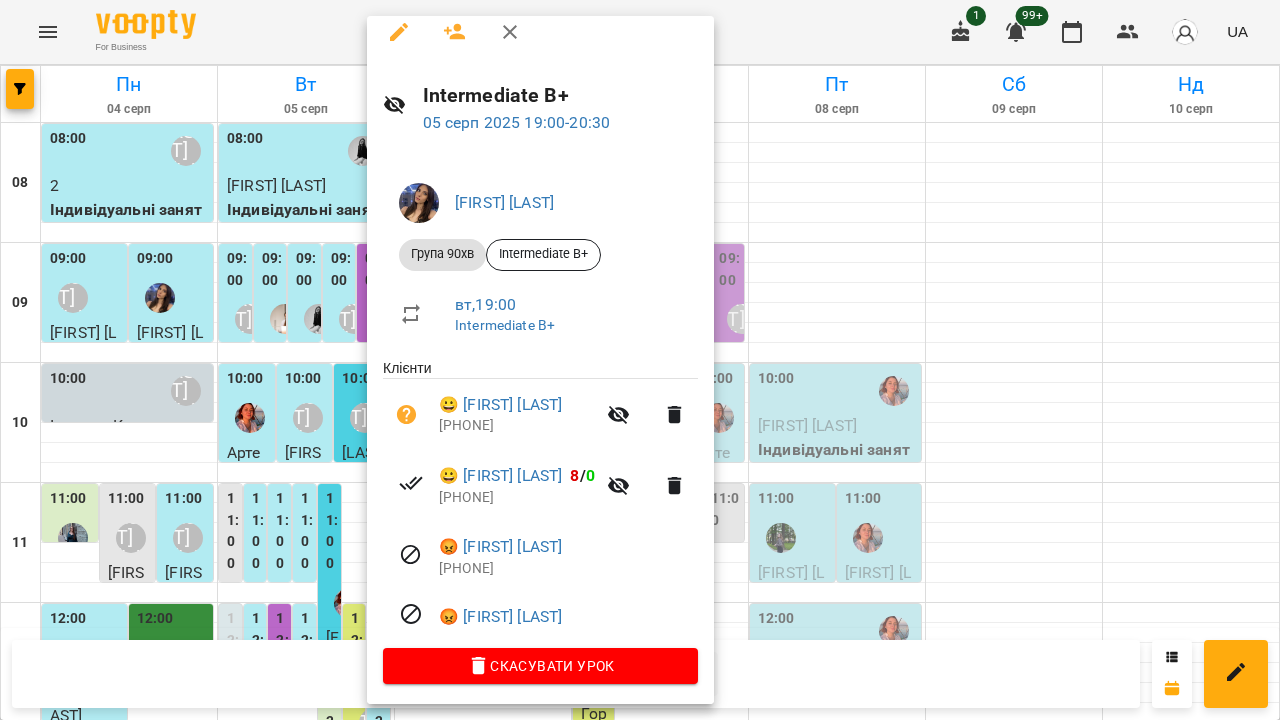 click on "Світлана Ткачук Група 90хв Intermediate B+ вт ,  19:00 Intermediate B+ Клієнти 😀   Ігор Березний +380989563397 😀   Євгеній Сомов 8 / 0 +380971023096 😡   Діана Лешко +905391047794 😡   Єгор Стінцов Скасувати Урок" at bounding box center [540, 430] 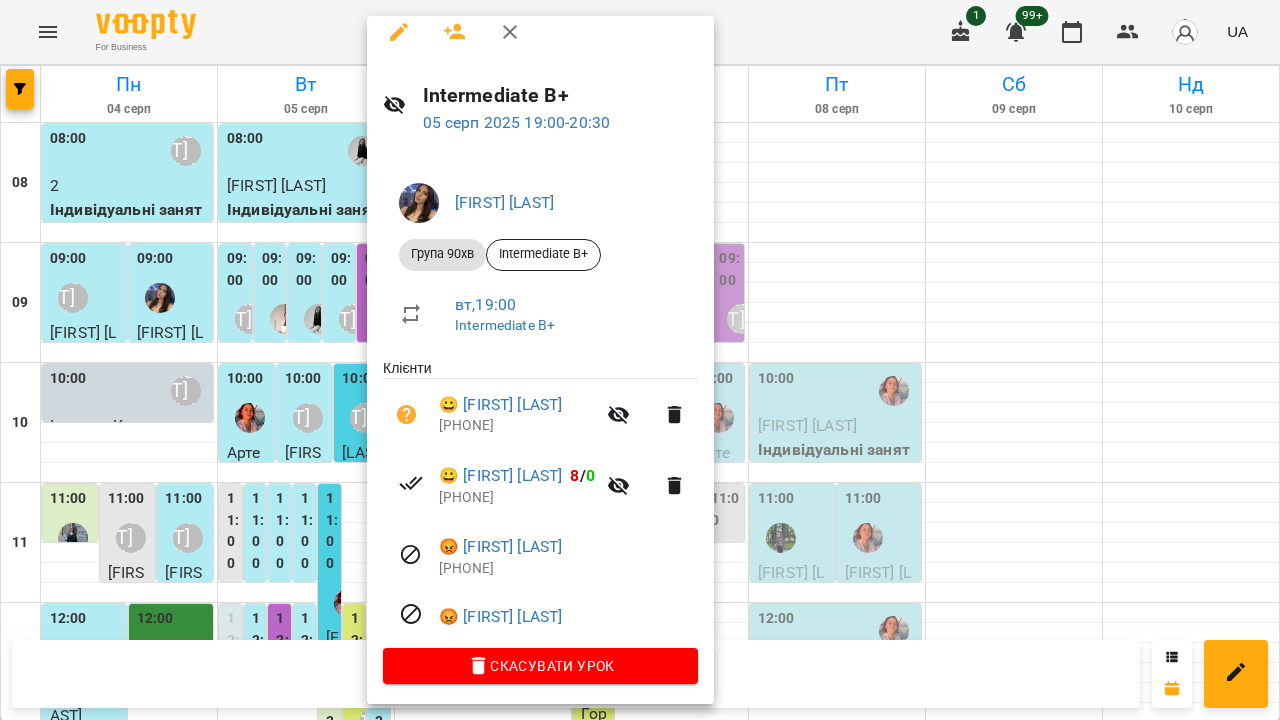 click at bounding box center (640, 360) 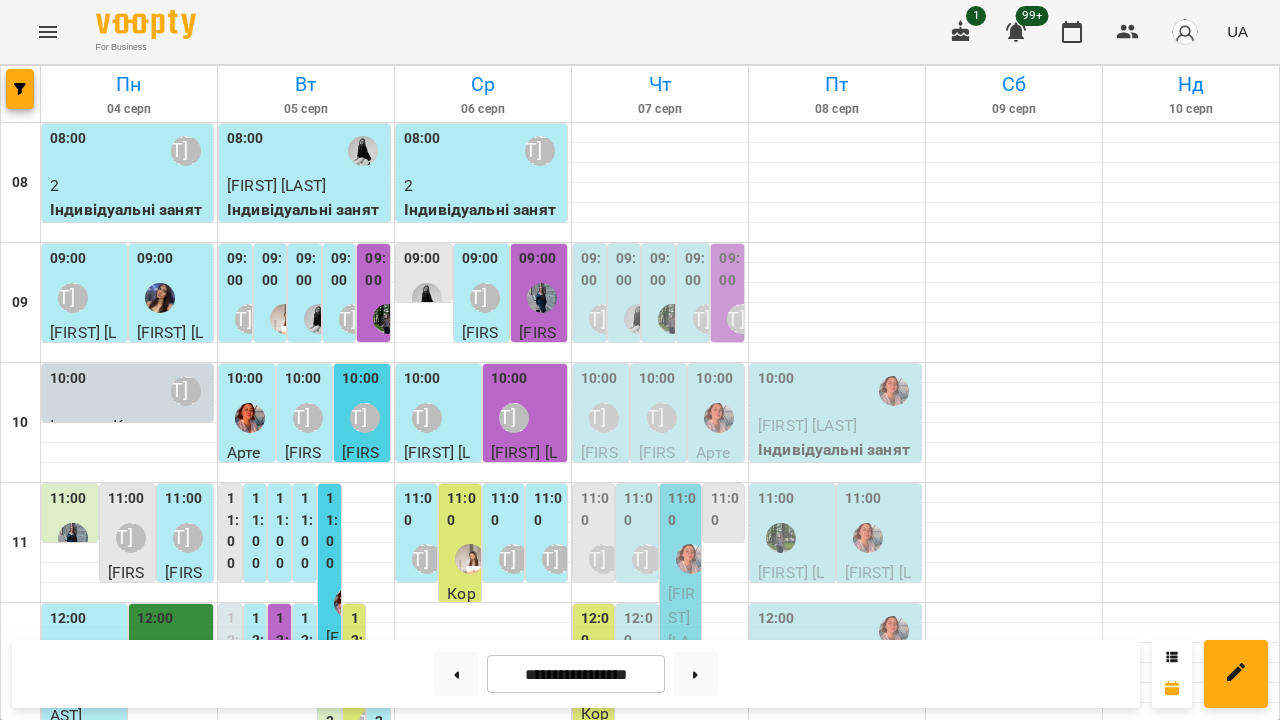 scroll, scrollTop: 0, scrollLeft: 0, axis: both 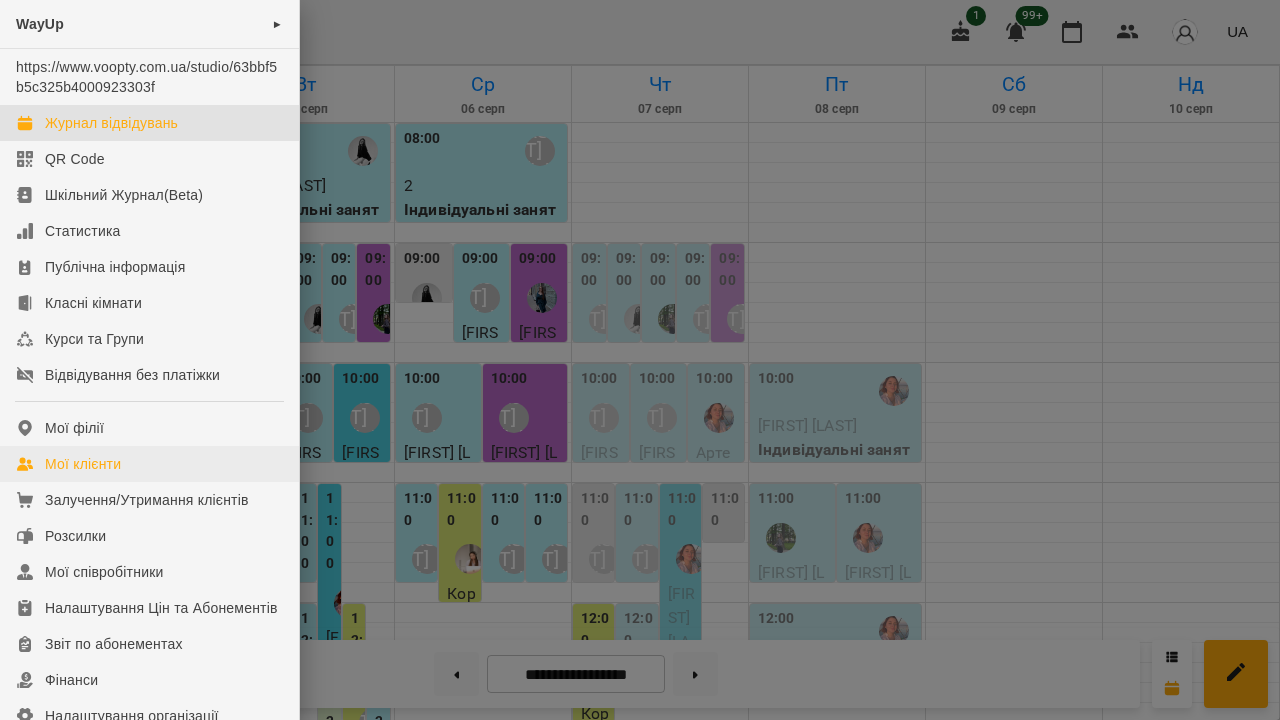 click on "Мої клієнти" at bounding box center (83, 464) 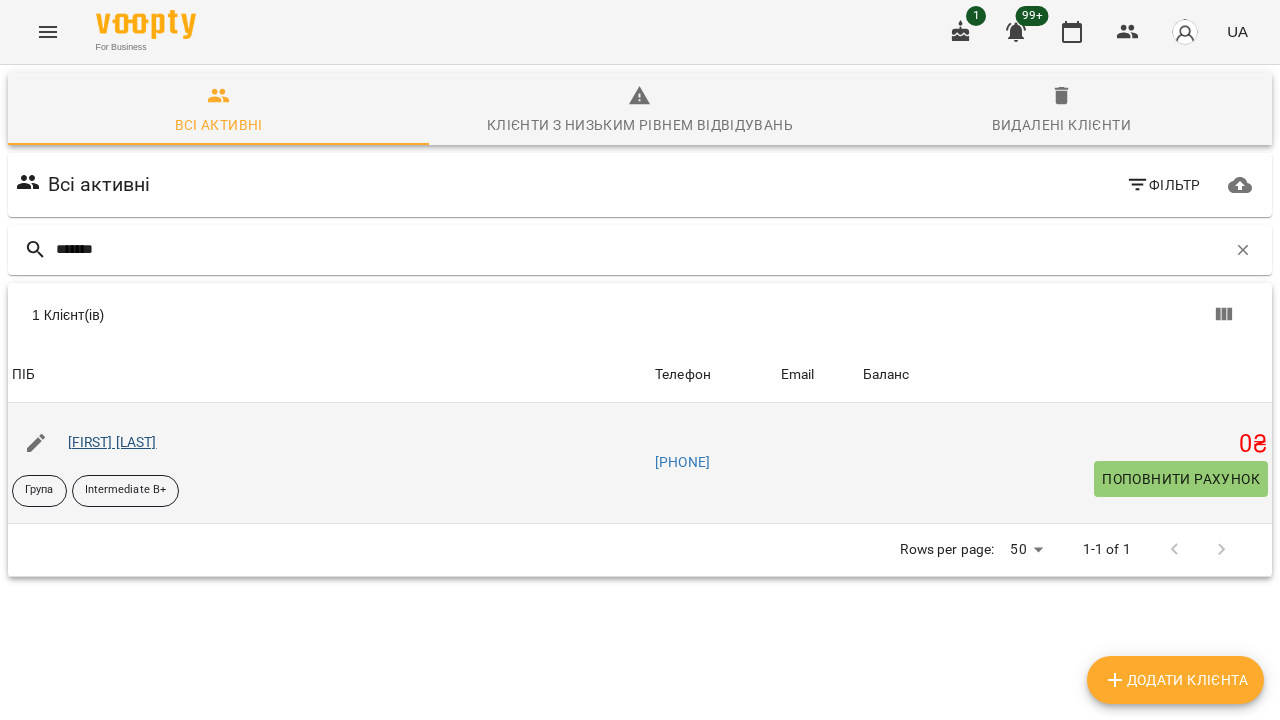 type on "*******" 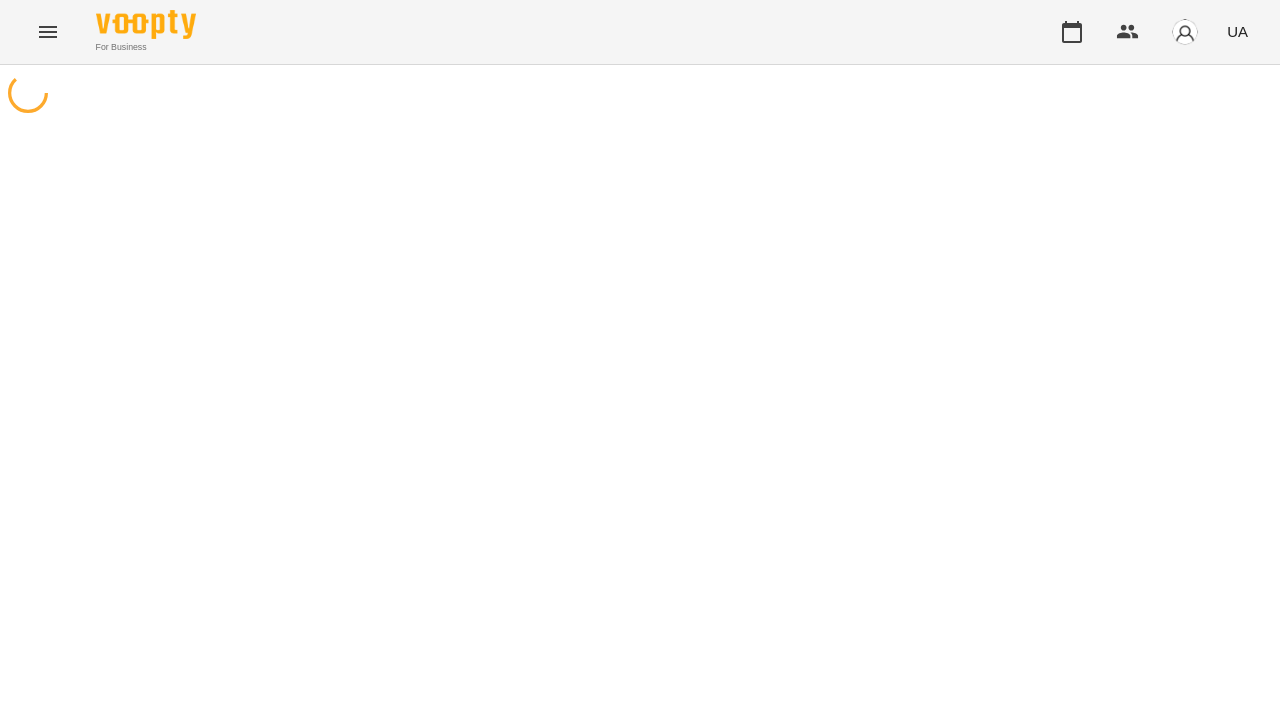 scroll, scrollTop: 0, scrollLeft: 0, axis: both 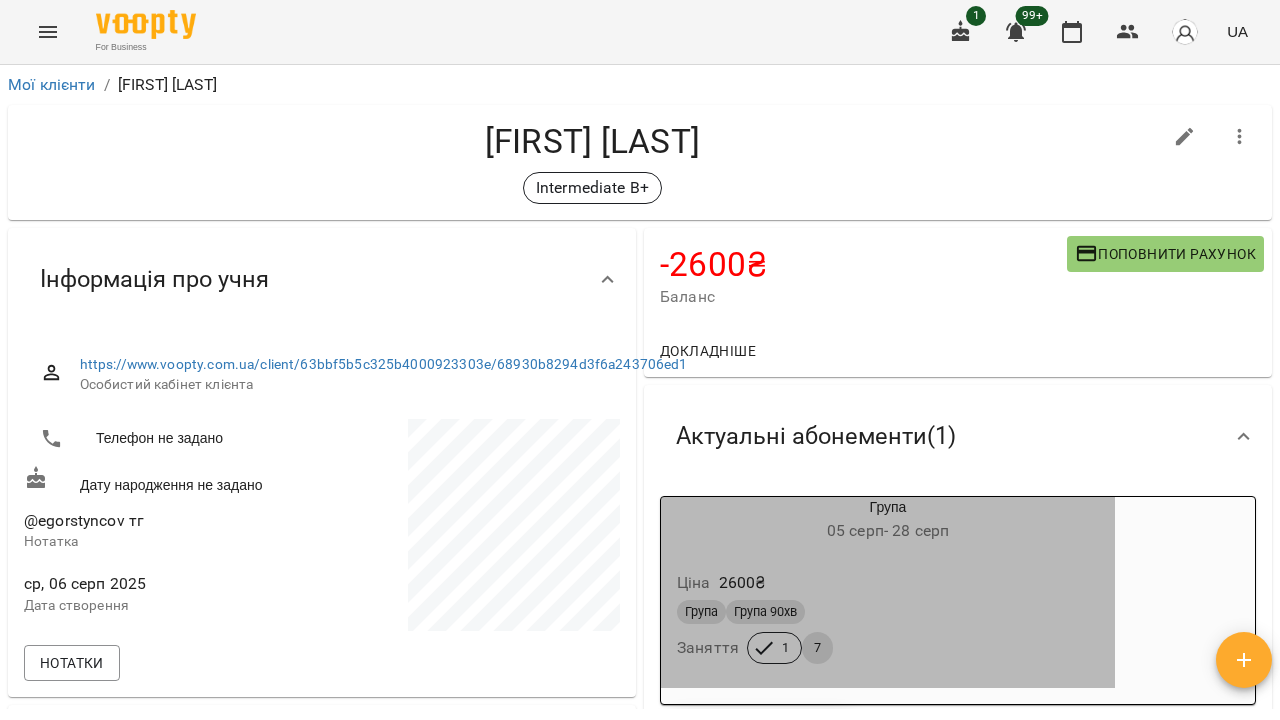 click on "Група Група 90хв" at bounding box center (888, 612) 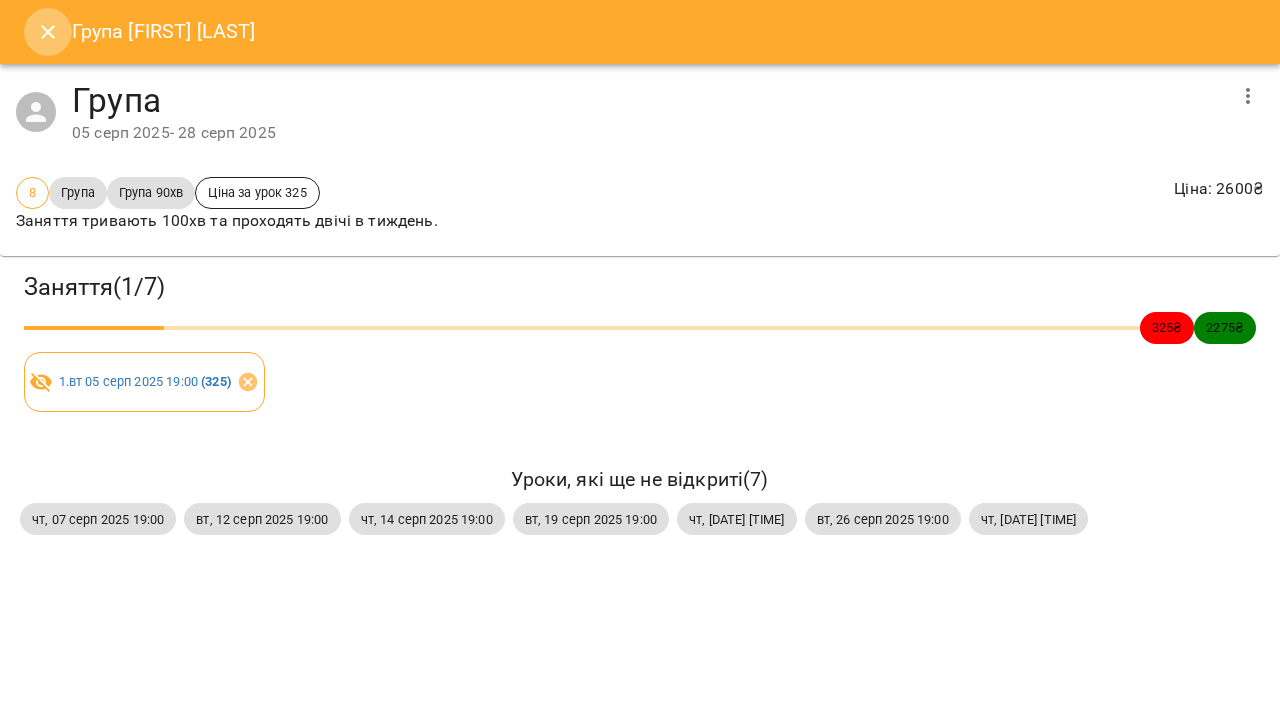 click 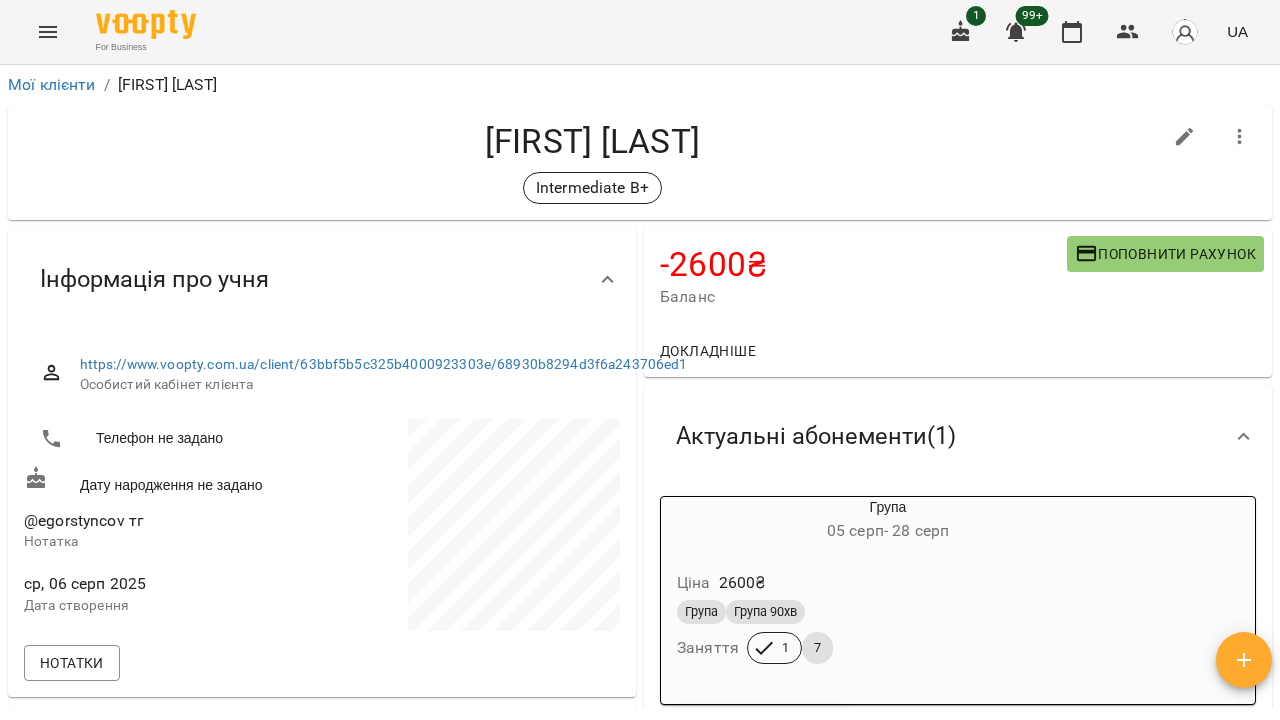 click 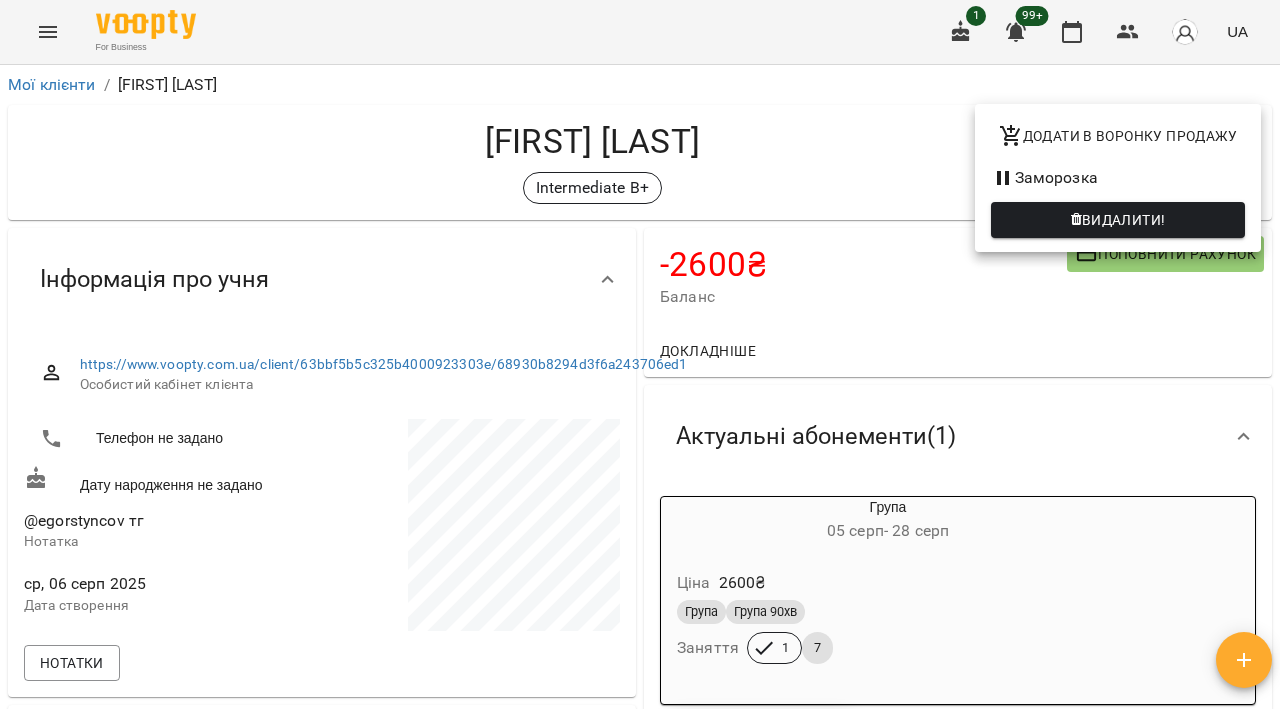 click at bounding box center (640, 360) 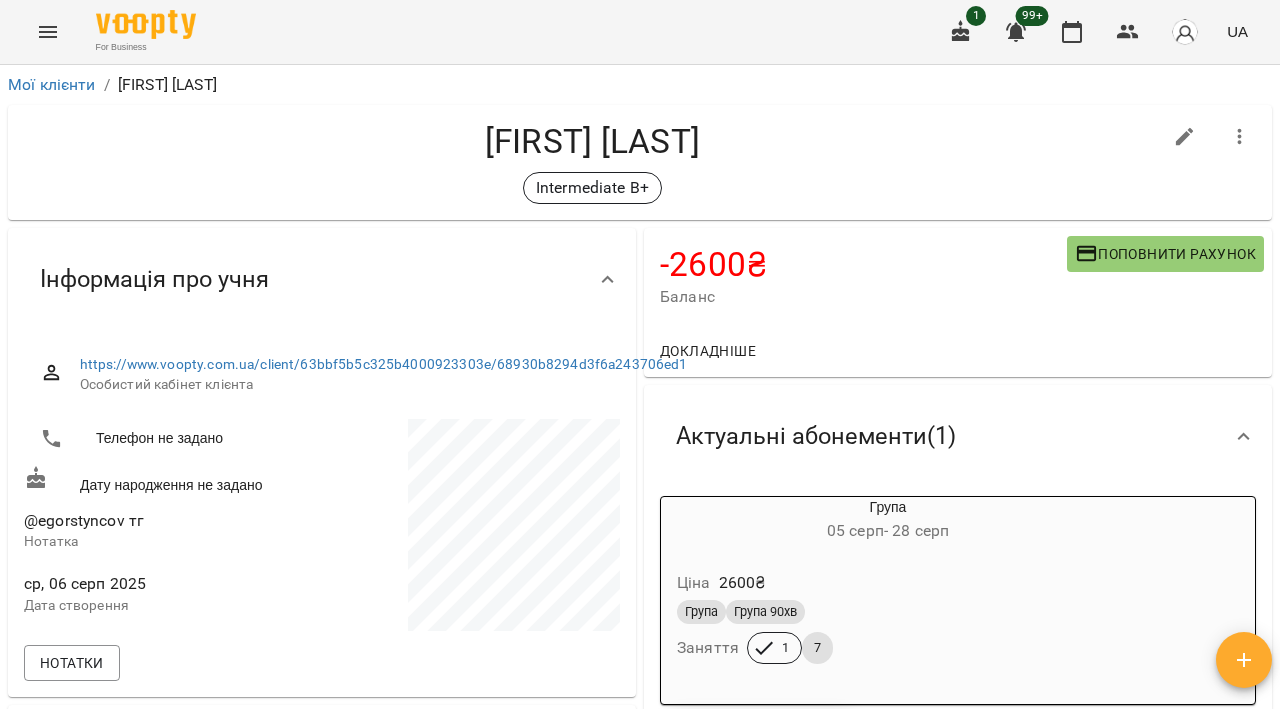 click on "Група Група 90хв" at bounding box center [888, 612] 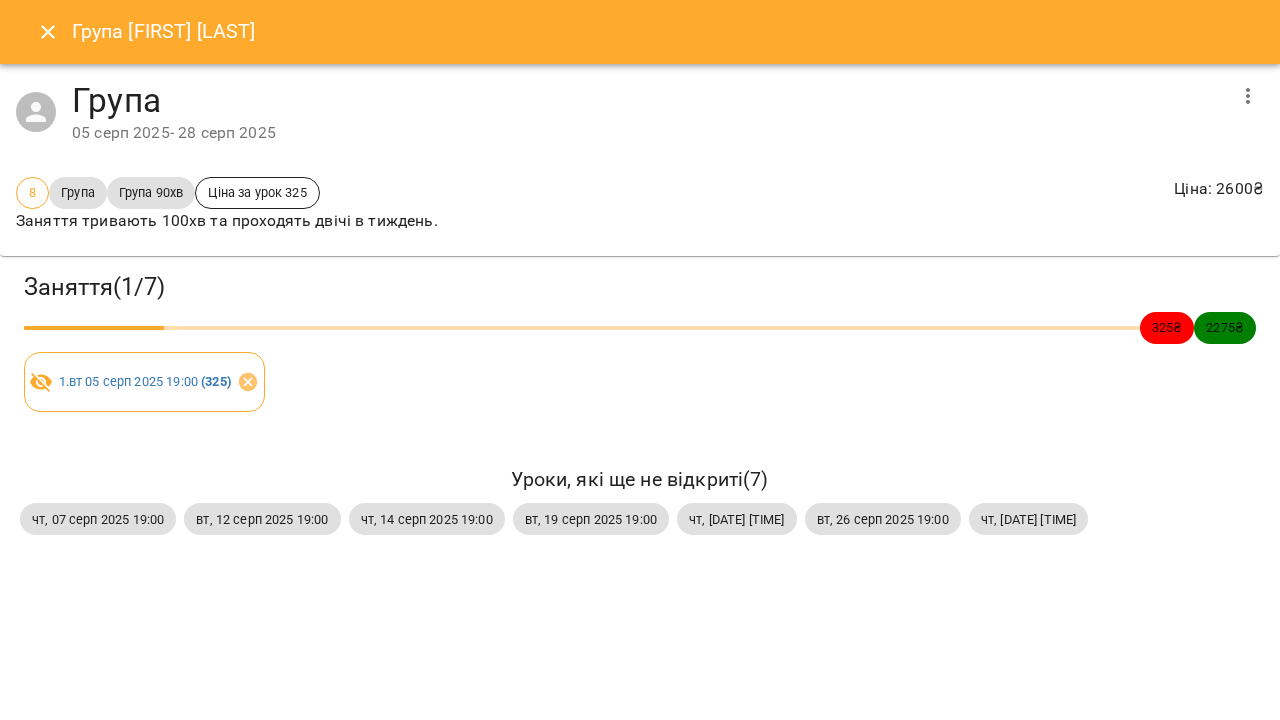click 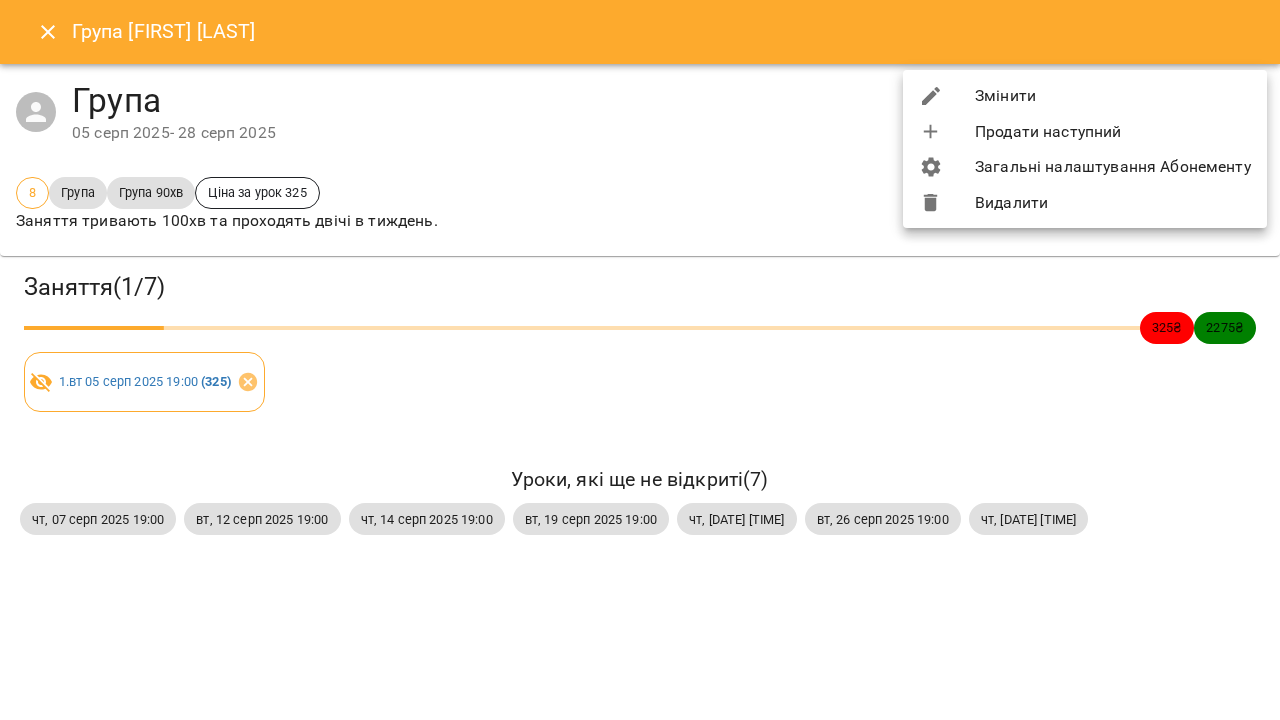 click on "Видалити" at bounding box center (1085, 203) 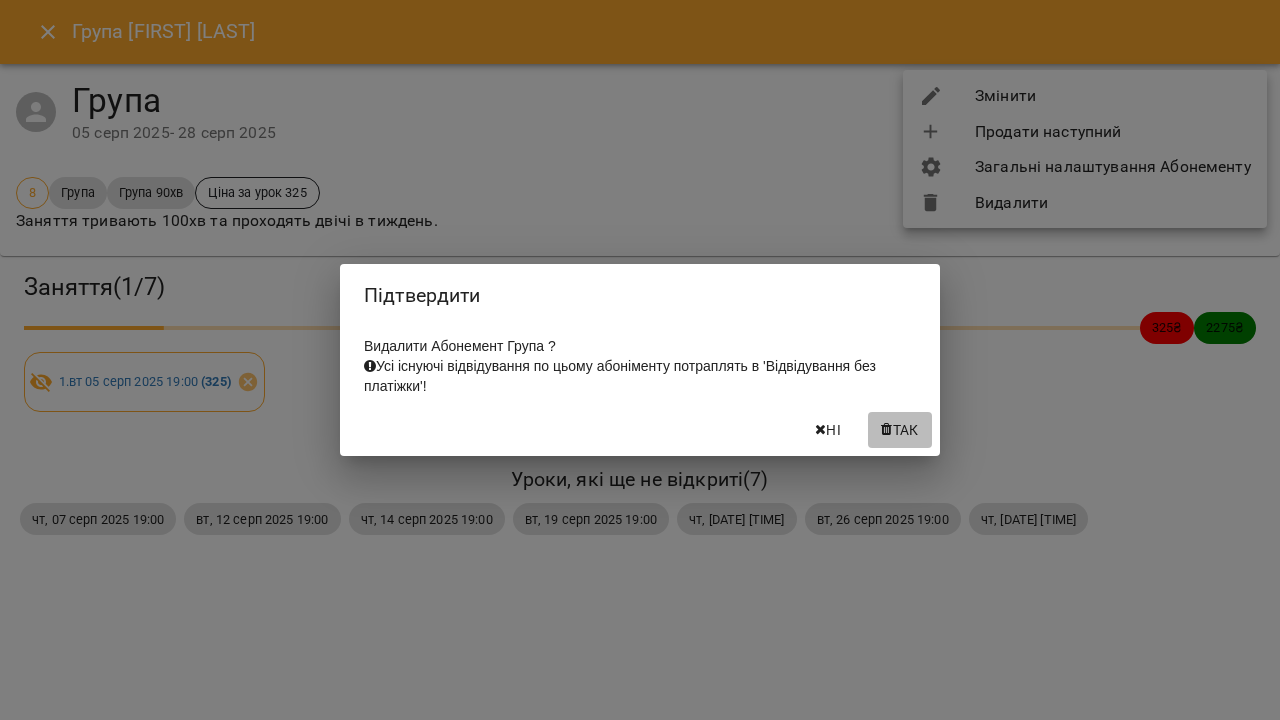 click on "Так" at bounding box center [906, 430] 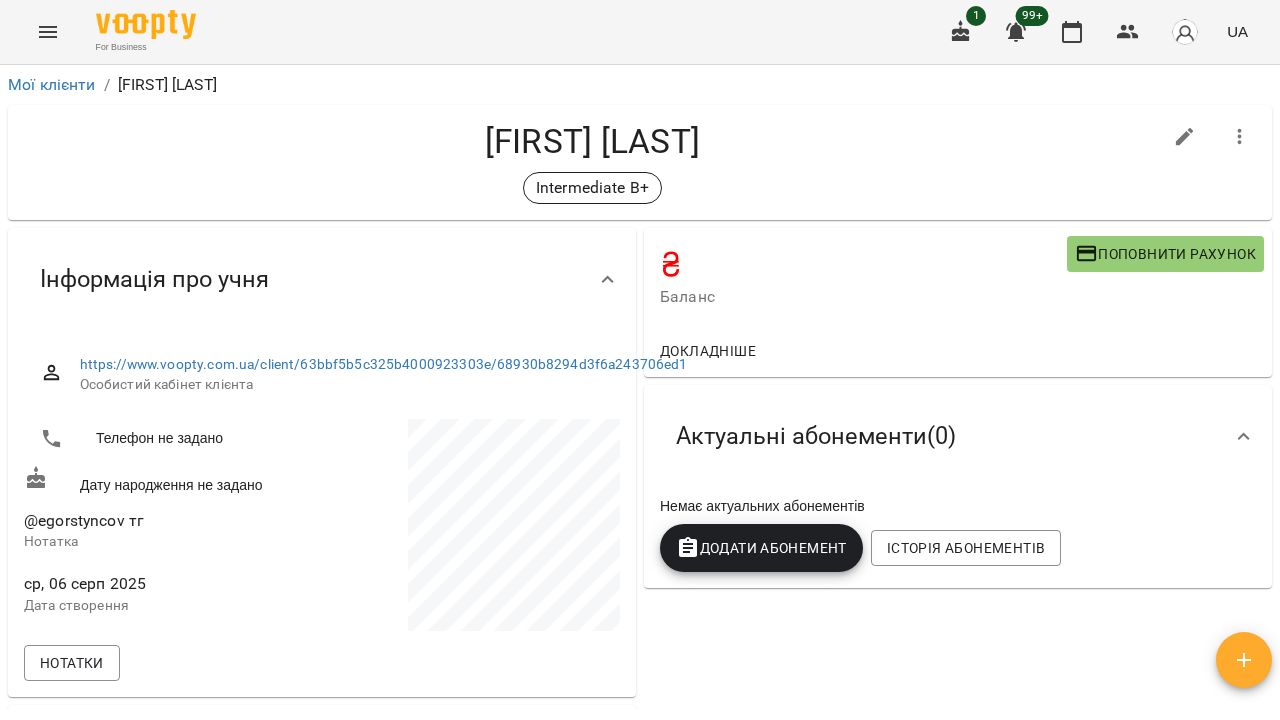 click 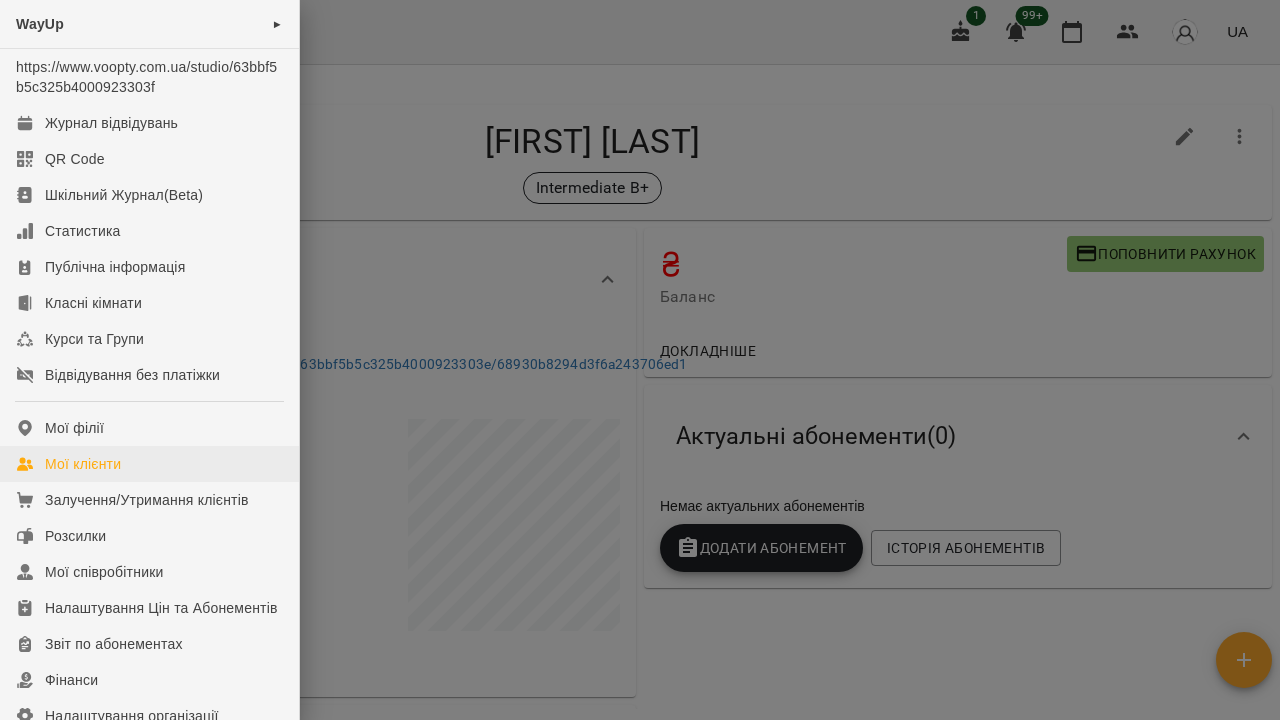 click on "Мої клієнти" at bounding box center (149, 464) 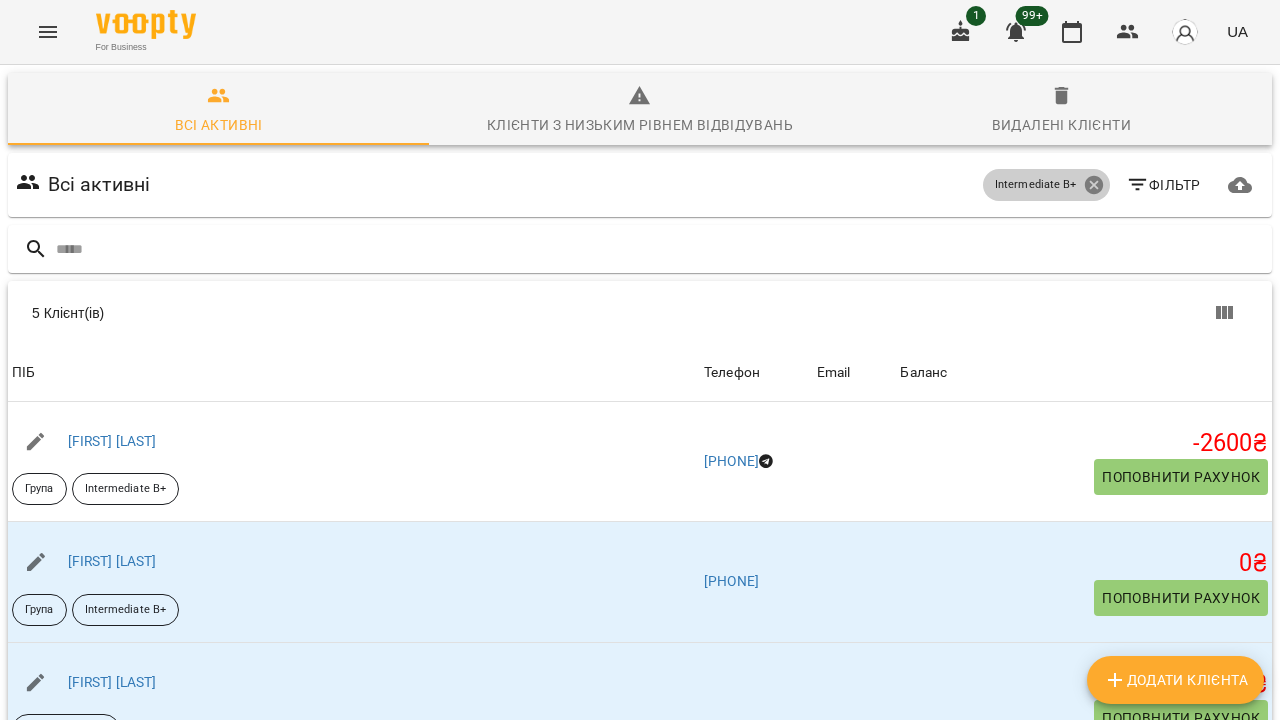 click 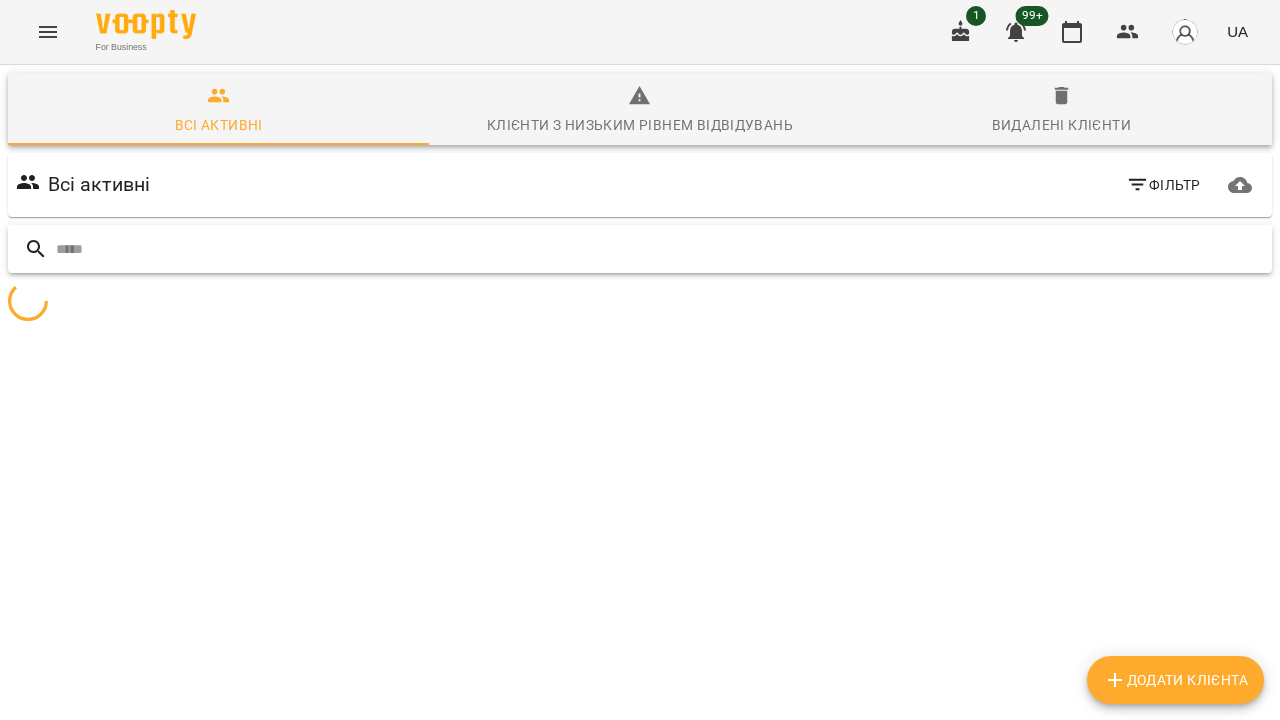 click at bounding box center [660, 249] 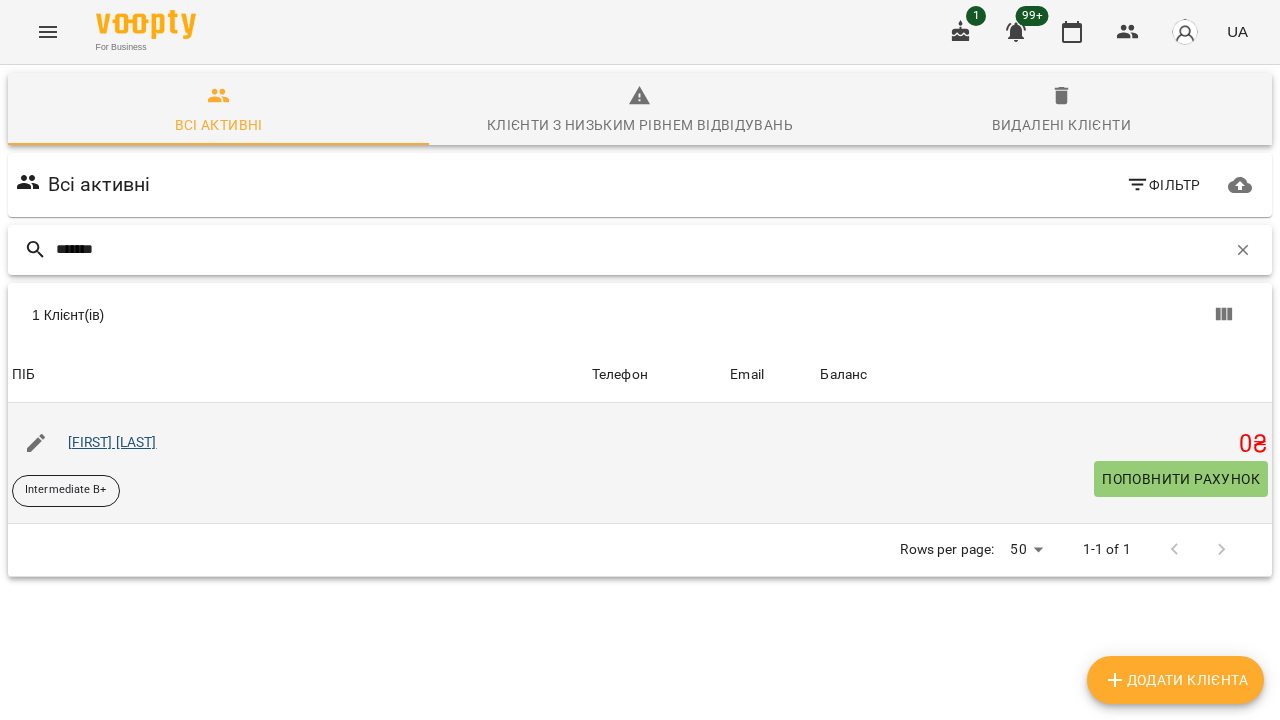 type on "*******" 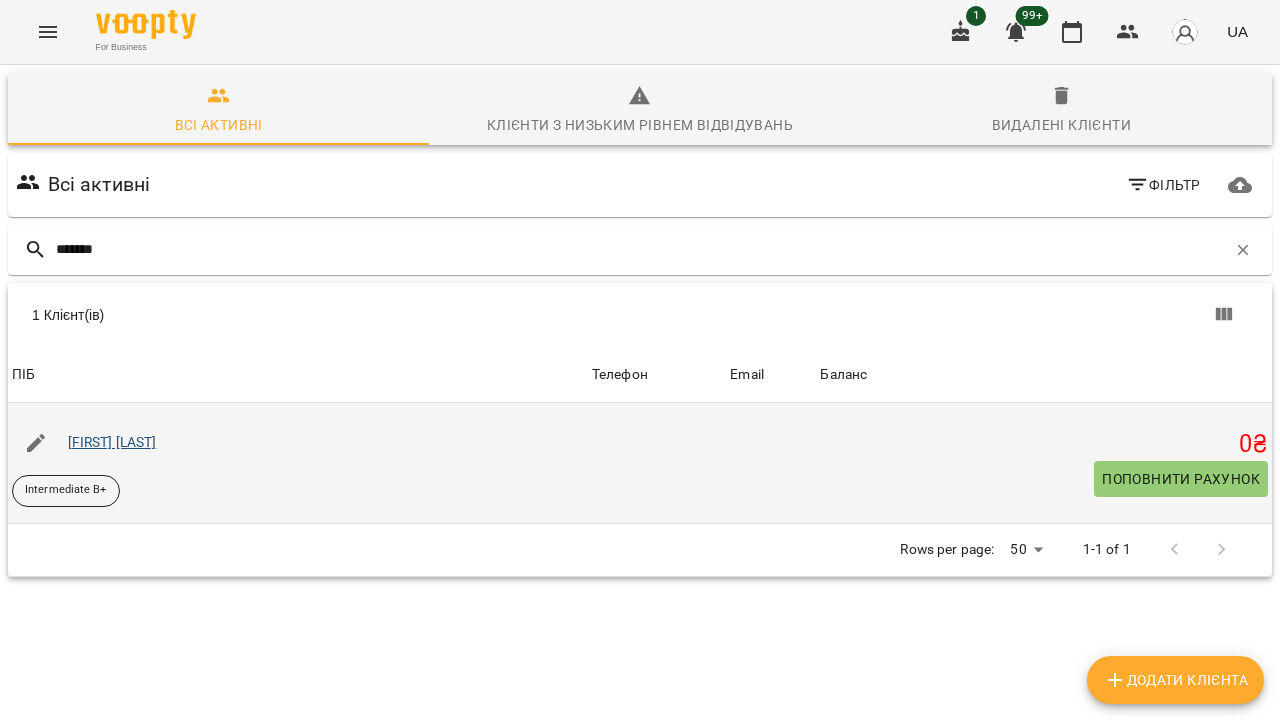 click on "Єгор Стінцов" at bounding box center [112, 442] 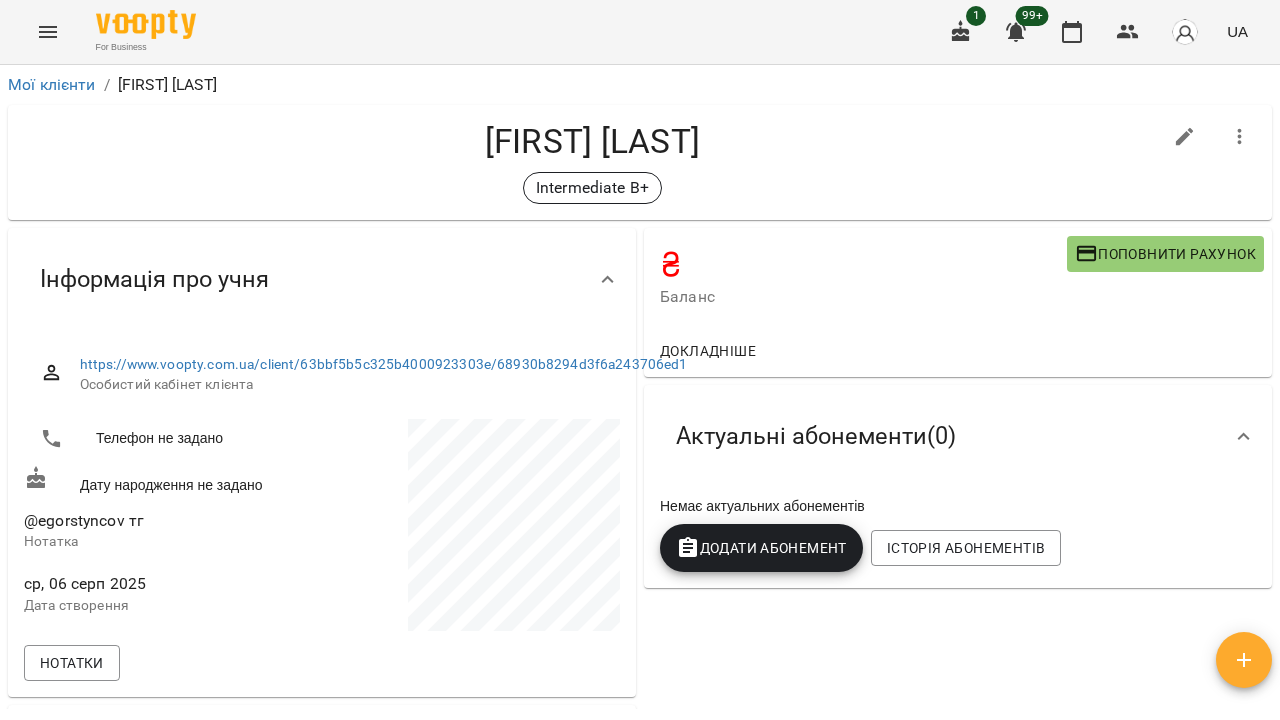 click 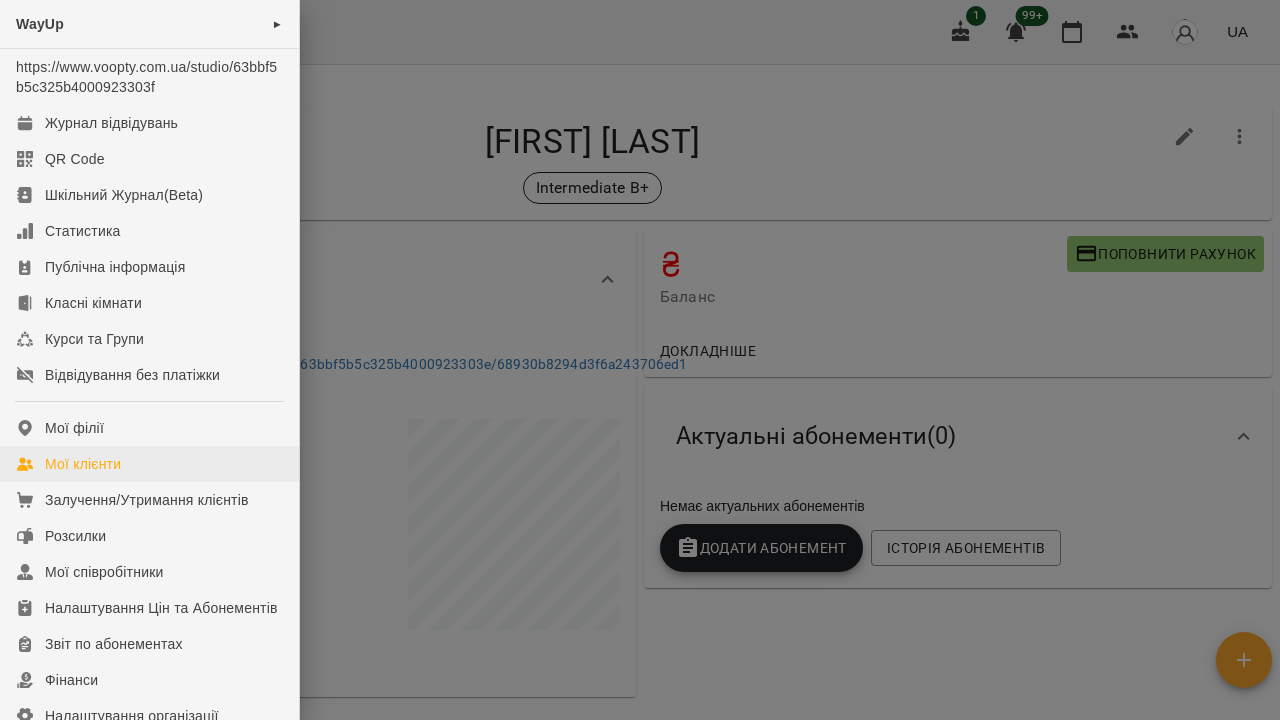 click on "Мої клієнти" at bounding box center (83, 464) 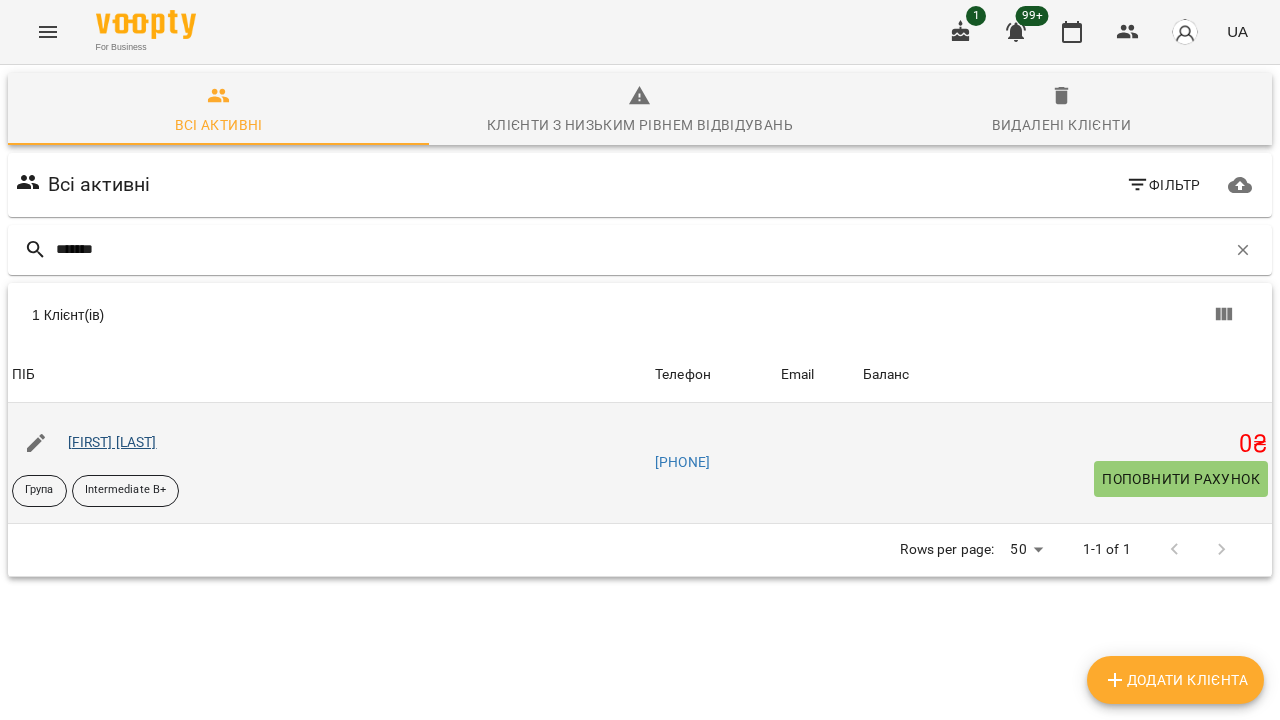 type on "*******" 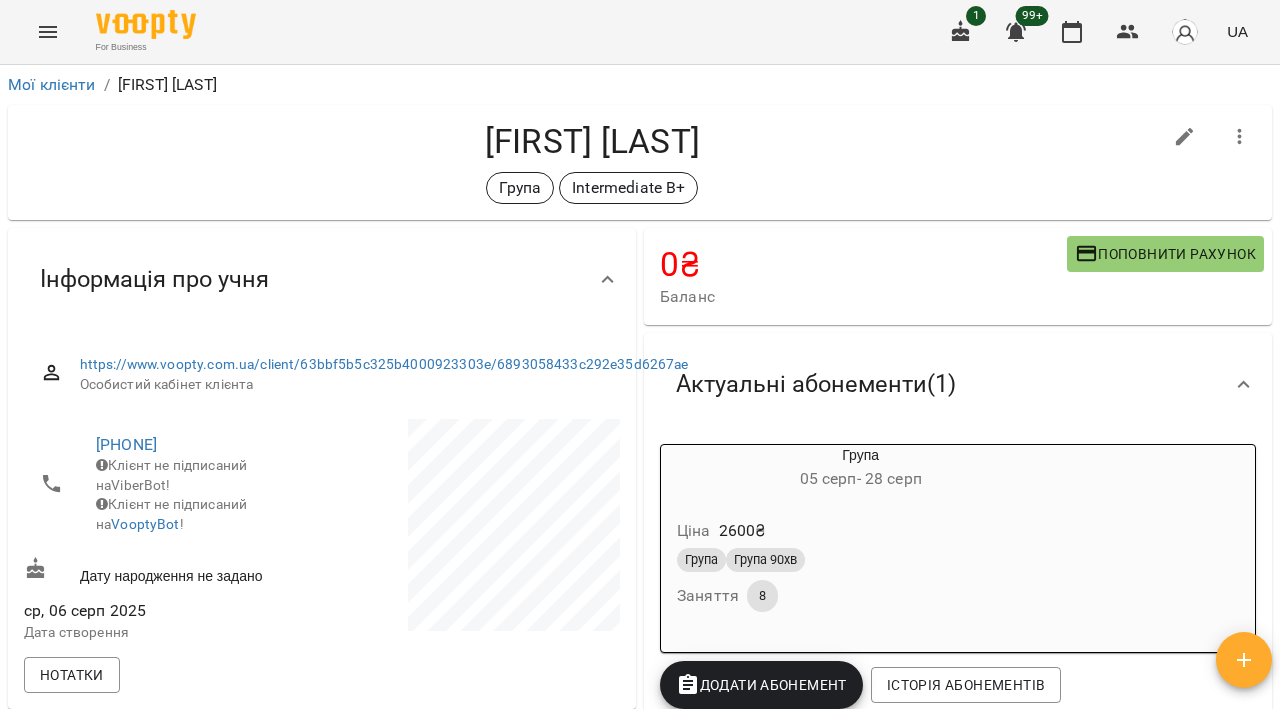 click 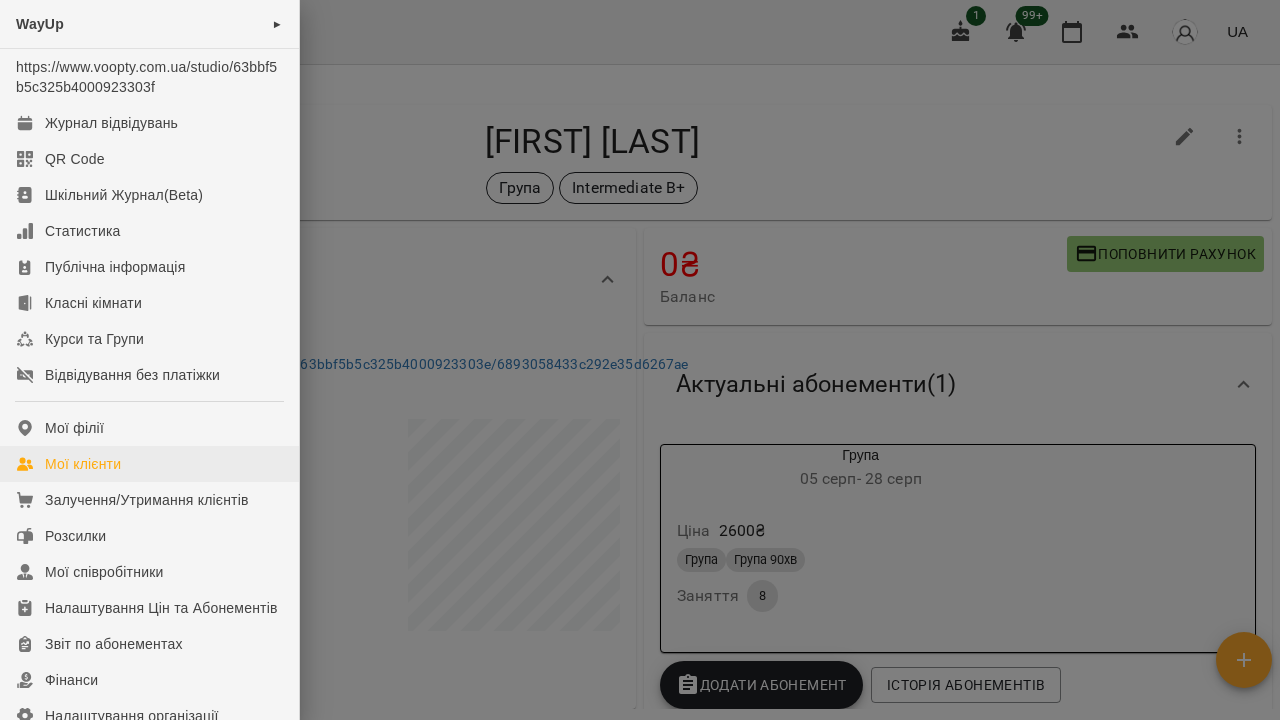 click on "Мої клієнти" at bounding box center (83, 464) 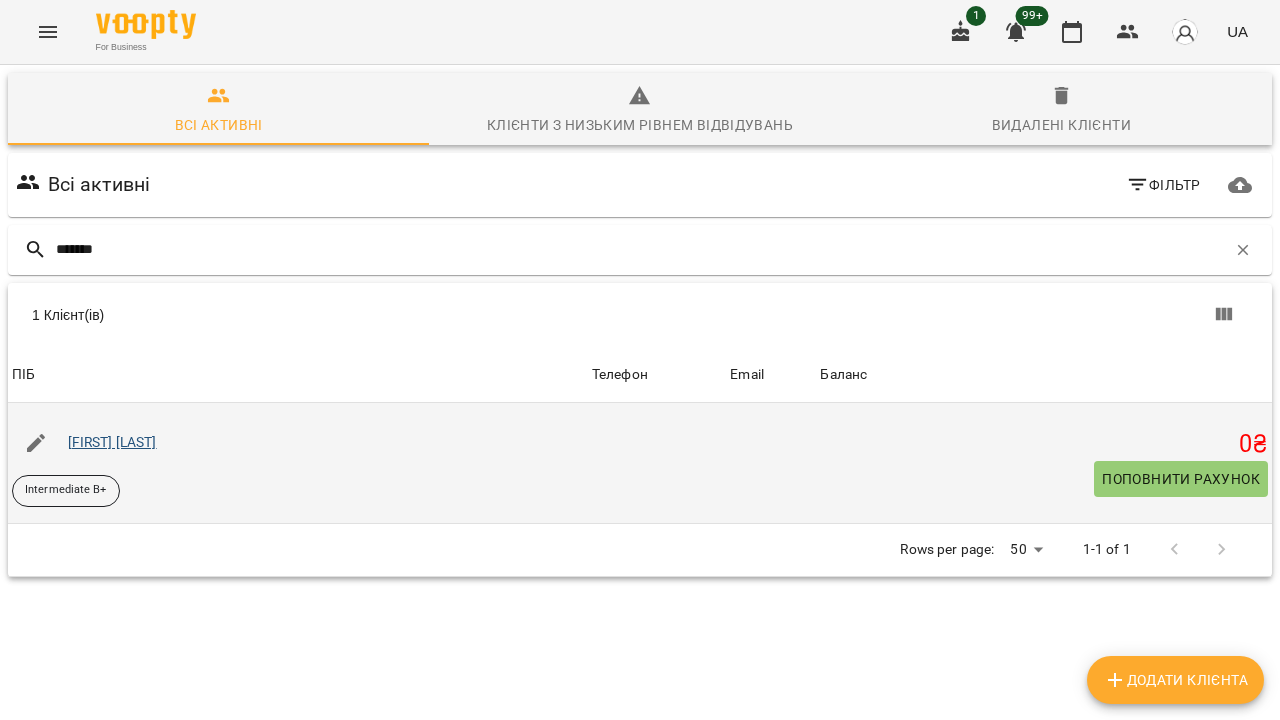 type on "*******" 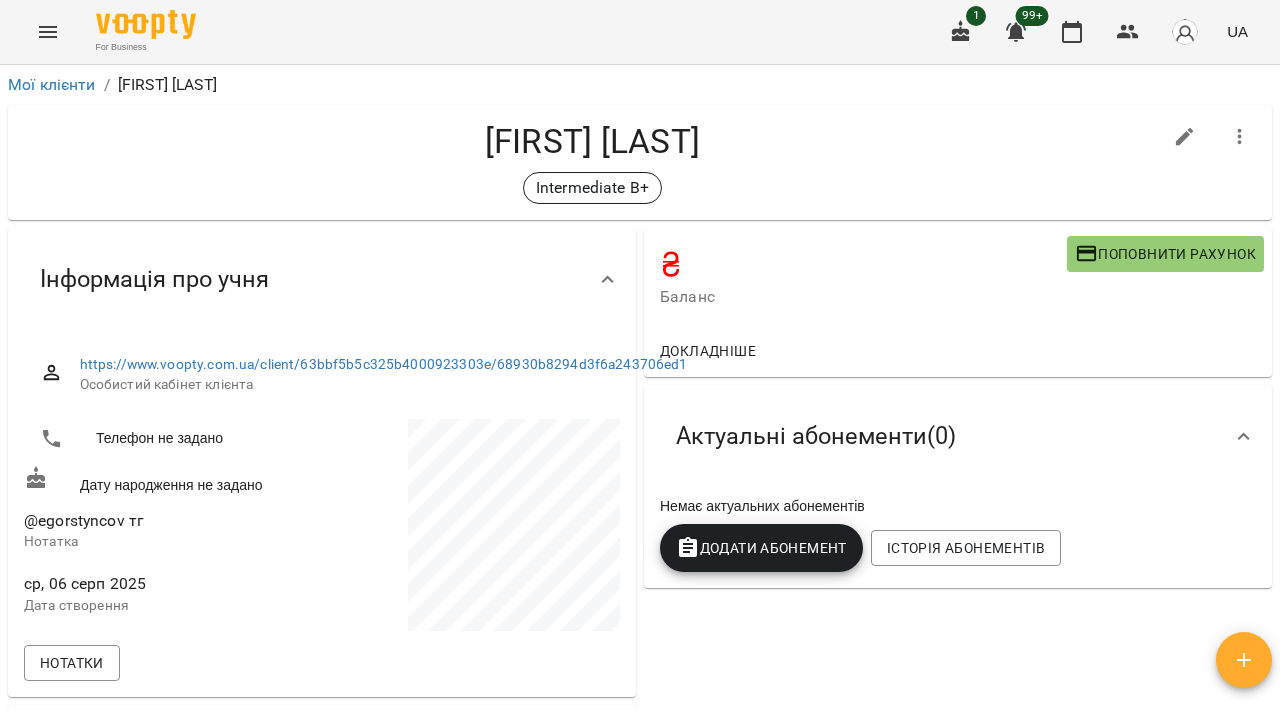 click 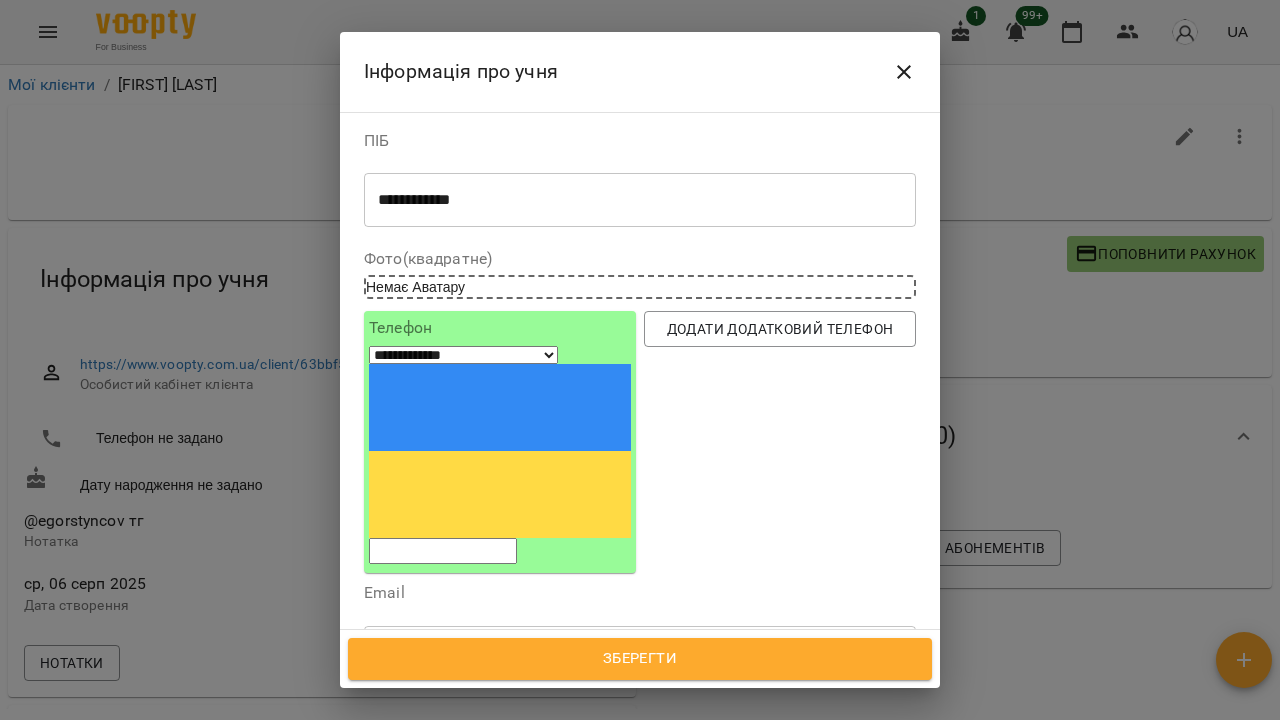 click 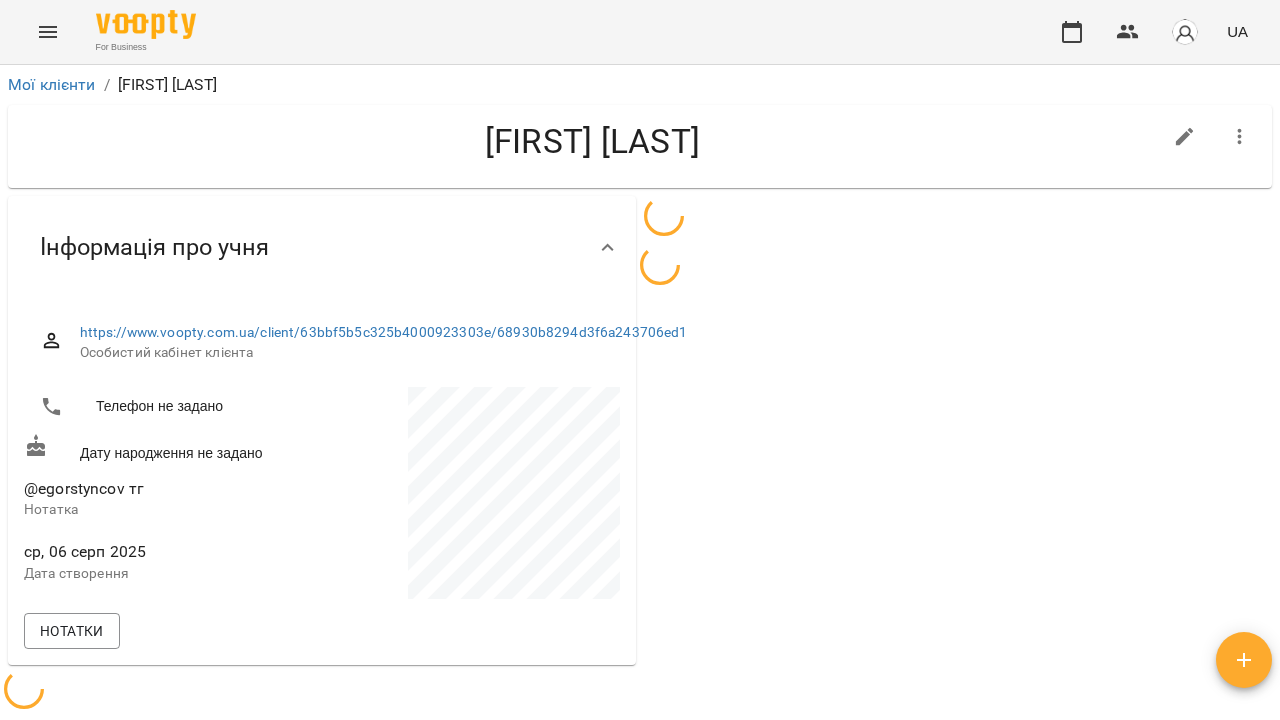 scroll, scrollTop: 0, scrollLeft: 0, axis: both 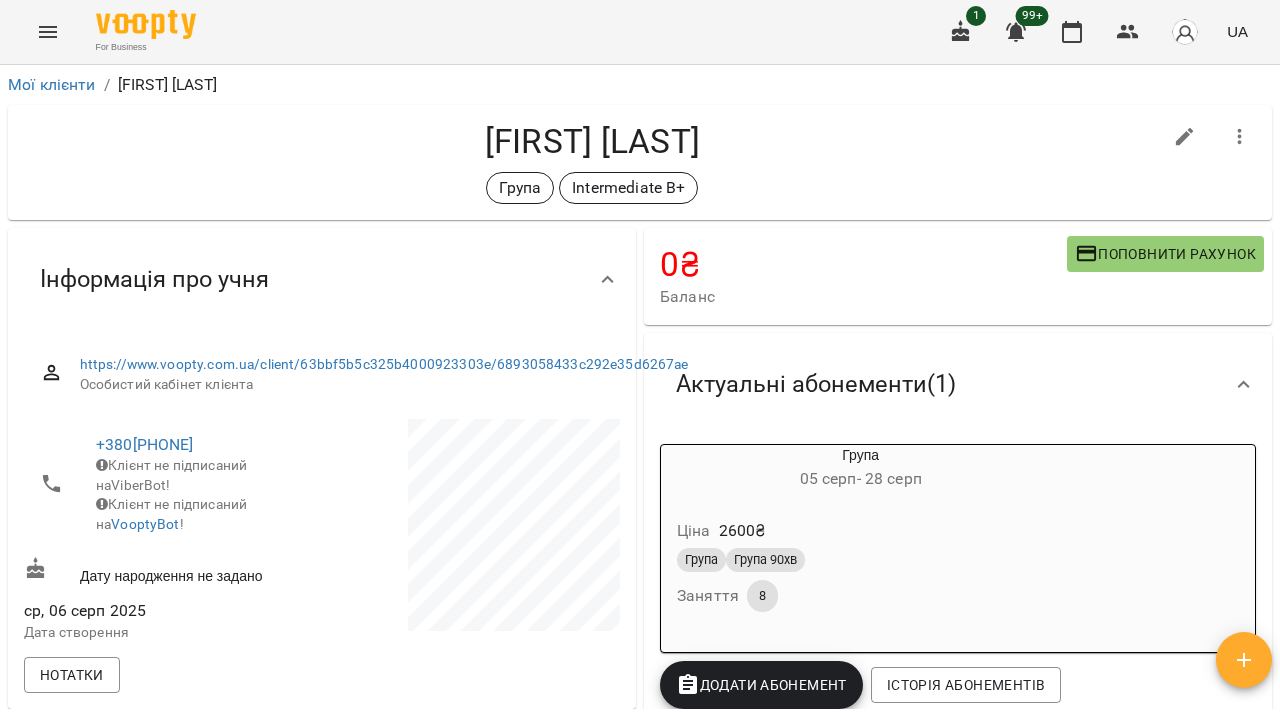 click on "Група Група 90хв" at bounding box center [860, 560] 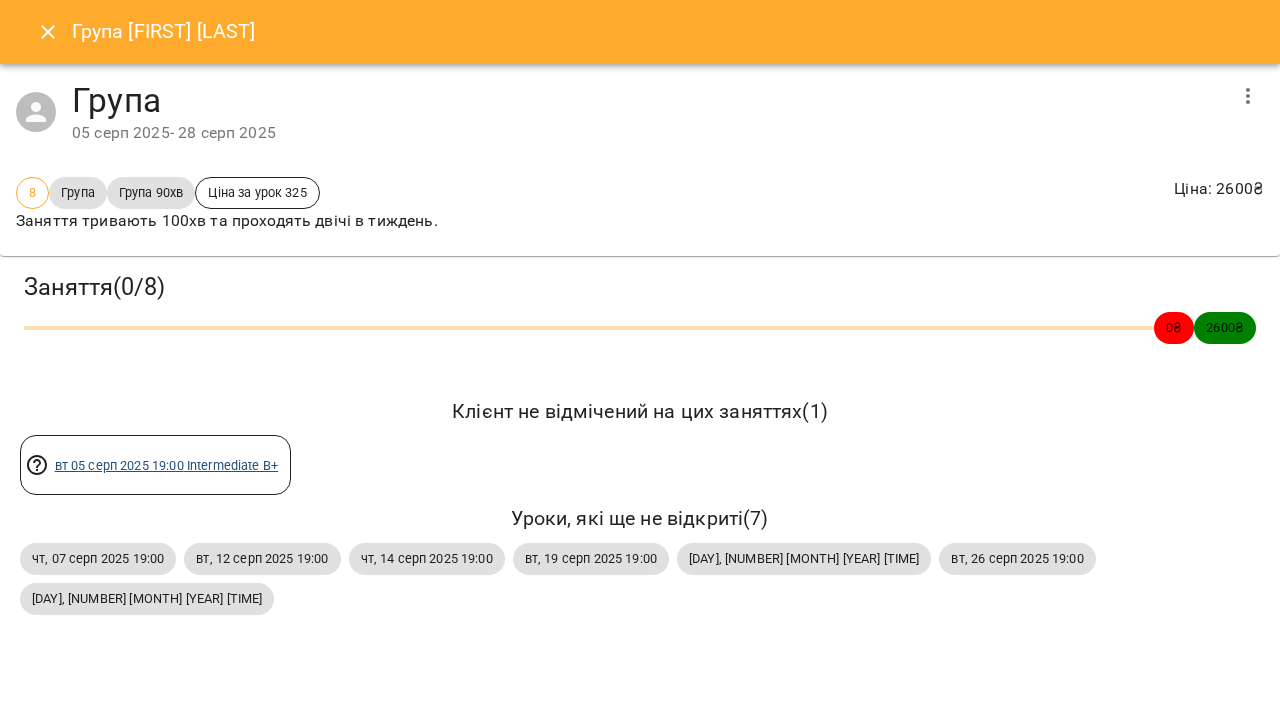 click on "вт 05 серп 2025 19:00   Intermediate B+" at bounding box center (166, 465) 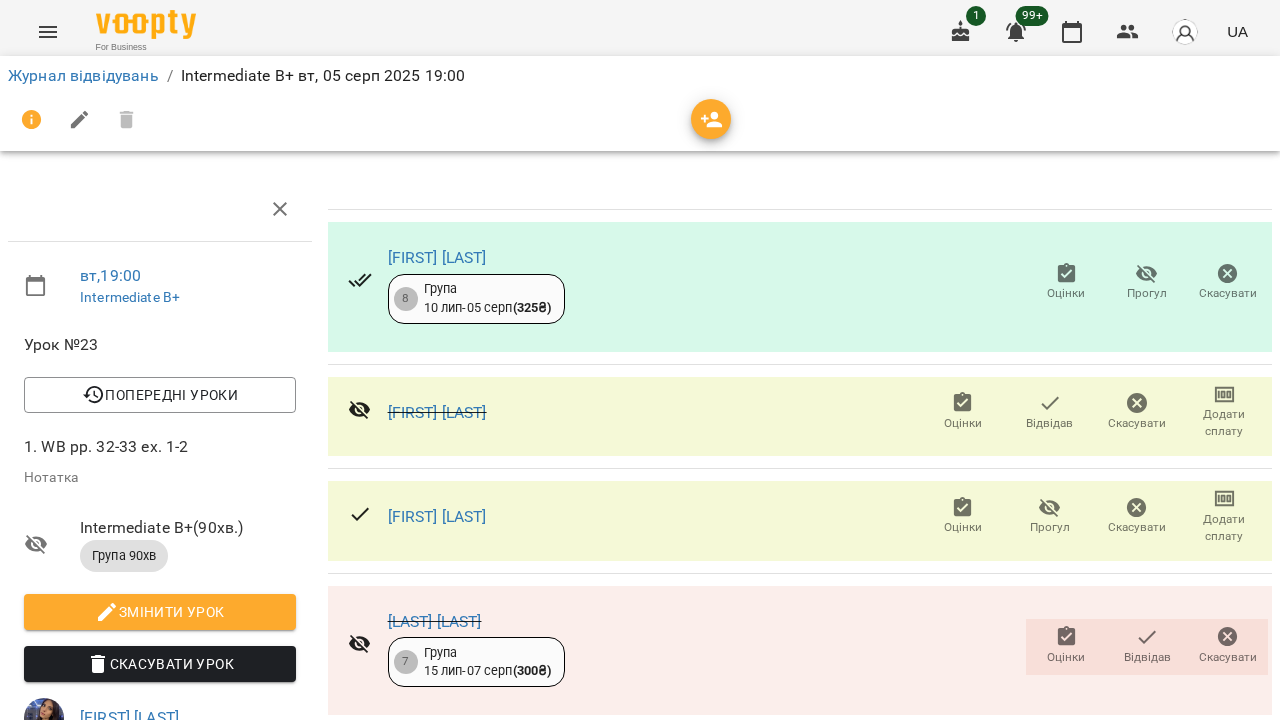 scroll, scrollTop: 0, scrollLeft: 0, axis: both 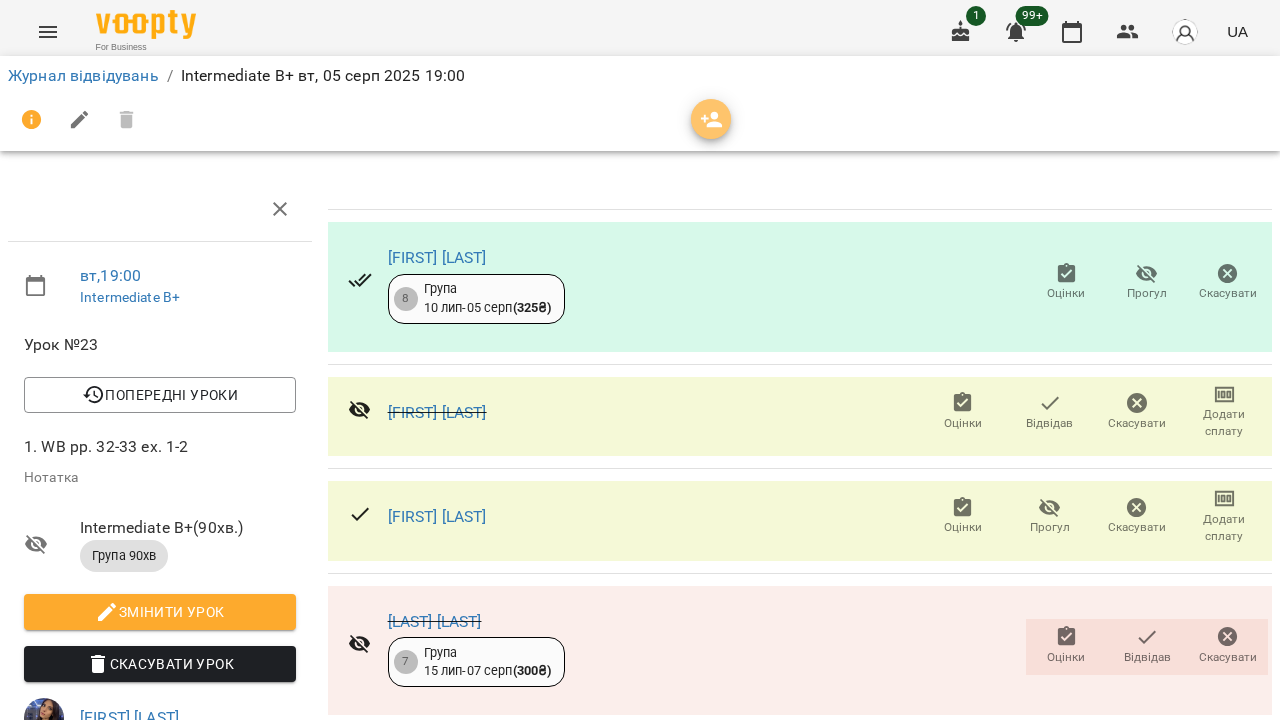 click 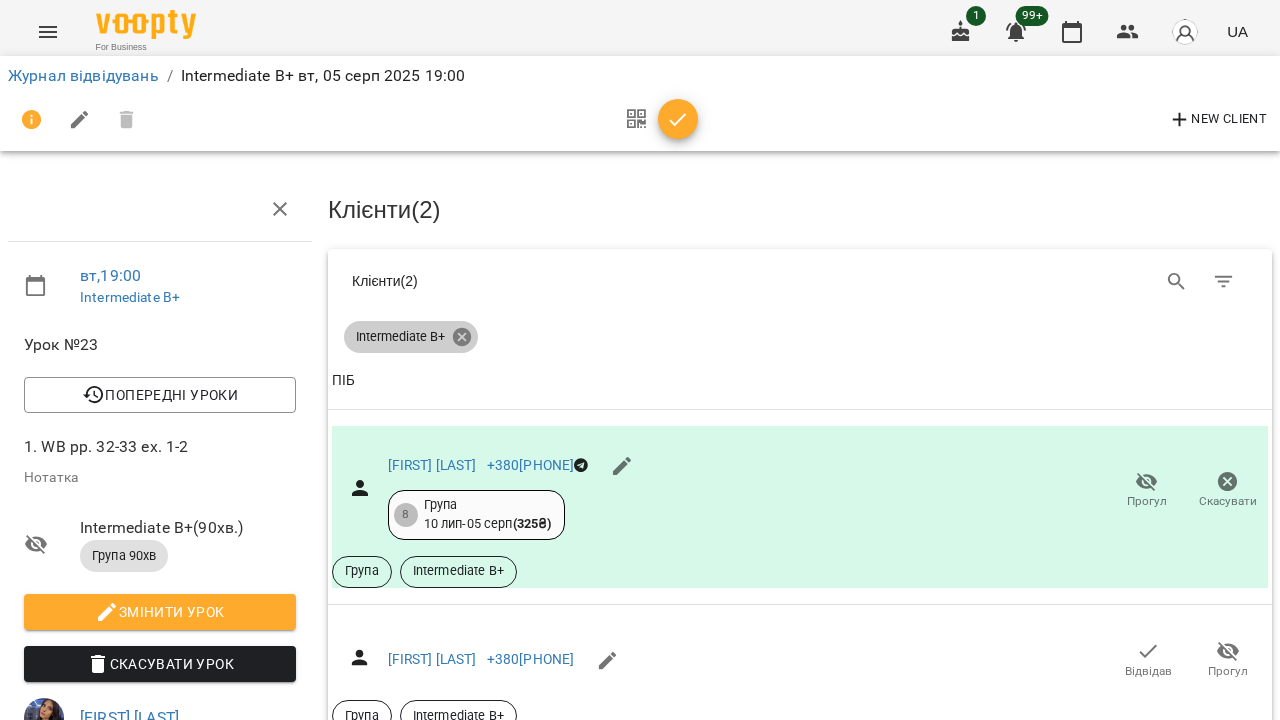 click 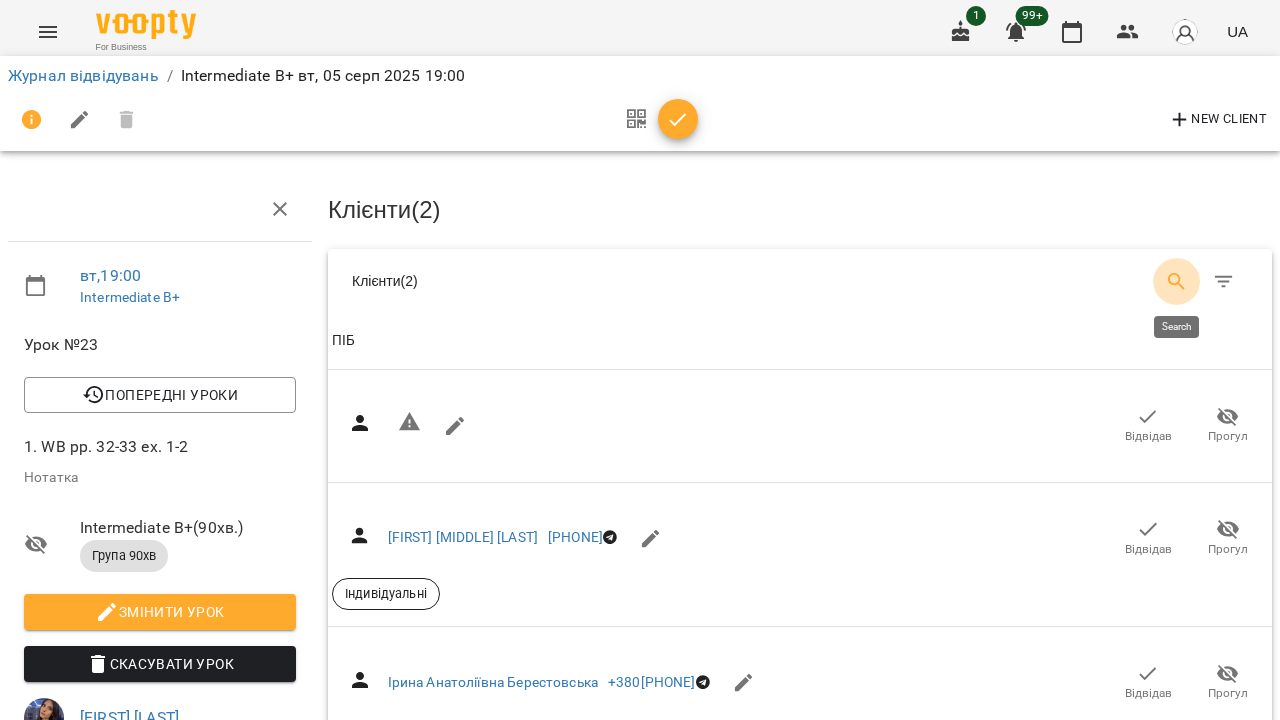 click at bounding box center (1177, 282) 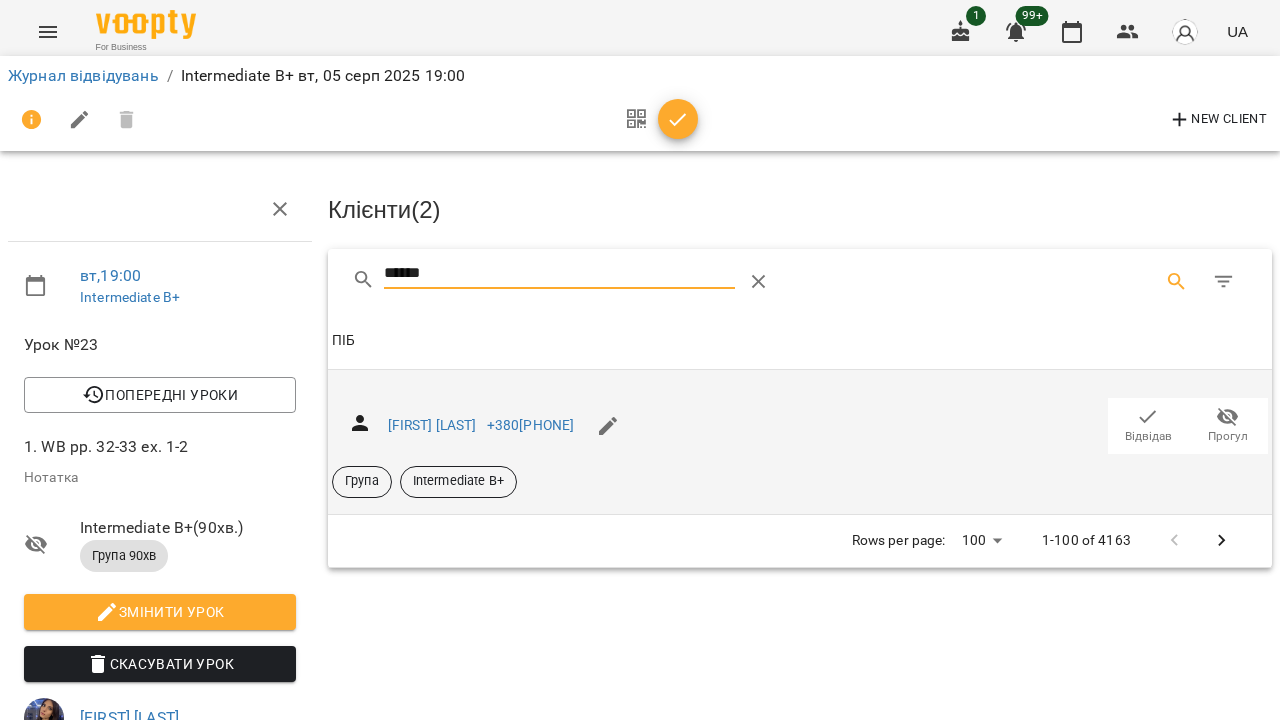 type on "******" 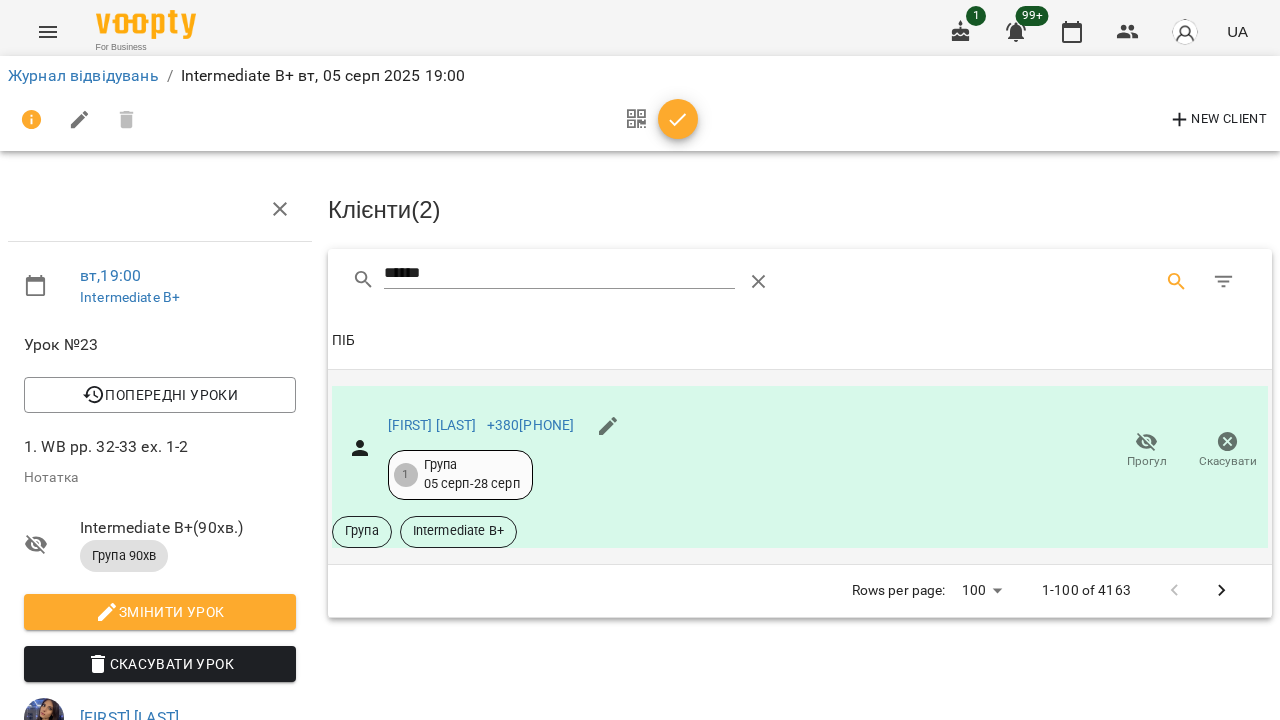 click 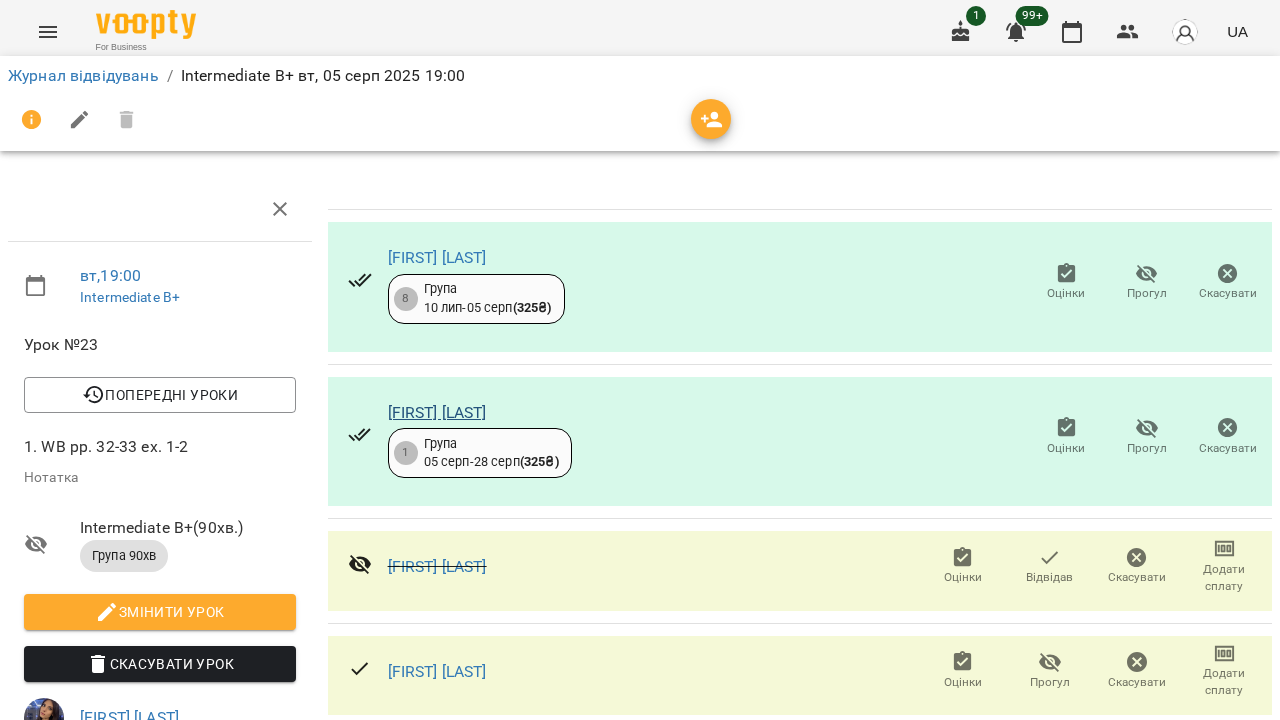 click on "Єгор Стинцов" at bounding box center [437, 412] 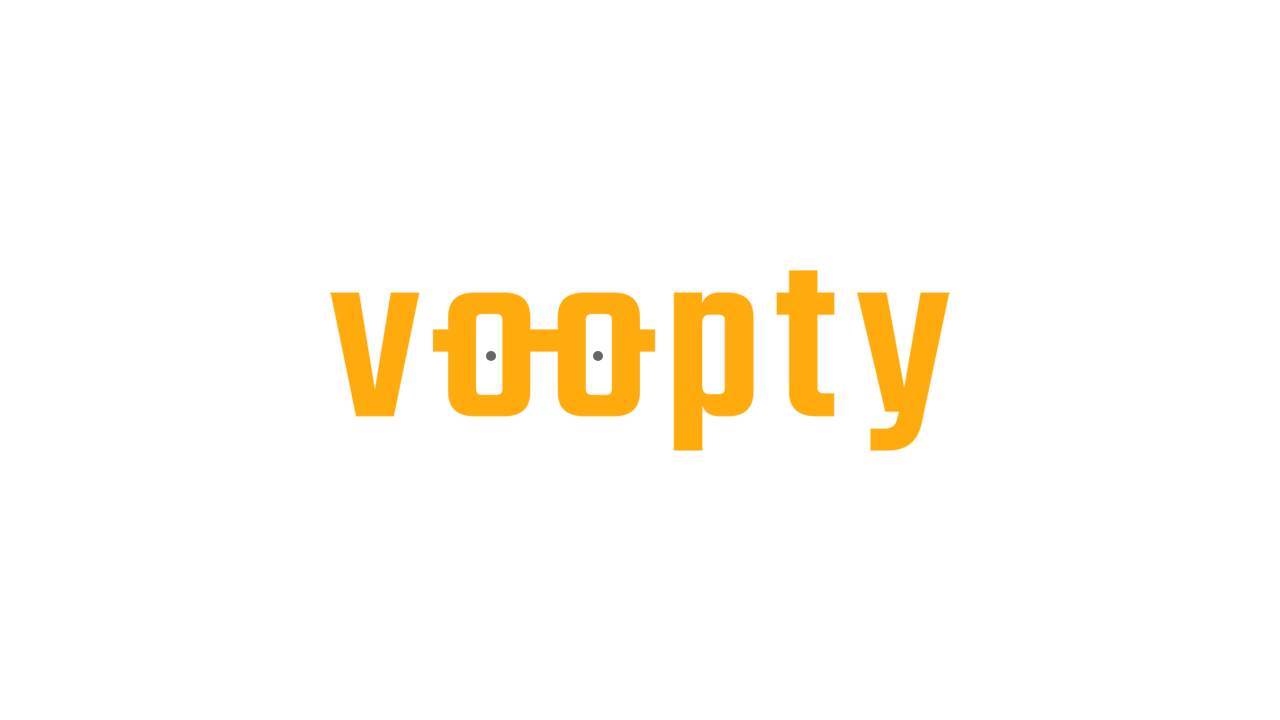 scroll, scrollTop: 0, scrollLeft: 0, axis: both 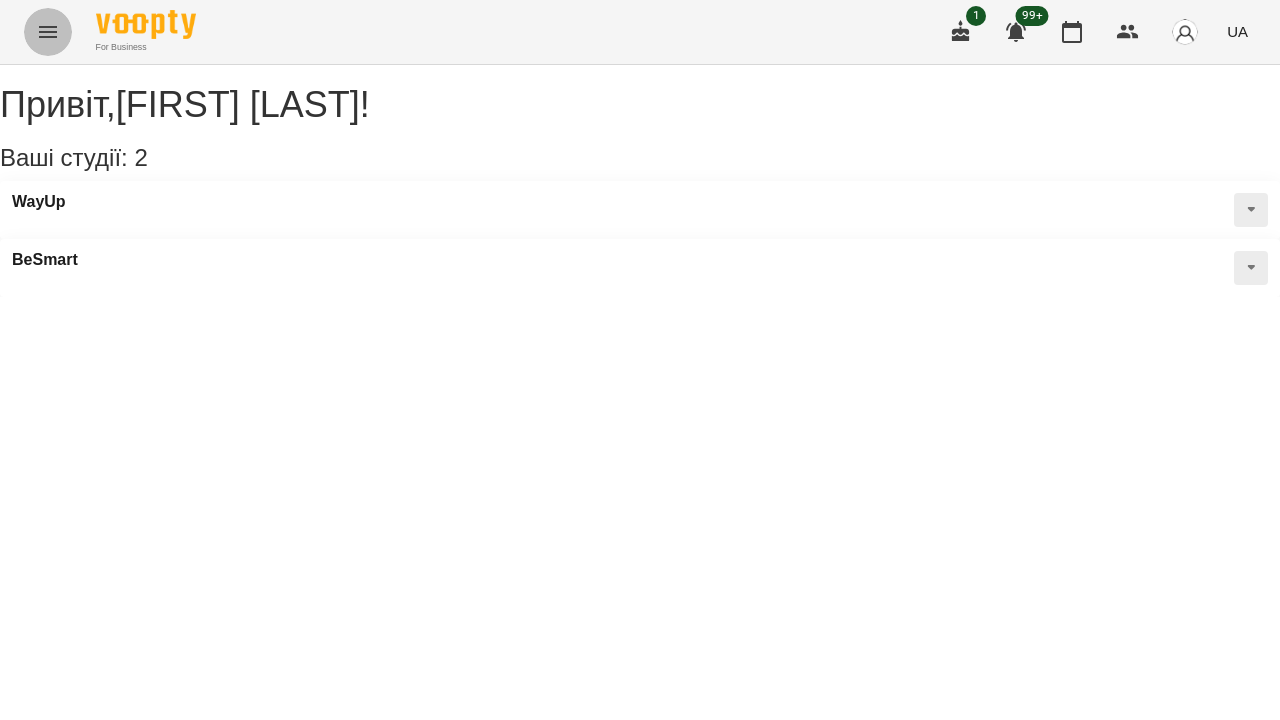 click at bounding box center (48, 32) 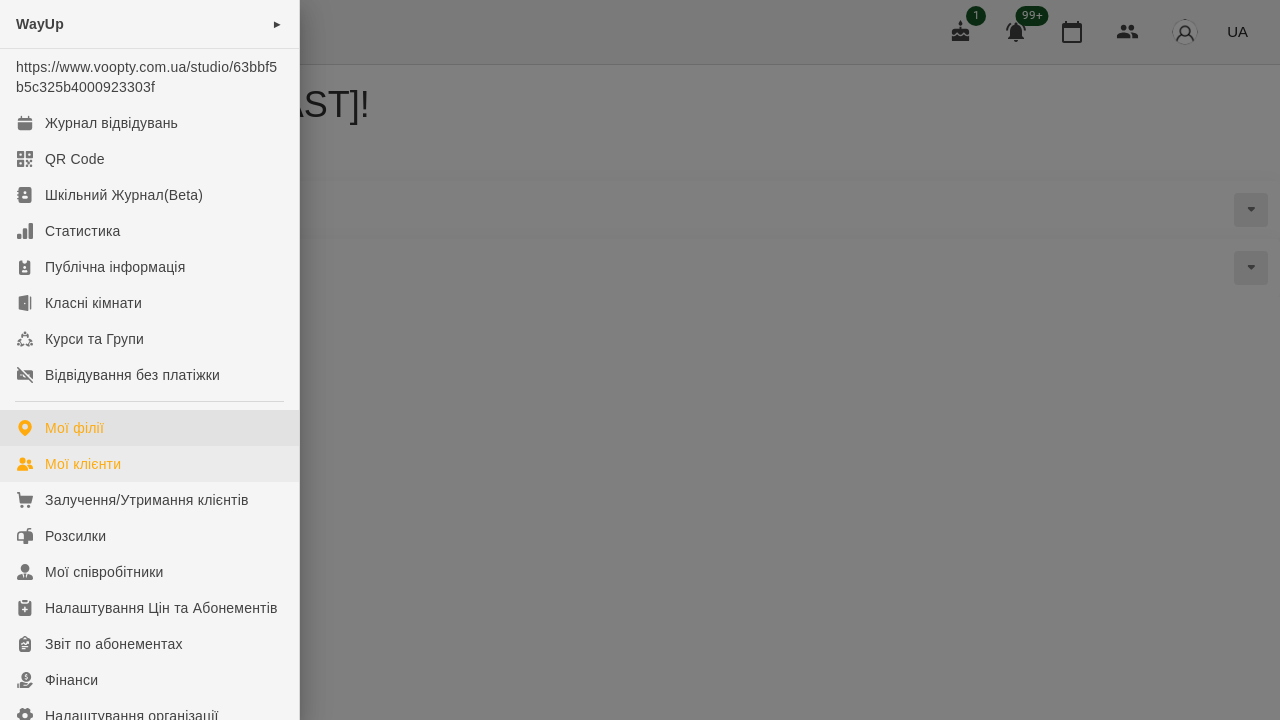 click on "Мої клієнти" at bounding box center (149, 464) 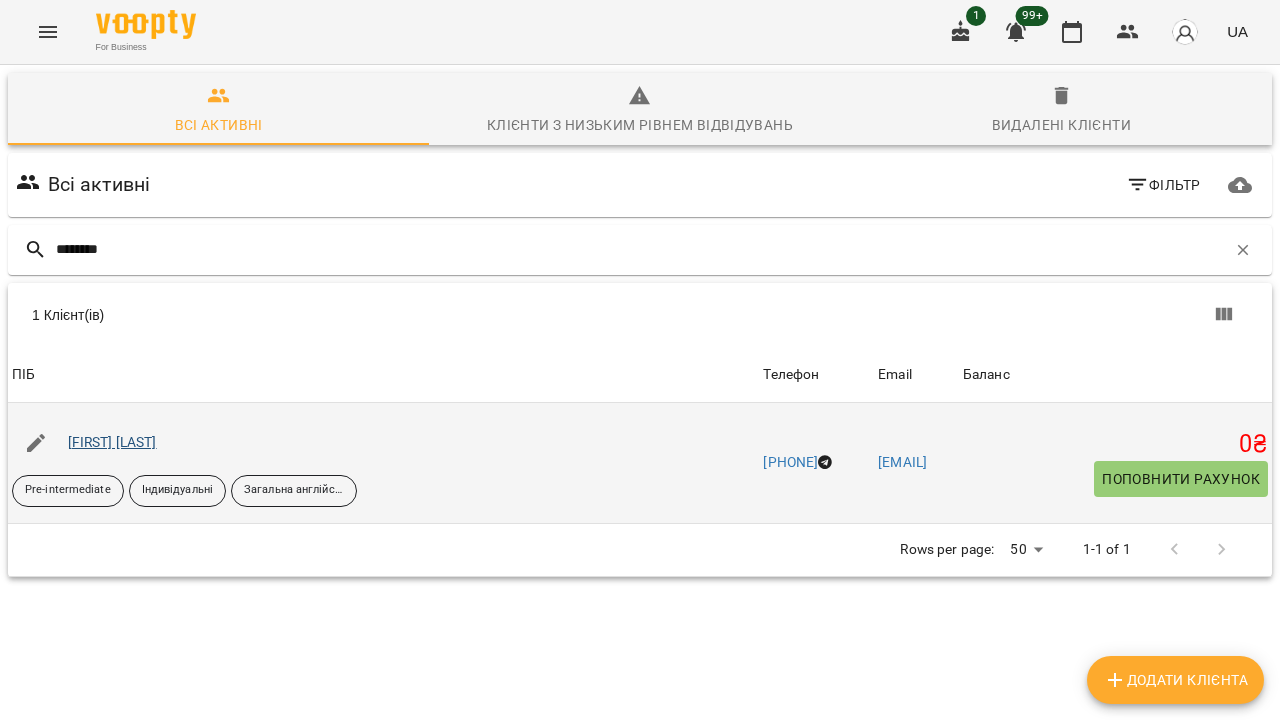 type on "********" 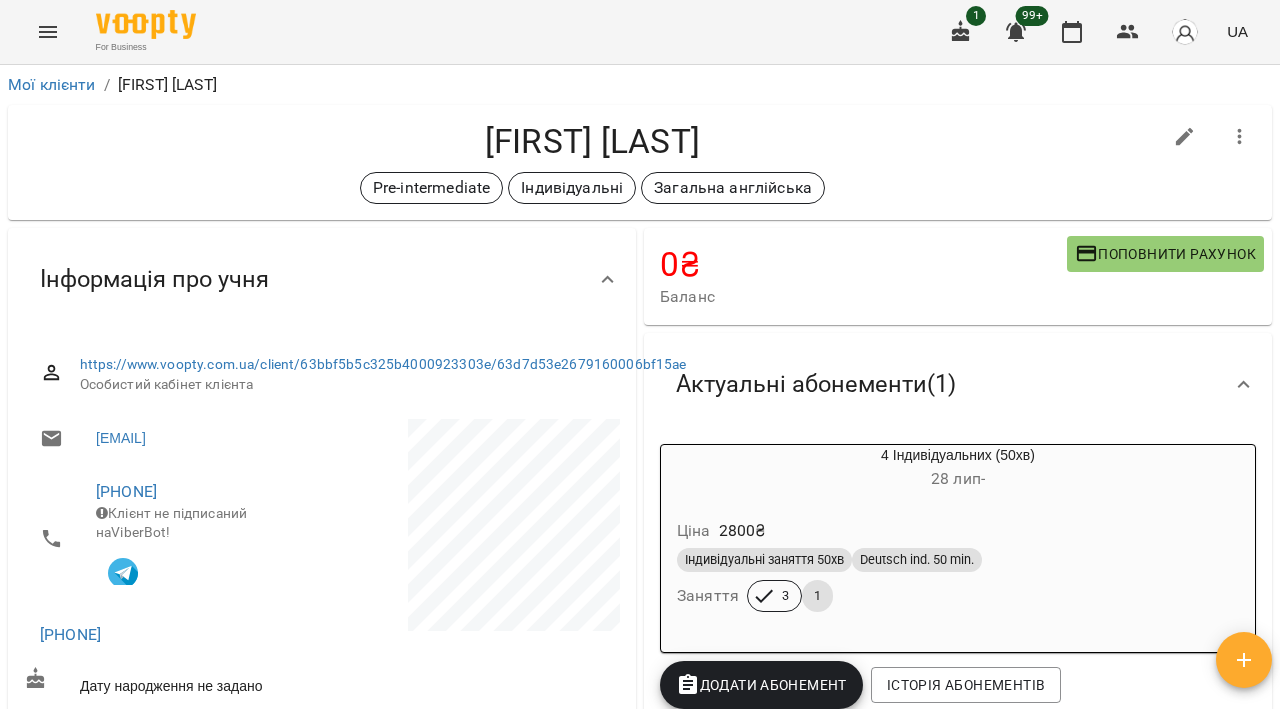 click 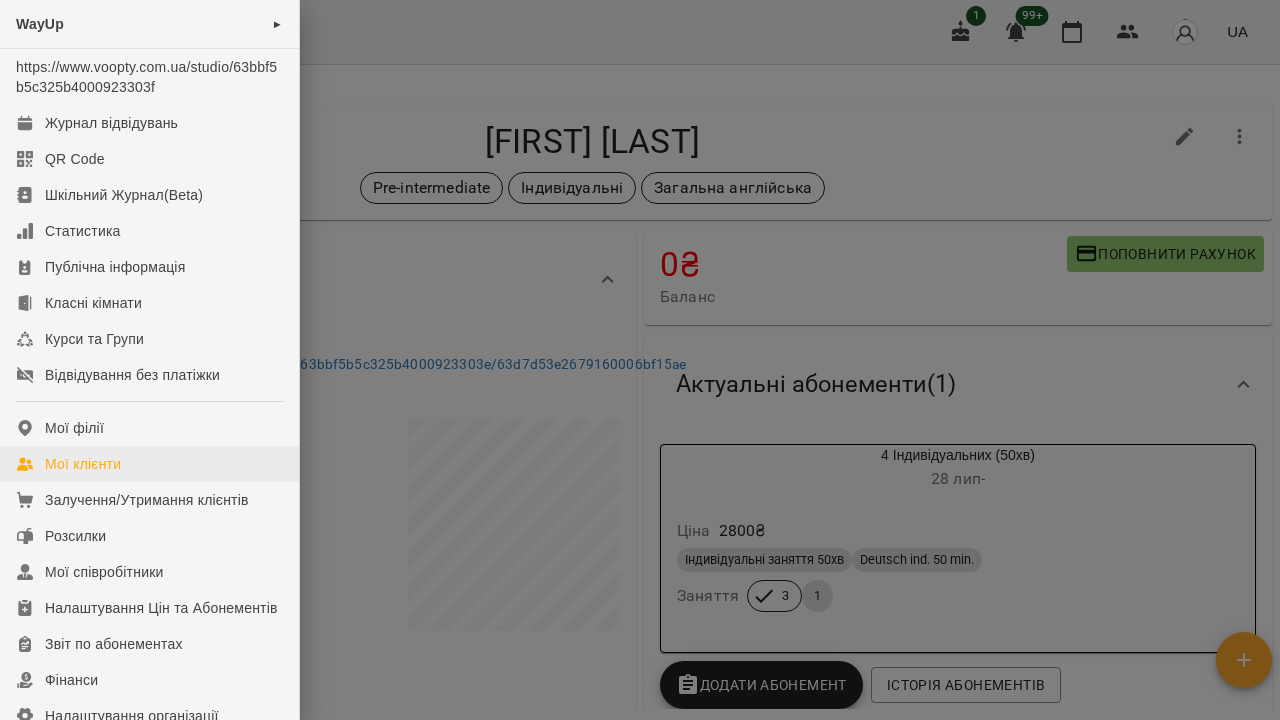click on "Мої клієнти" at bounding box center (149, 464) 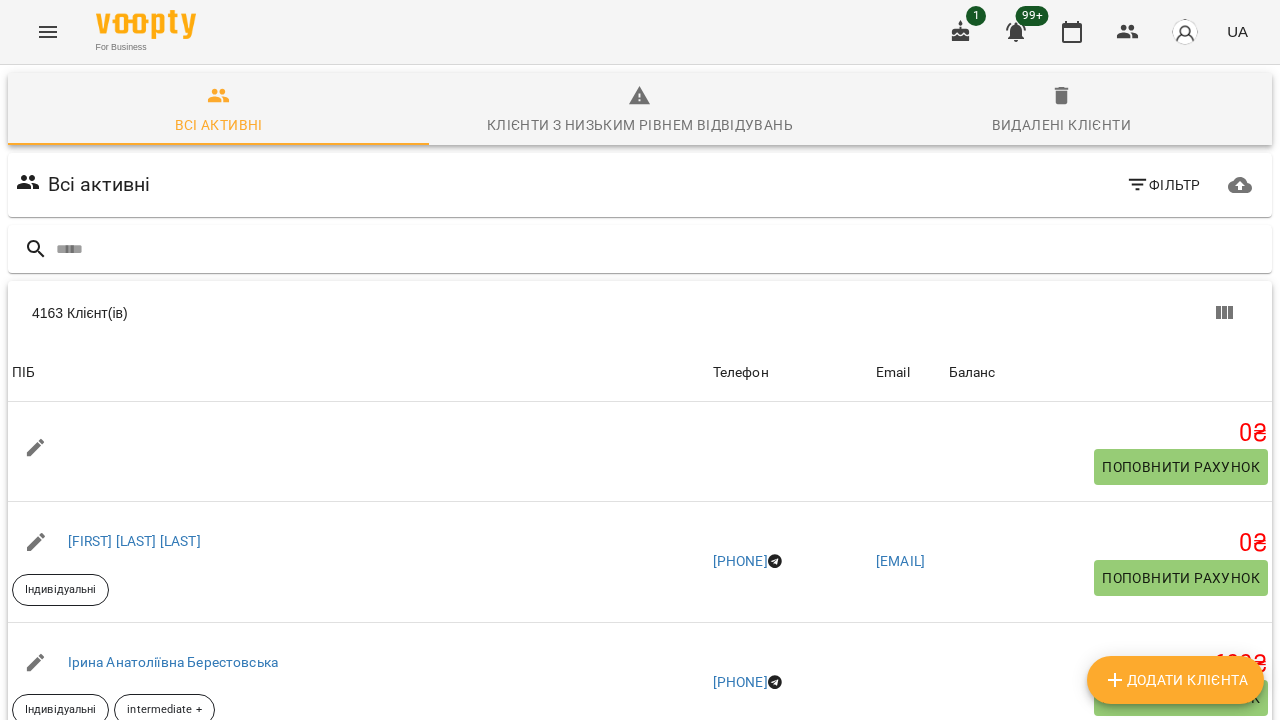 click on "Додати клієнта" at bounding box center (1175, 680) 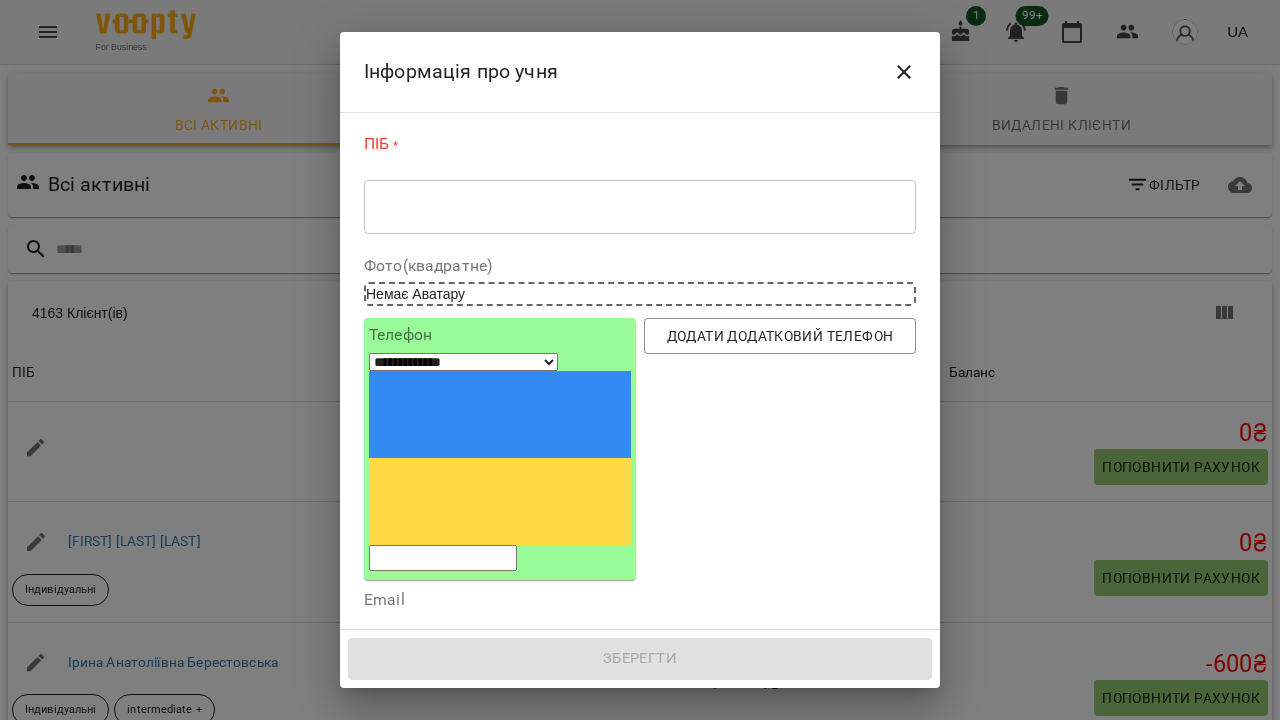 click at bounding box center (640, 207) 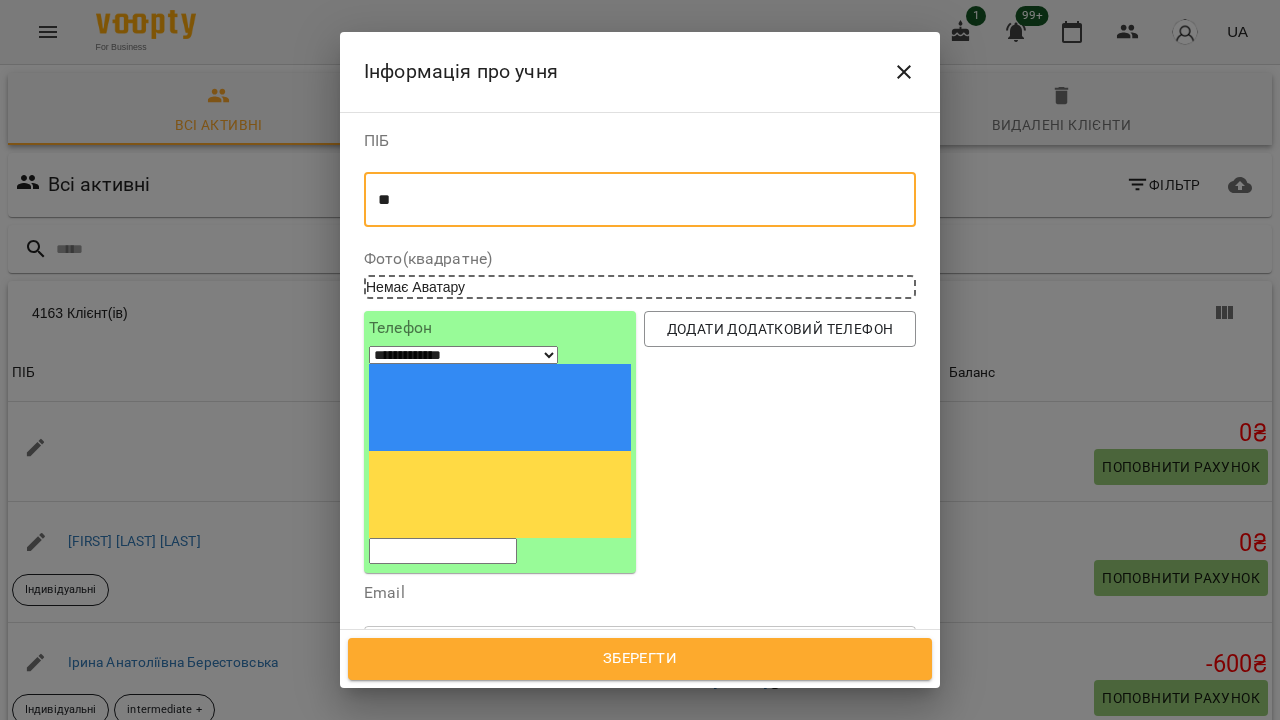 type on "*" 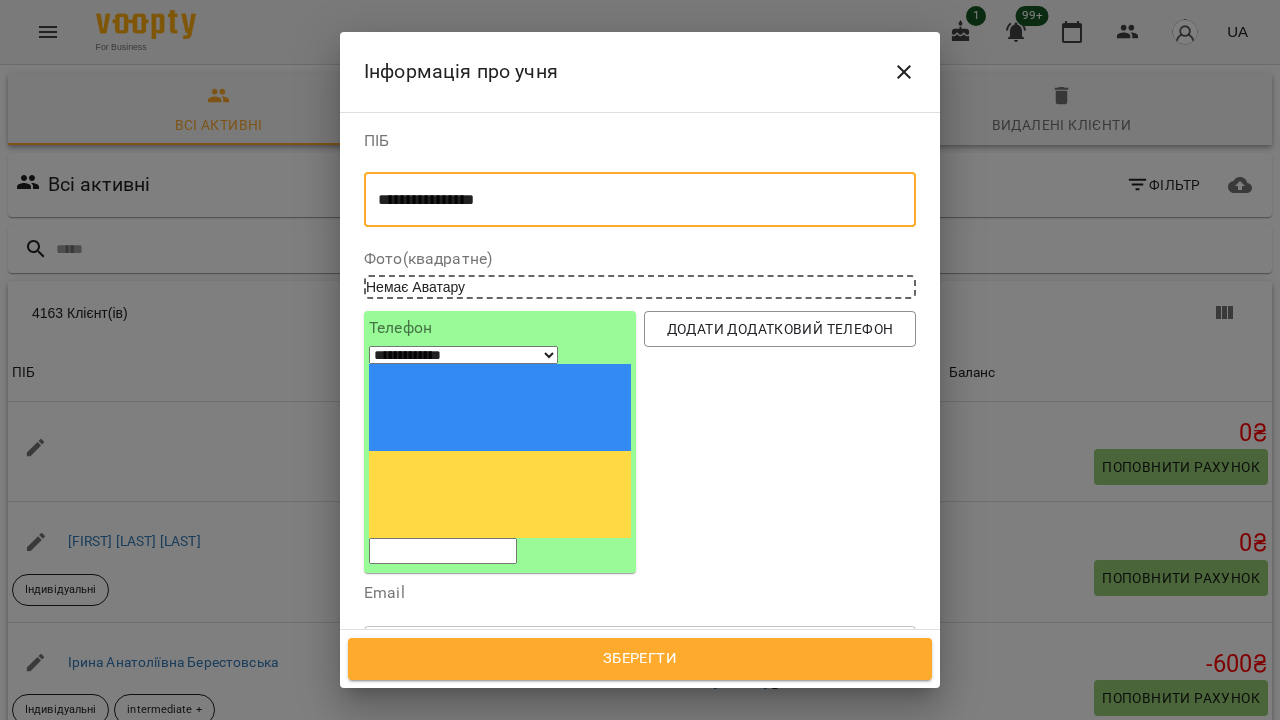 type on "**********" 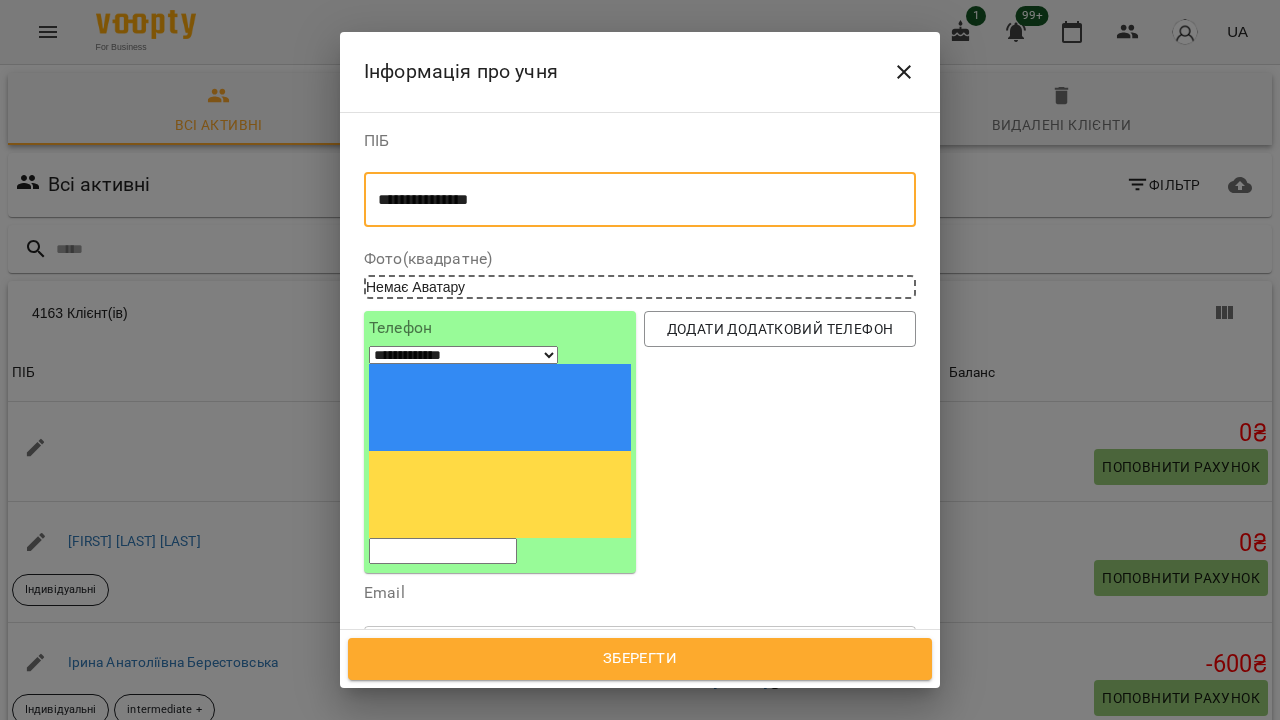 click on "Зберегти" at bounding box center (640, 659) 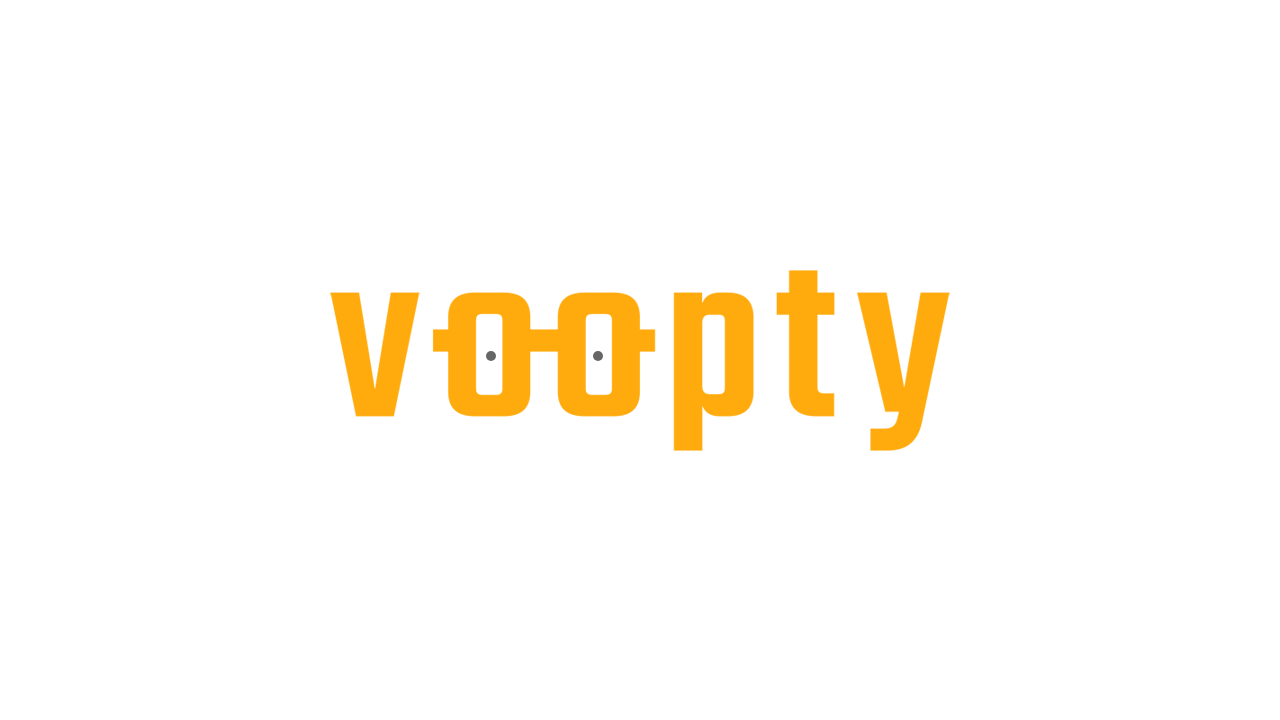 scroll, scrollTop: 0, scrollLeft: 0, axis: both 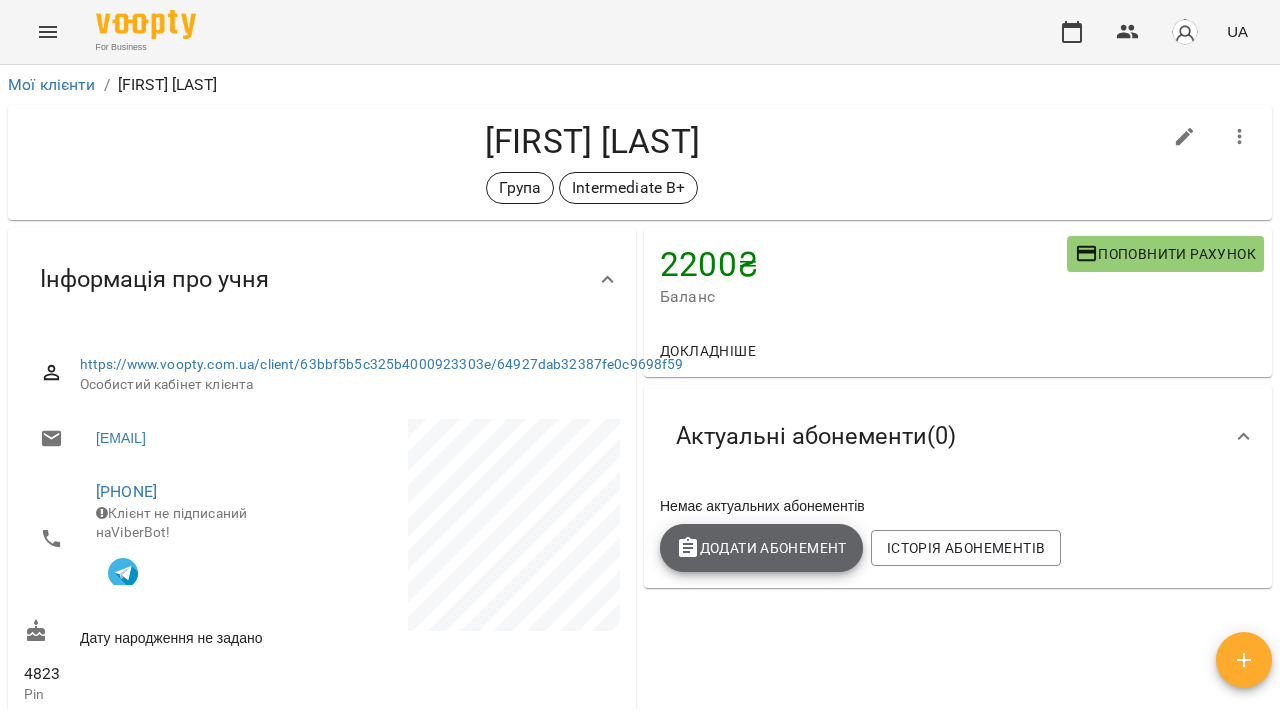 click on "Додати Абонемент" at bounding box center [761, 548] 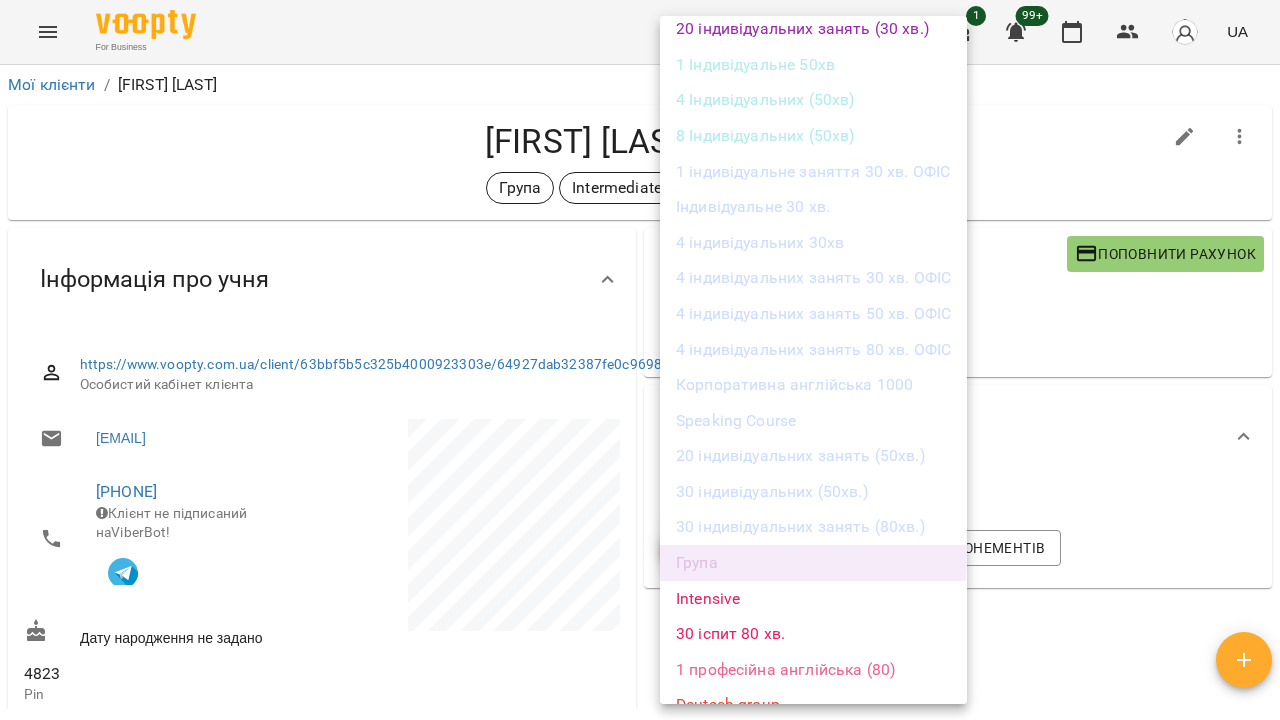 click on "Група" at bounding box center (813, 563) 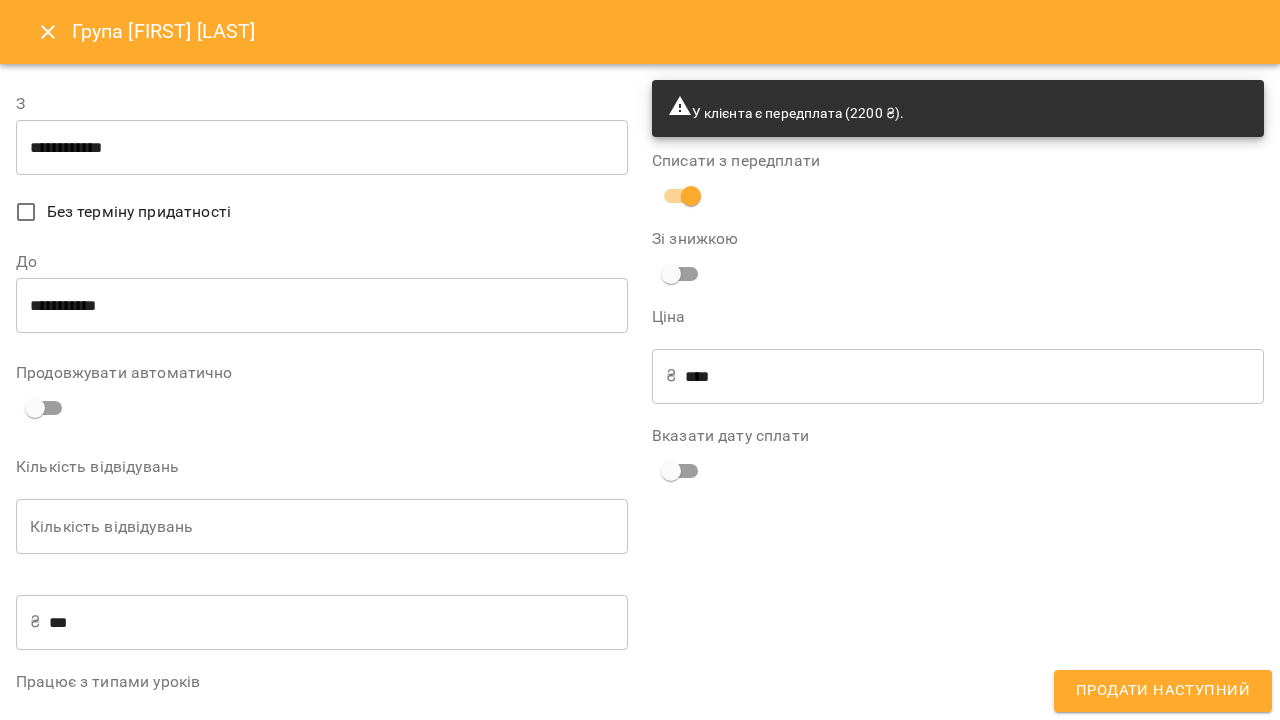 type on "**********" 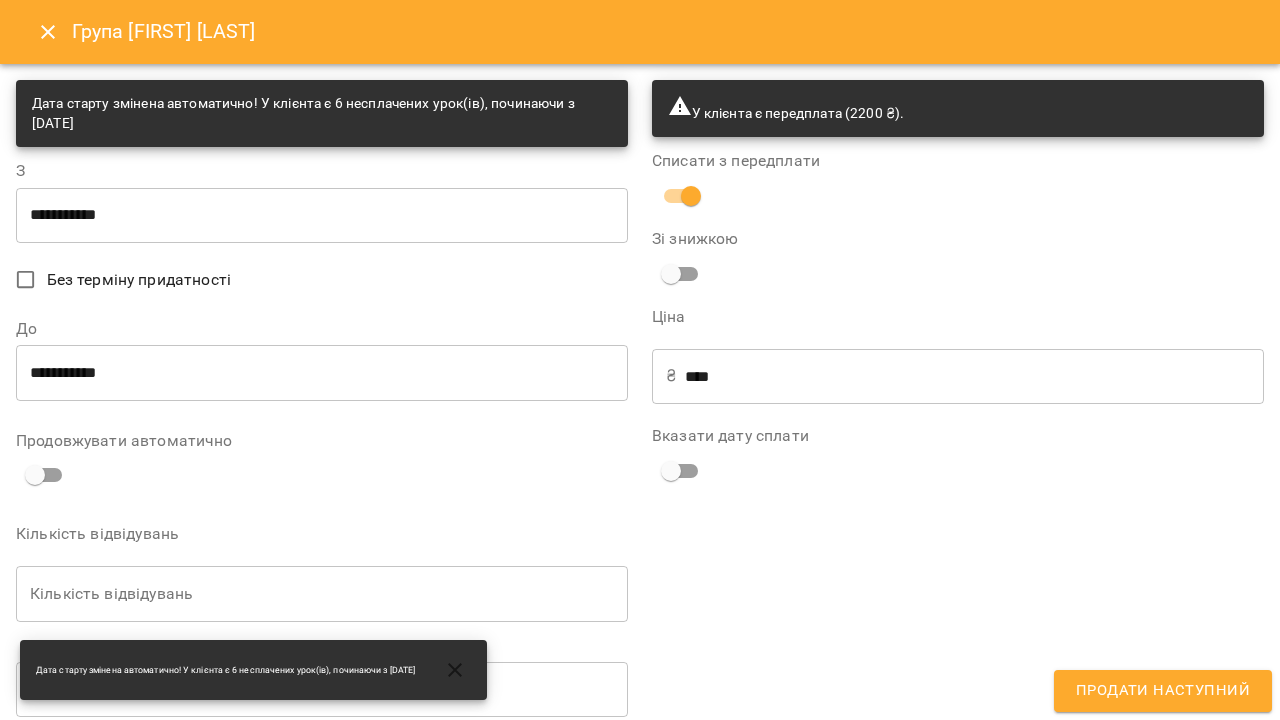 click on "**********" at bounding box center (322, 373) 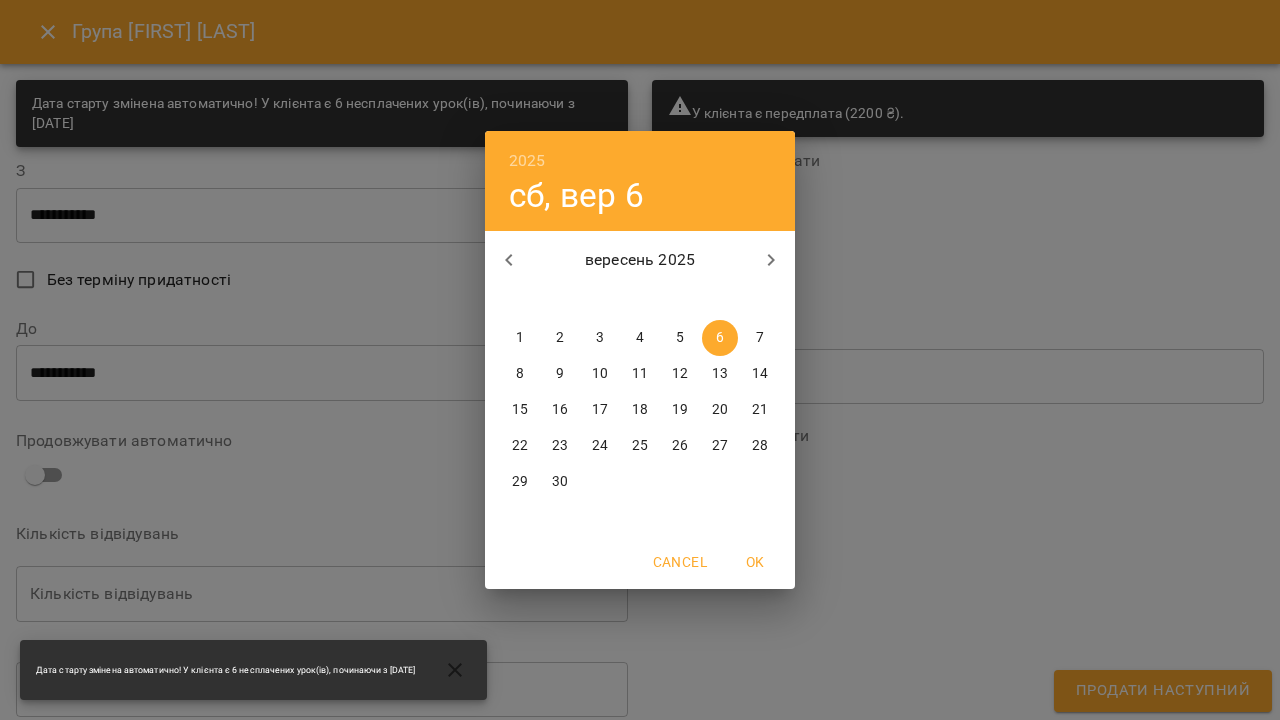 click on "вересень 2025" at bounding box center (640, 260) 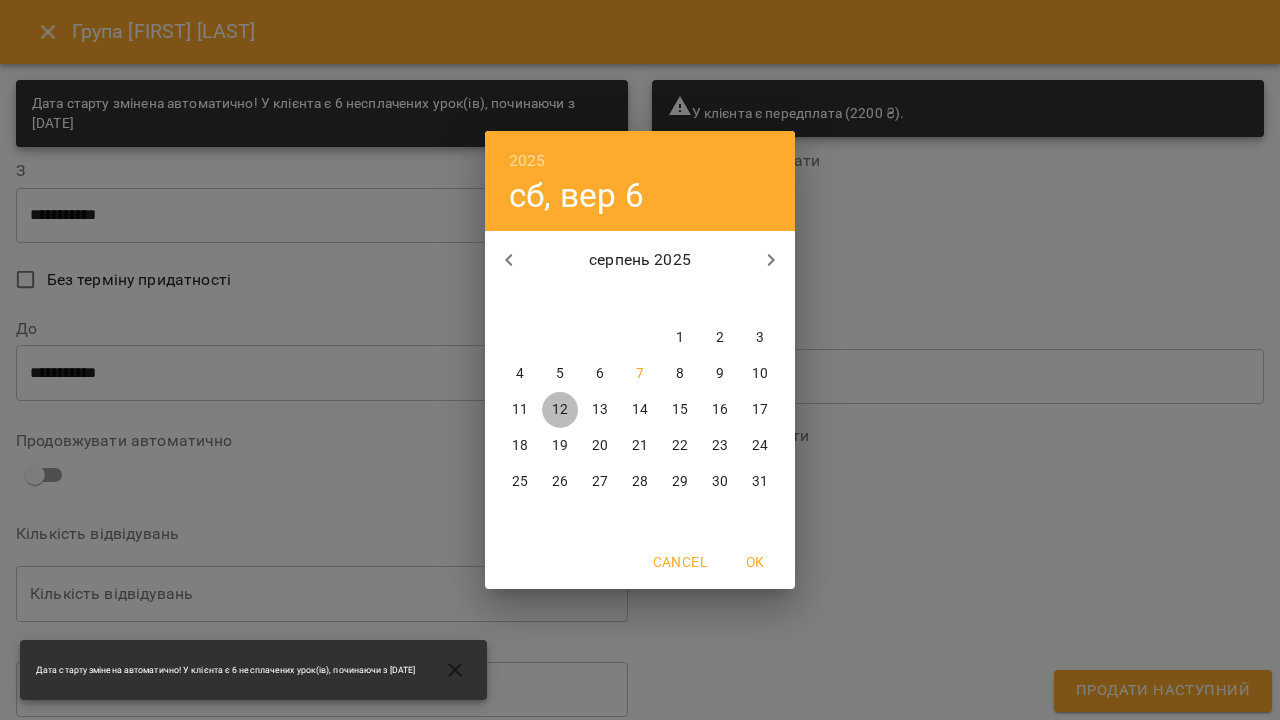 click on "12" at bounding box center (560, 410) 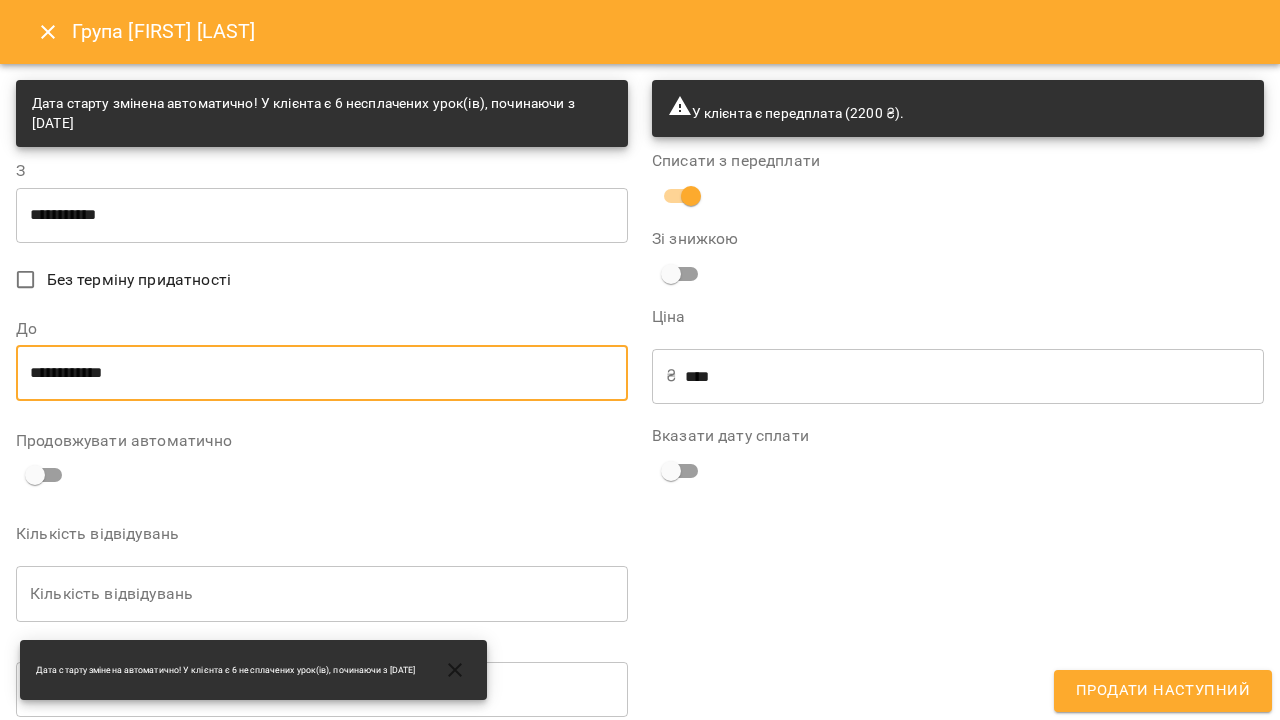 click on "Кількість відвідувань" at bounding box center (322, 594) 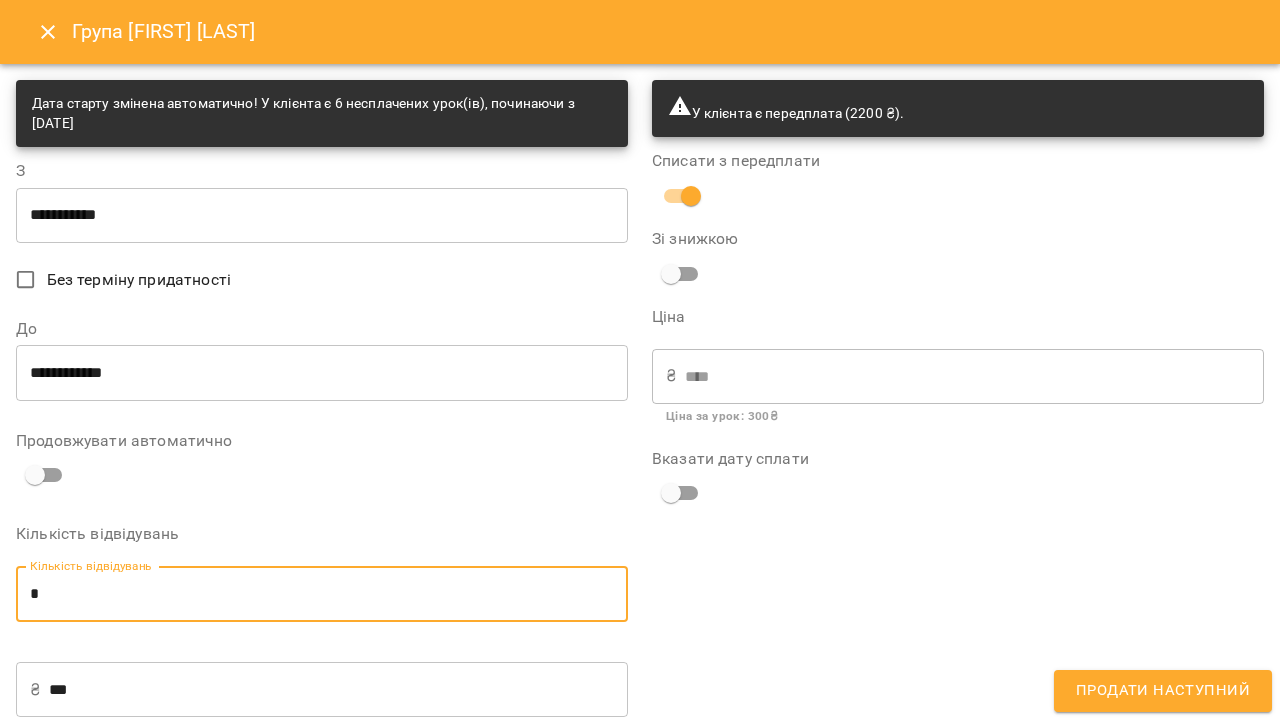 type on "*" 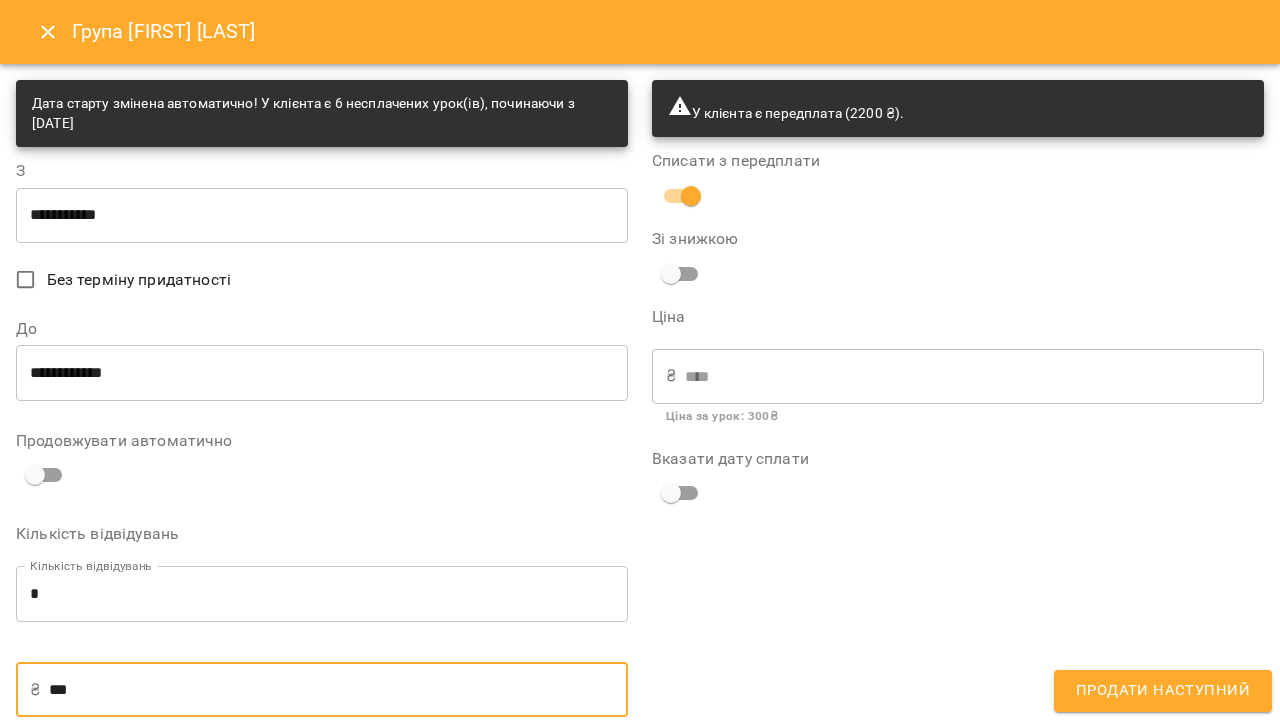 type on "**" 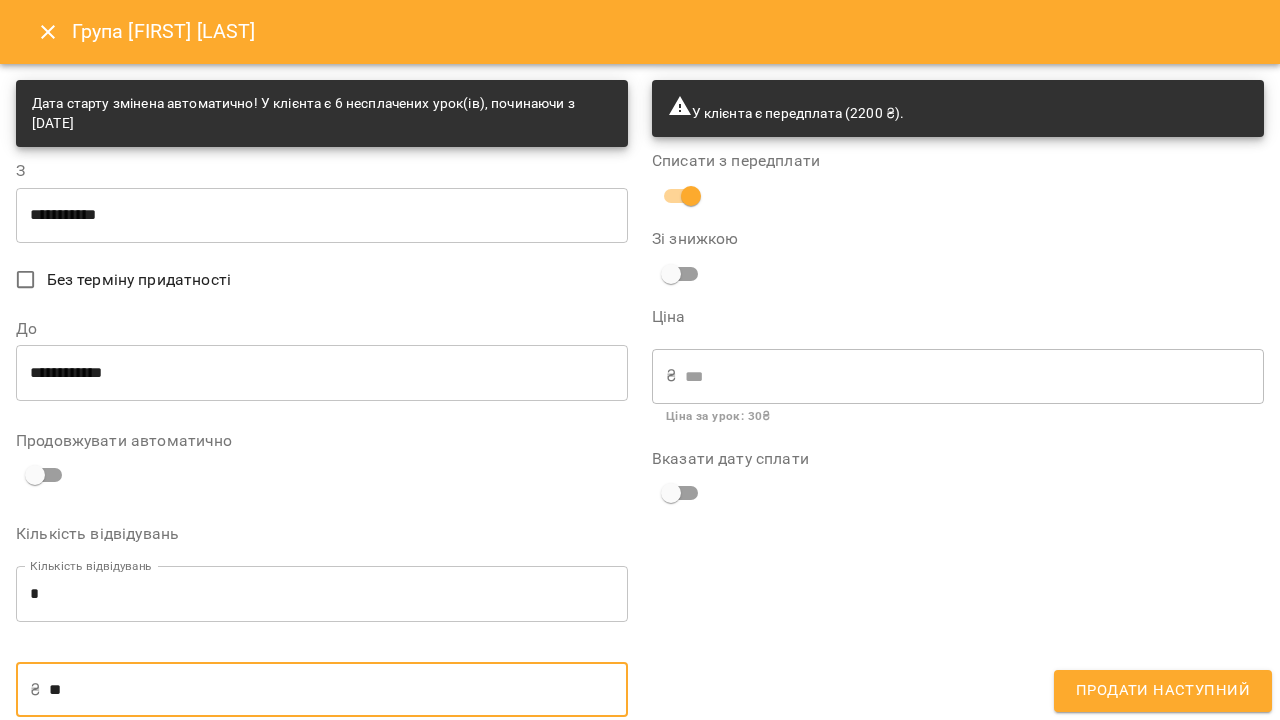 type on "*" 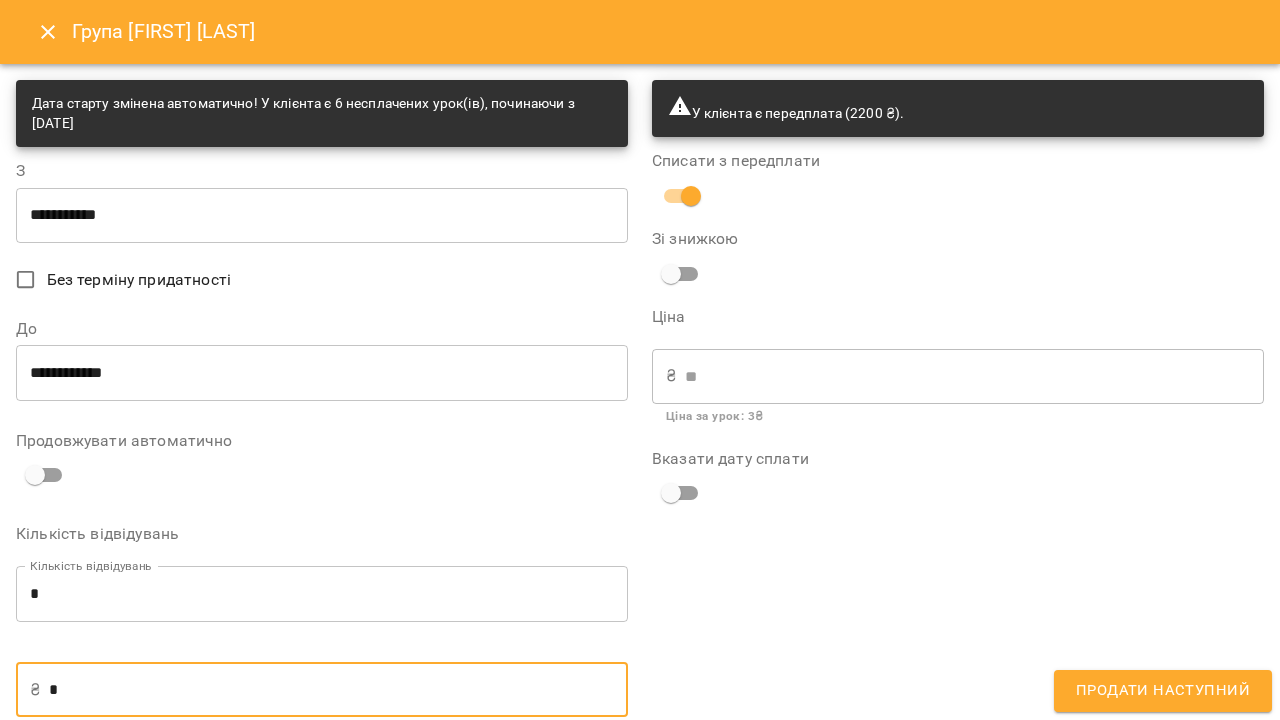 type on "**" 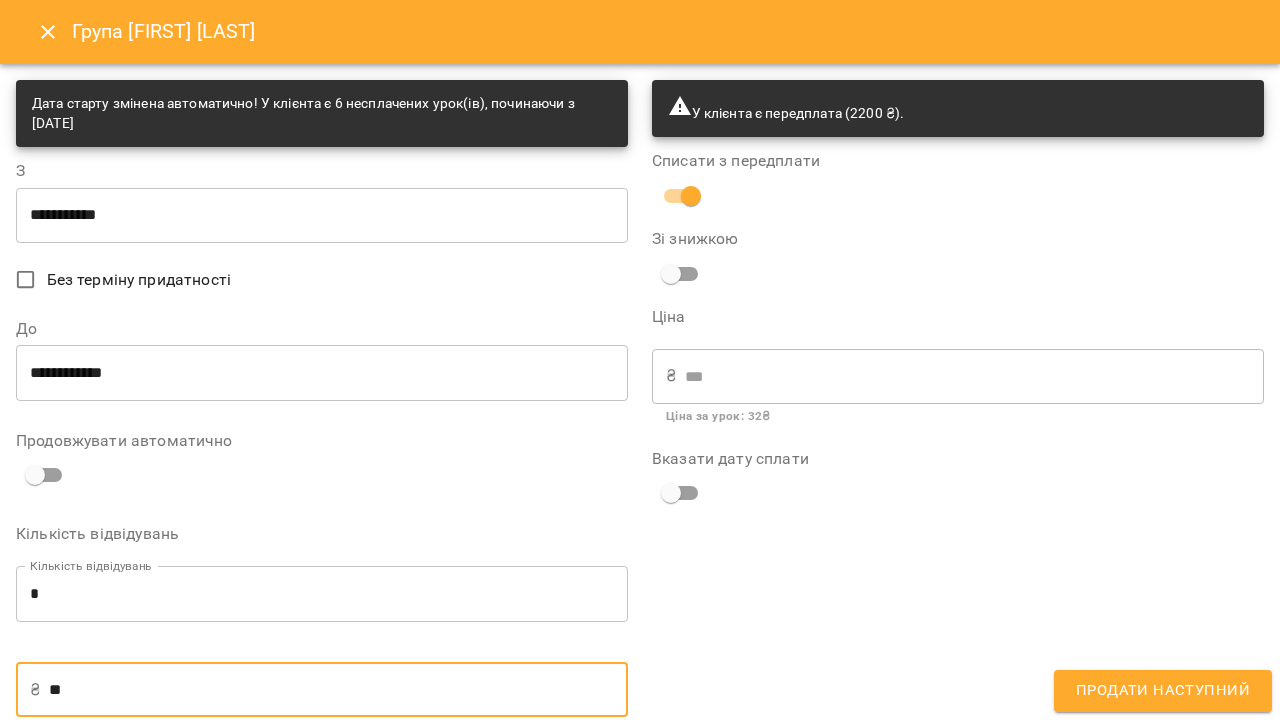 type on "***" 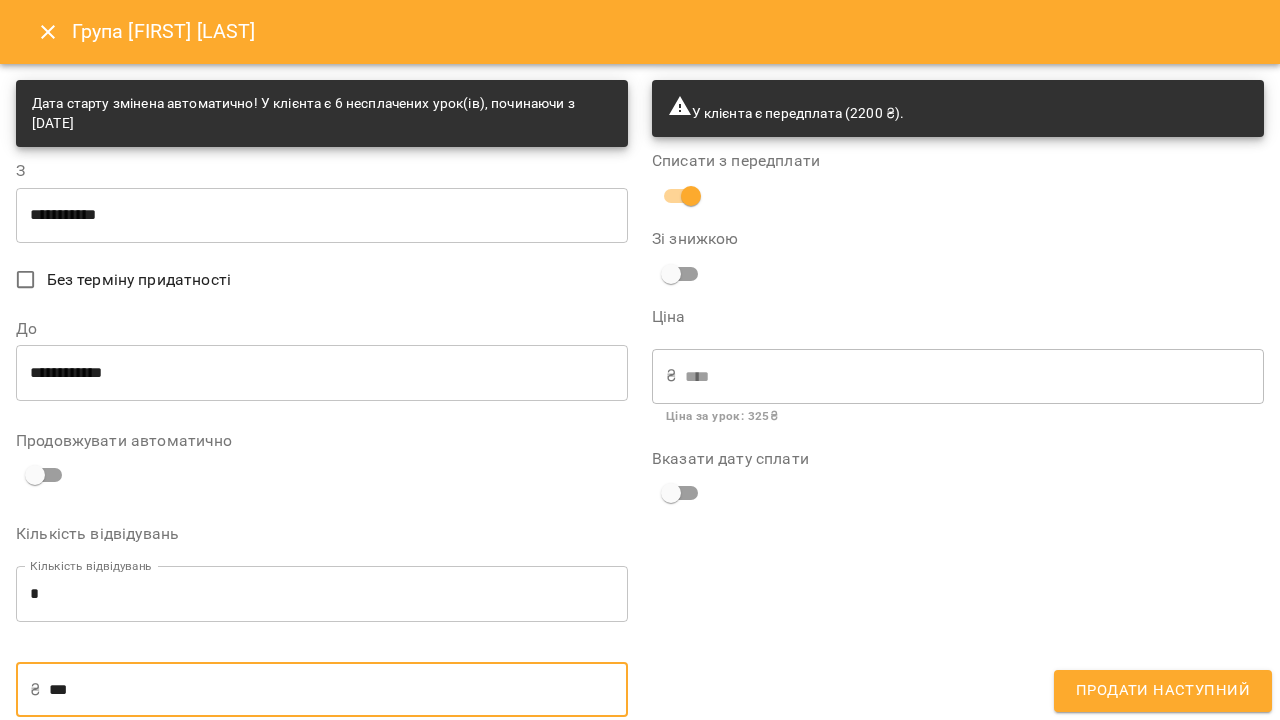 type on "***" 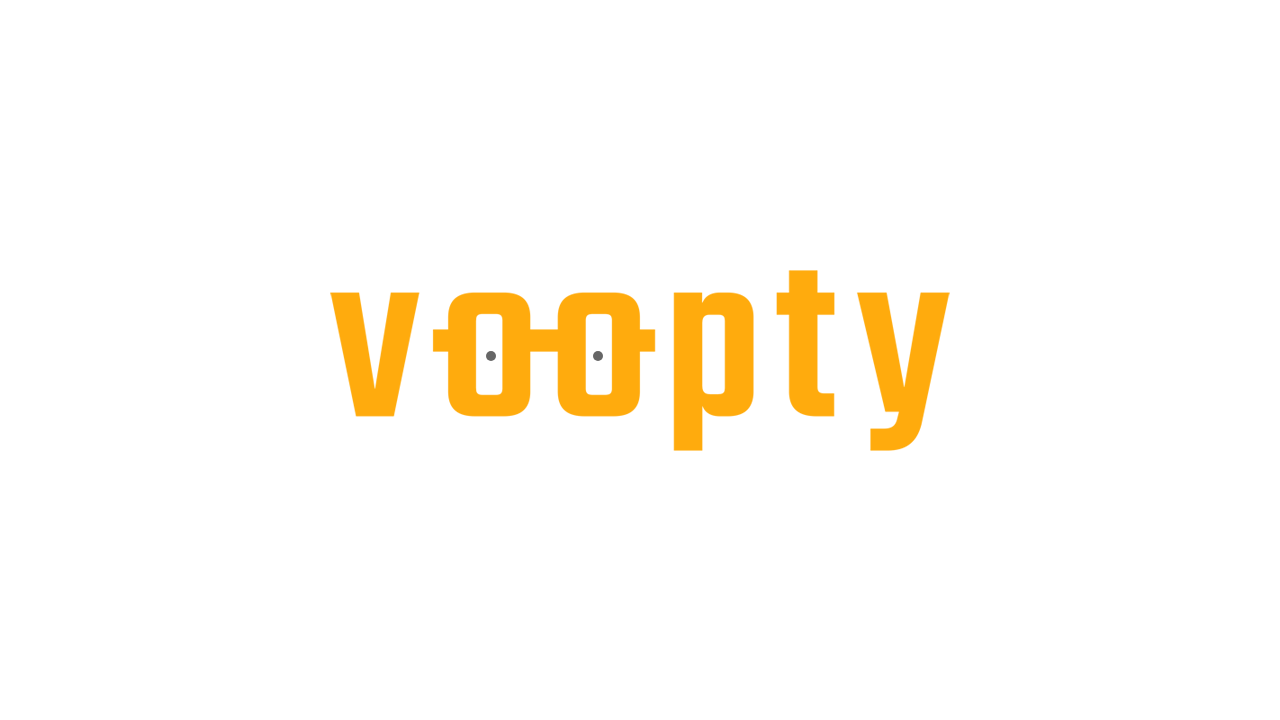 scroll, scrollTop: 0, scrollLeft: 0, axis: both 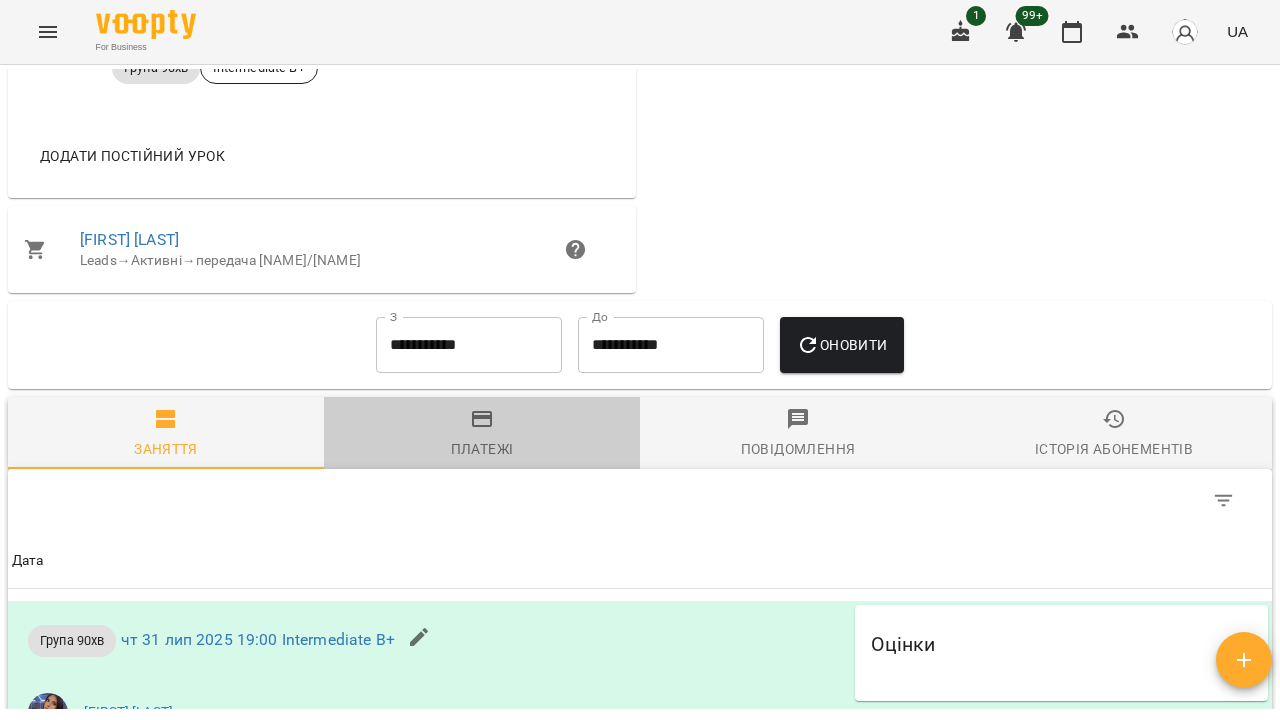 click on "Платежі" at bounding box center [482, 449] 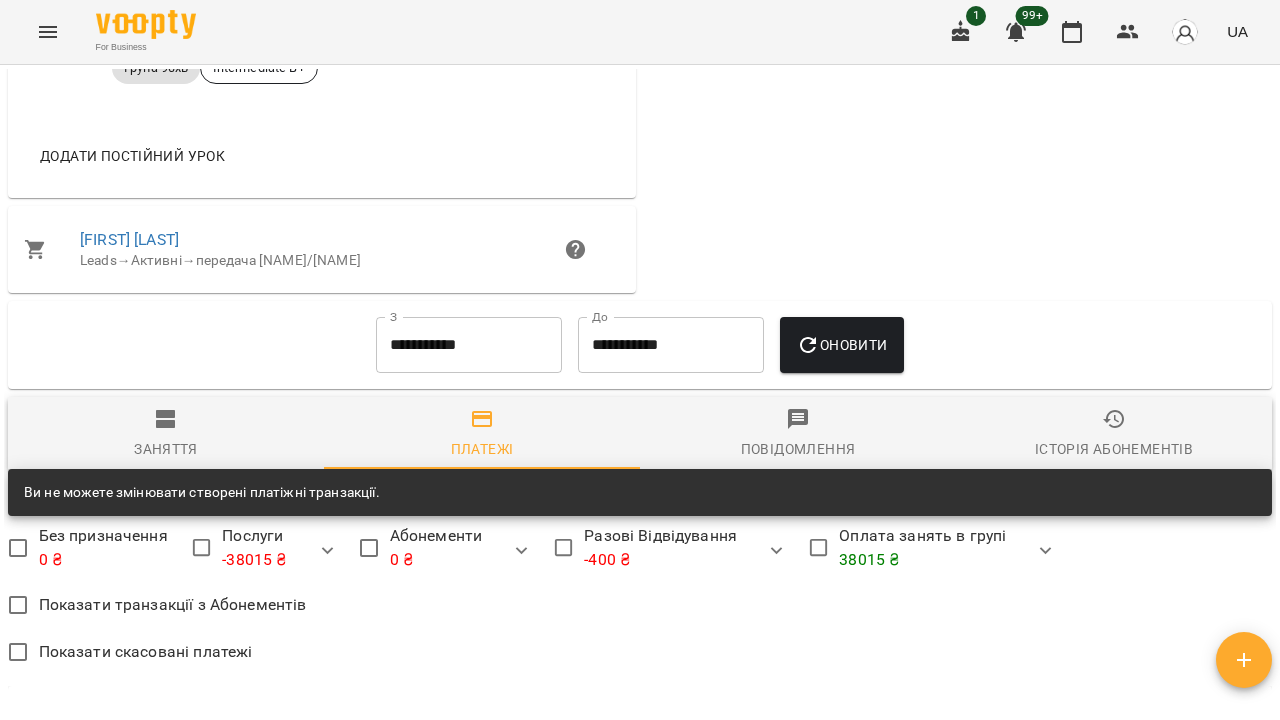 scroll, scrollTop: 1231, scrollLeft: 0, axis: vertical 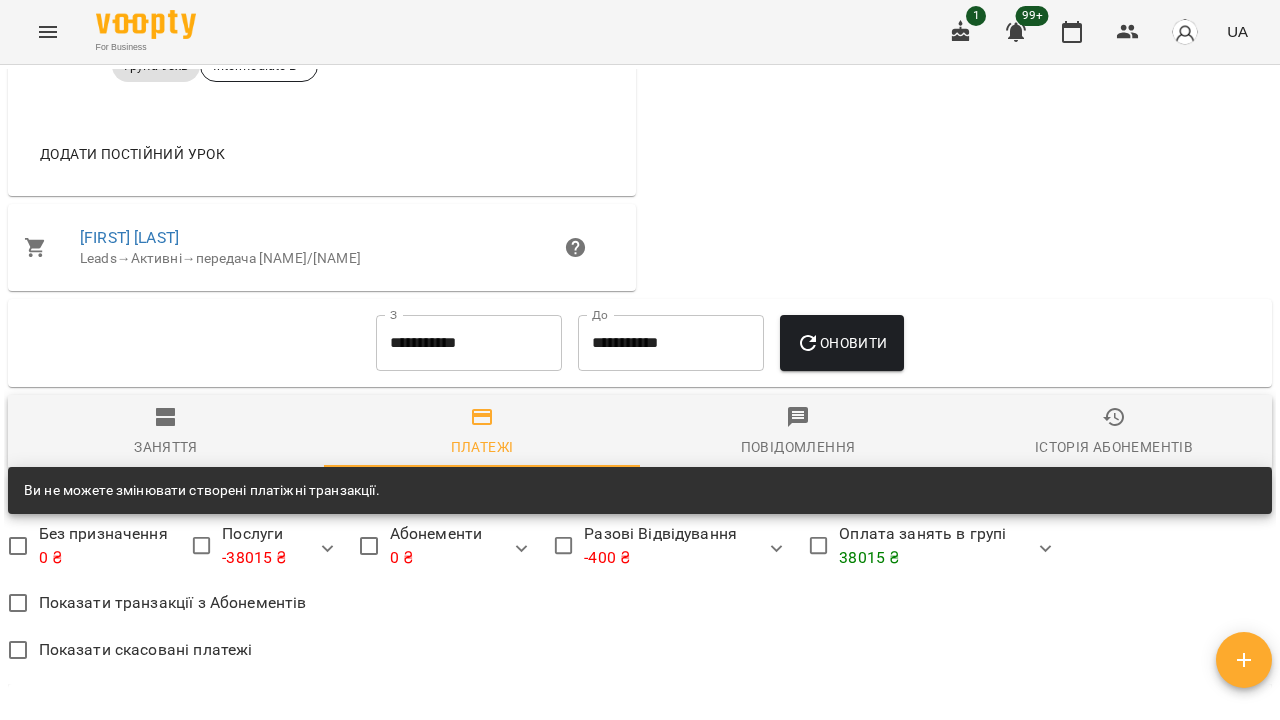 click on "**********" at bounding box center [469, 343] 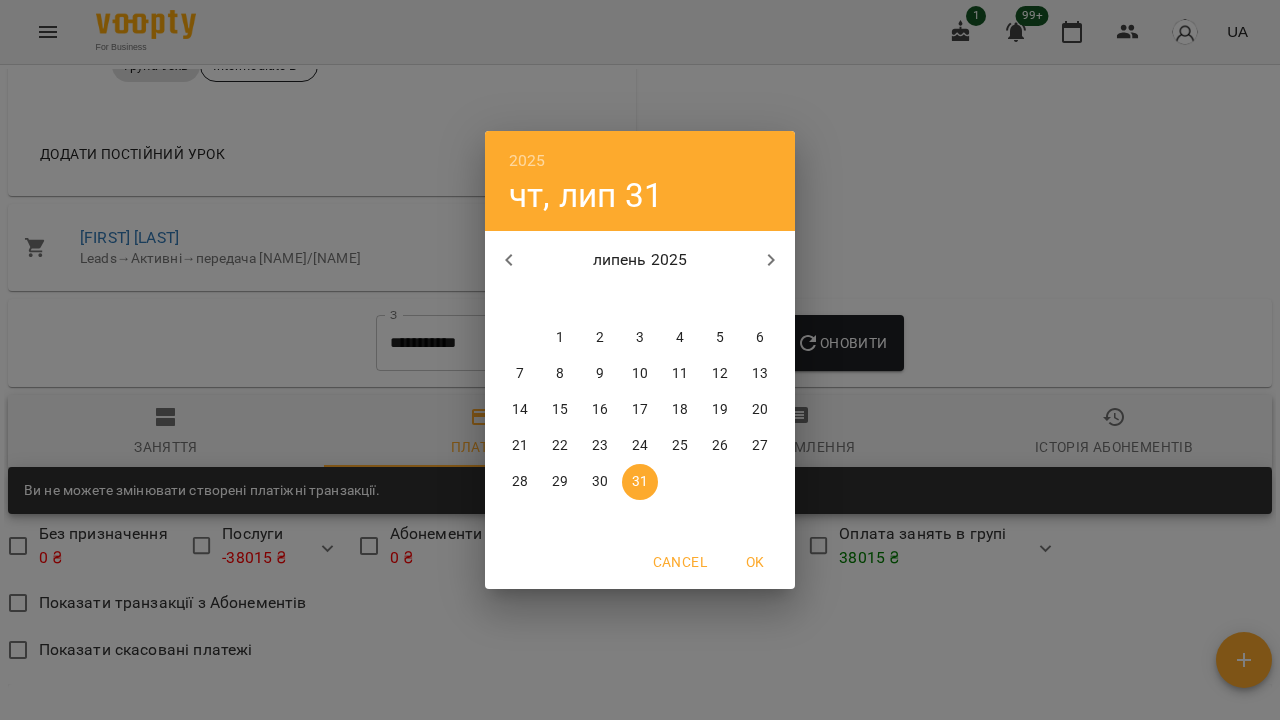 click on "1" at bounding box center (560, 338) 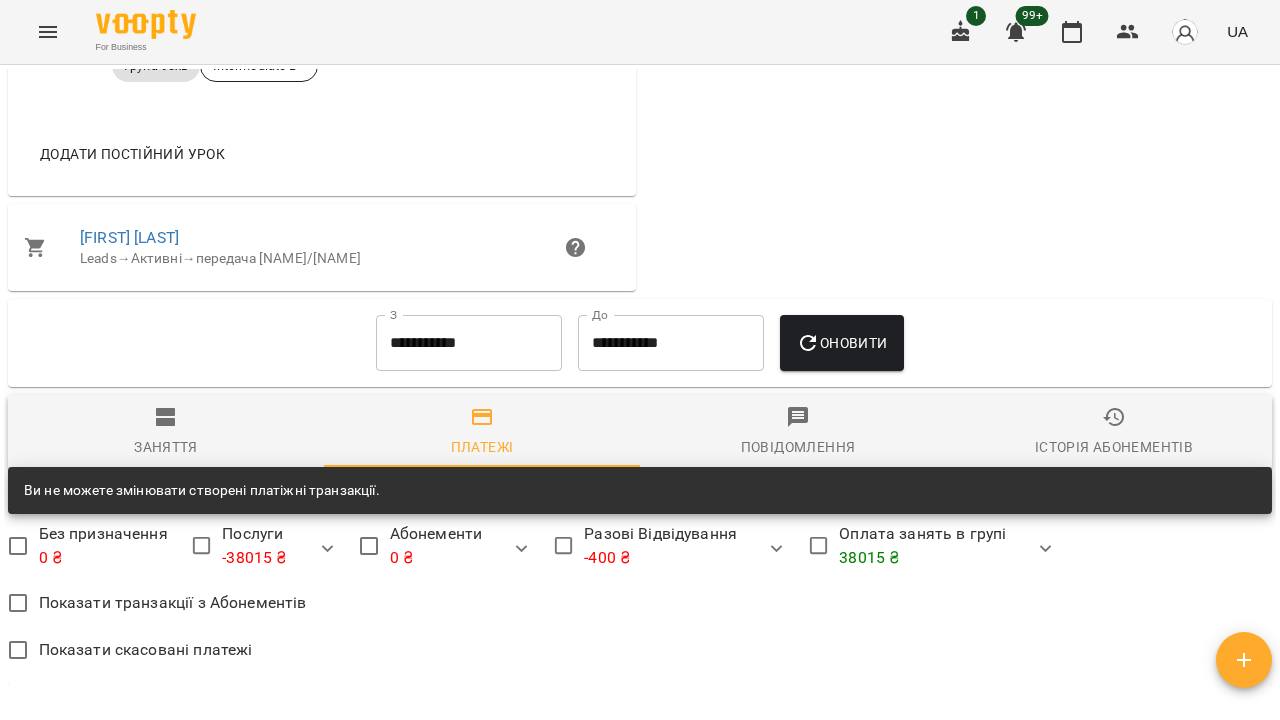 click on "Оновити" at bounding box center [841, 343] 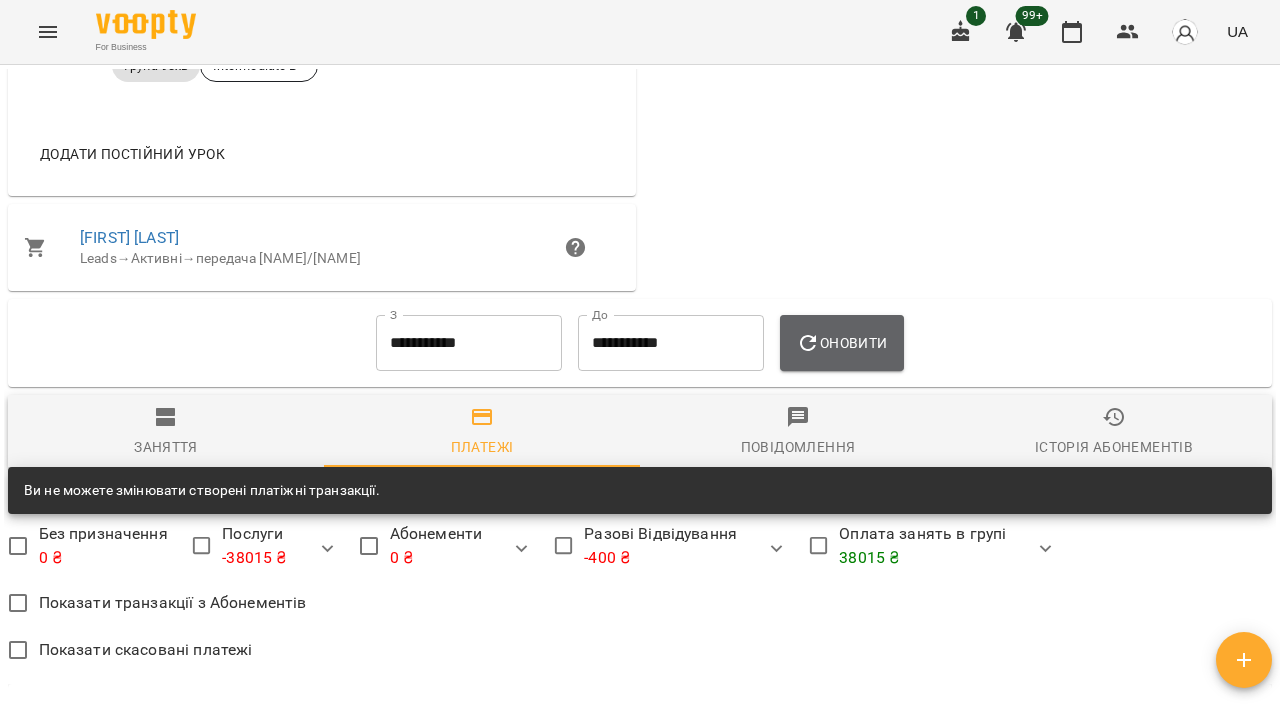 click on "Оновити" at bounding box center (841, 343) 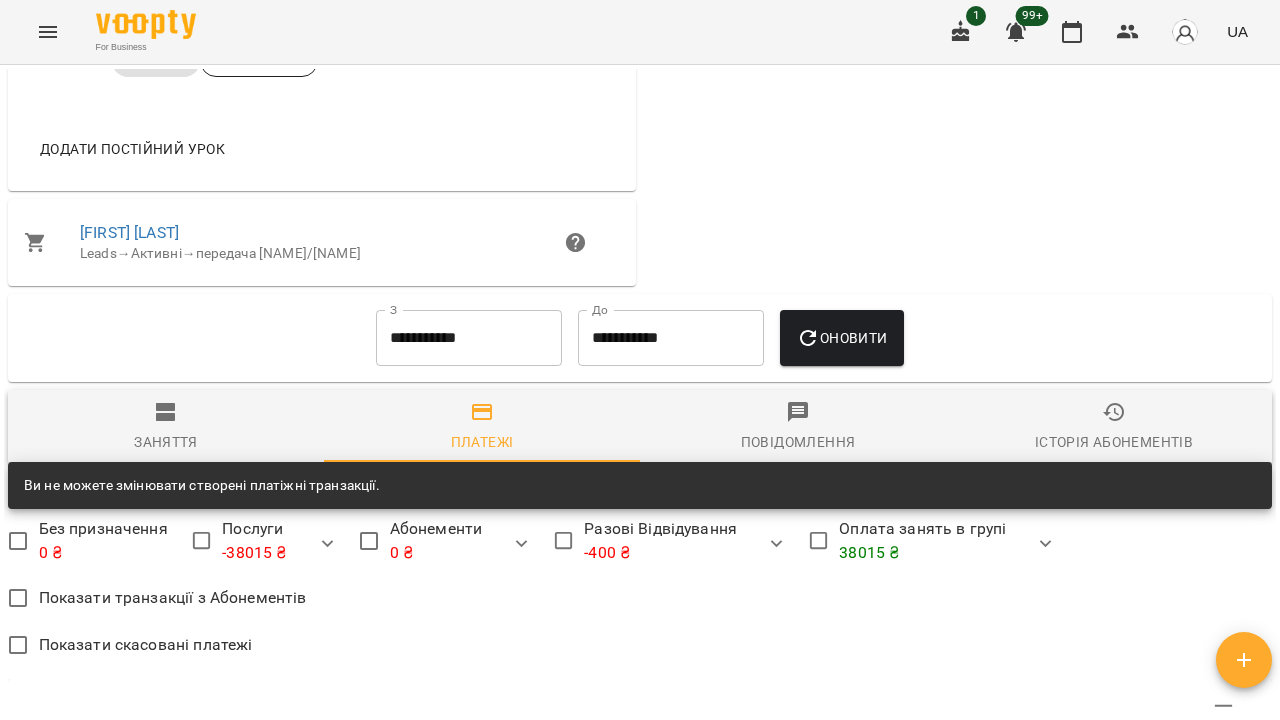 scroll, scrollTop: 1241, scrollLeft: 0, axis: vertical 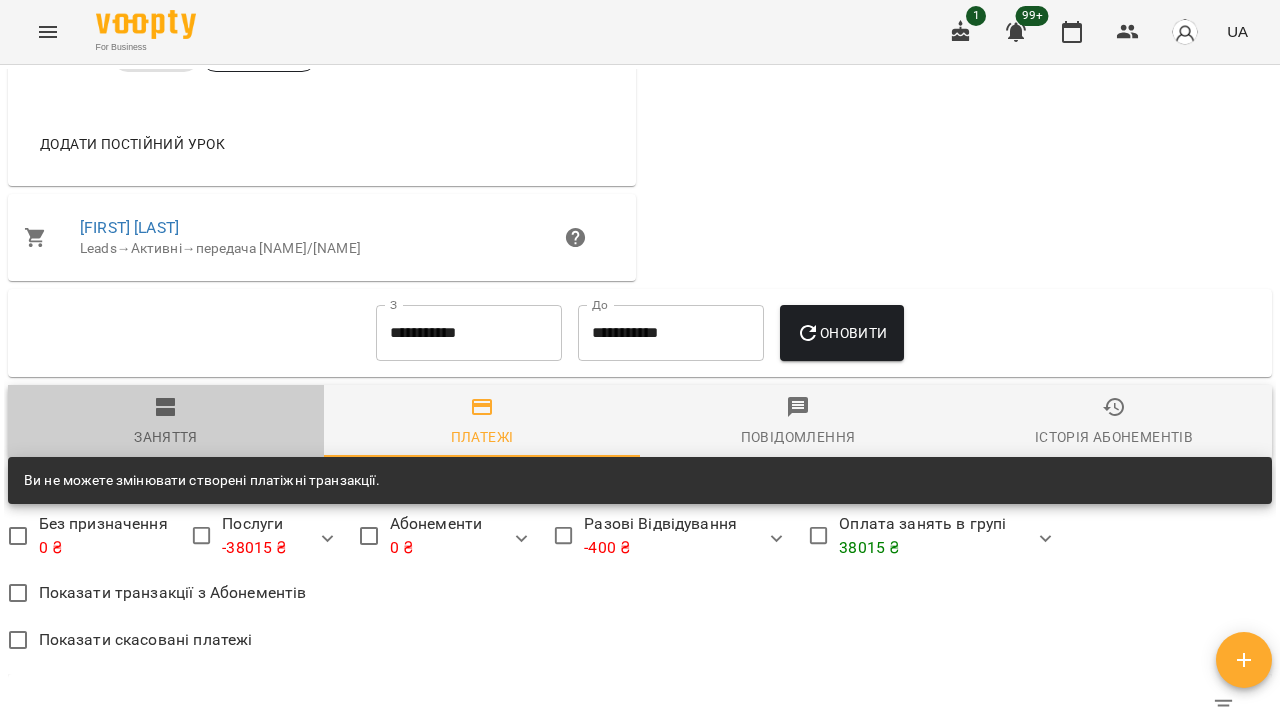 click on "Заняття" at bounding box center [166, 422] 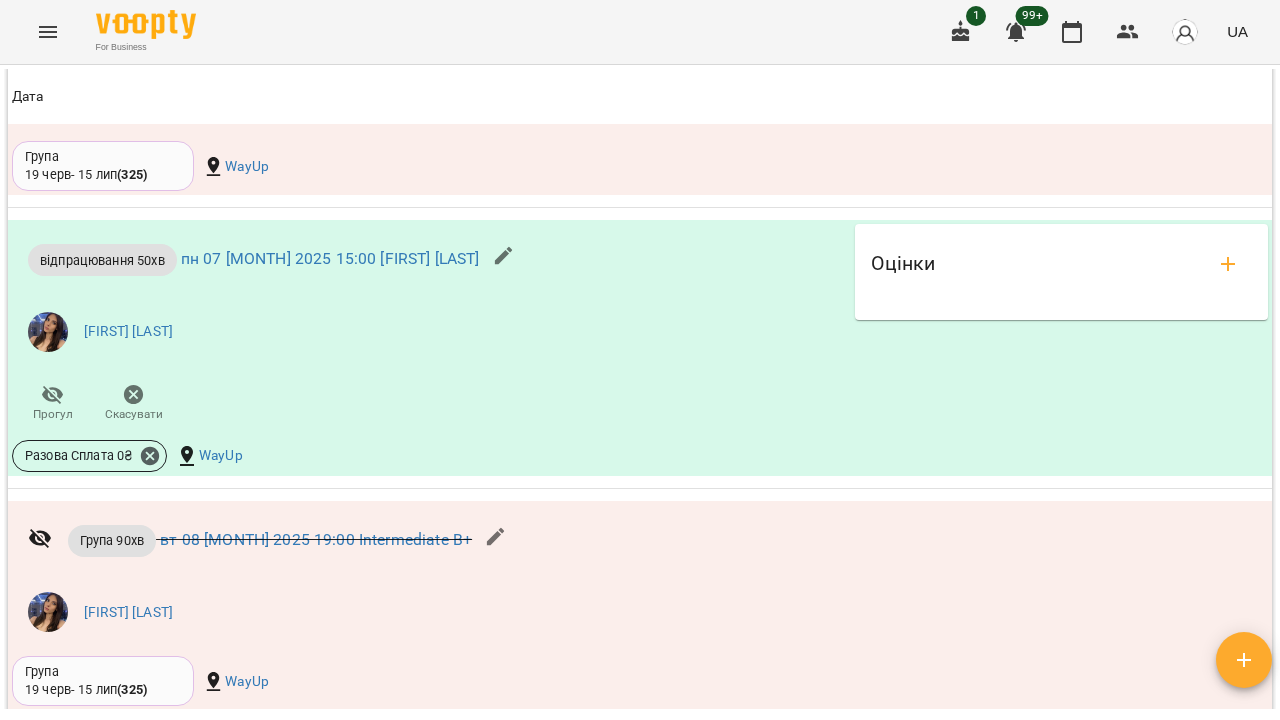 scroll, scrollTop: 1645, scrollLeft: 0, axis: vertical 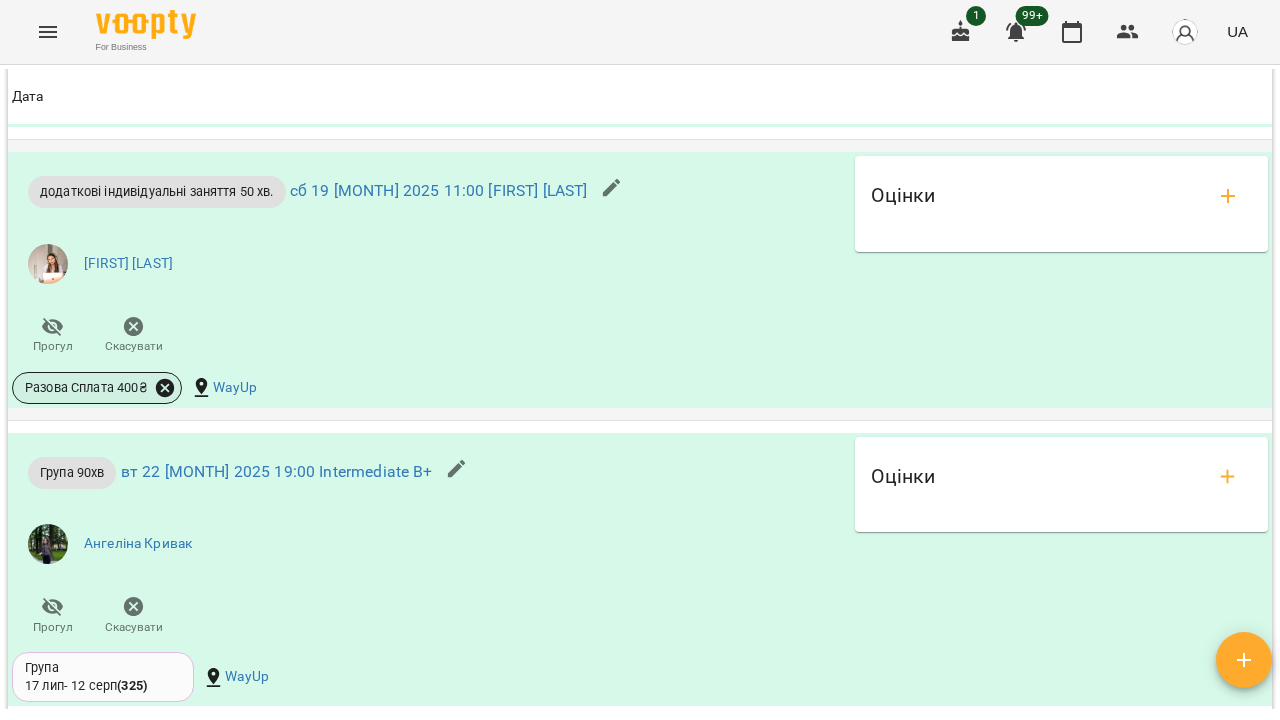 click 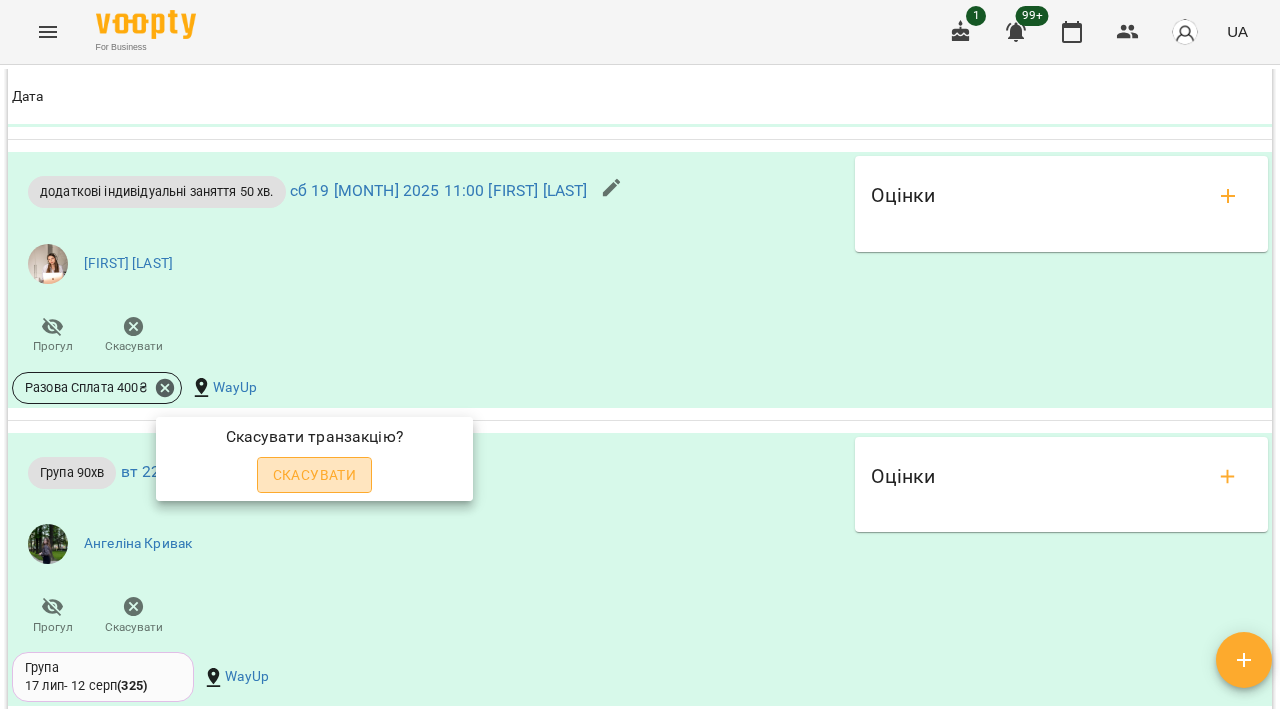 click on "Скасувати" at bounding box center [315, 475] 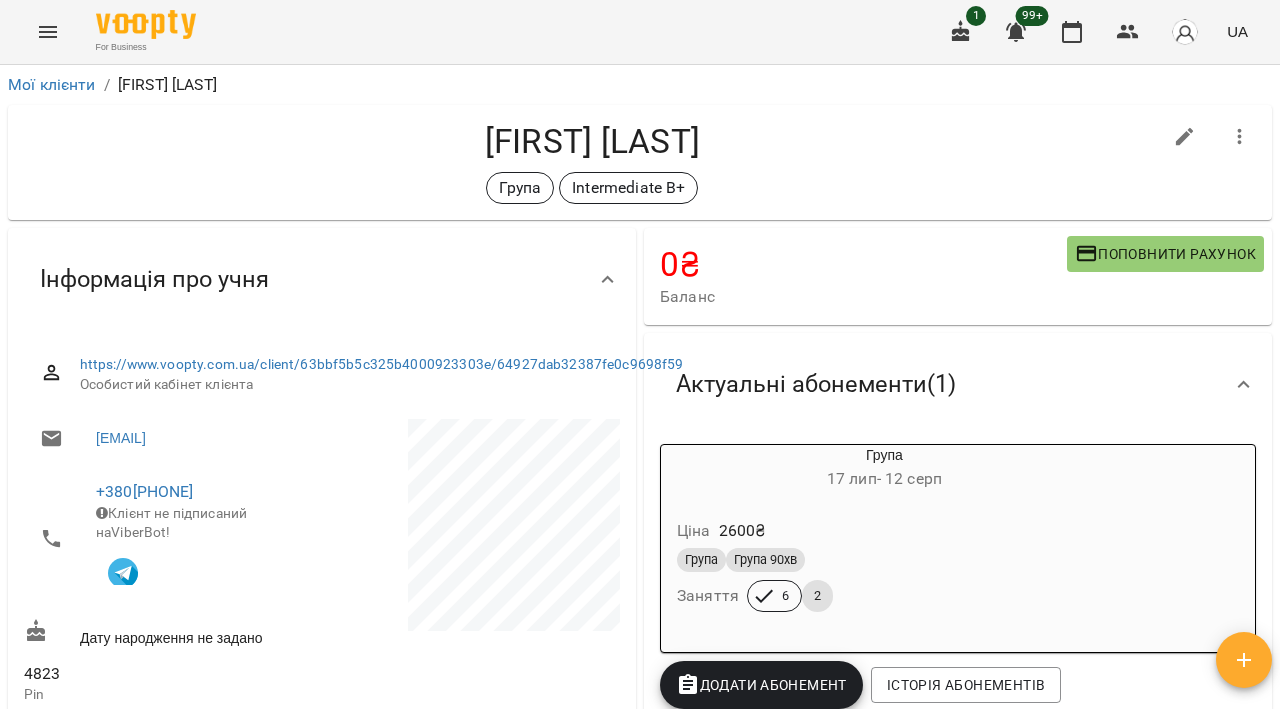 scroll, scrollTop: 0, scrollLeft: 0, axis: both 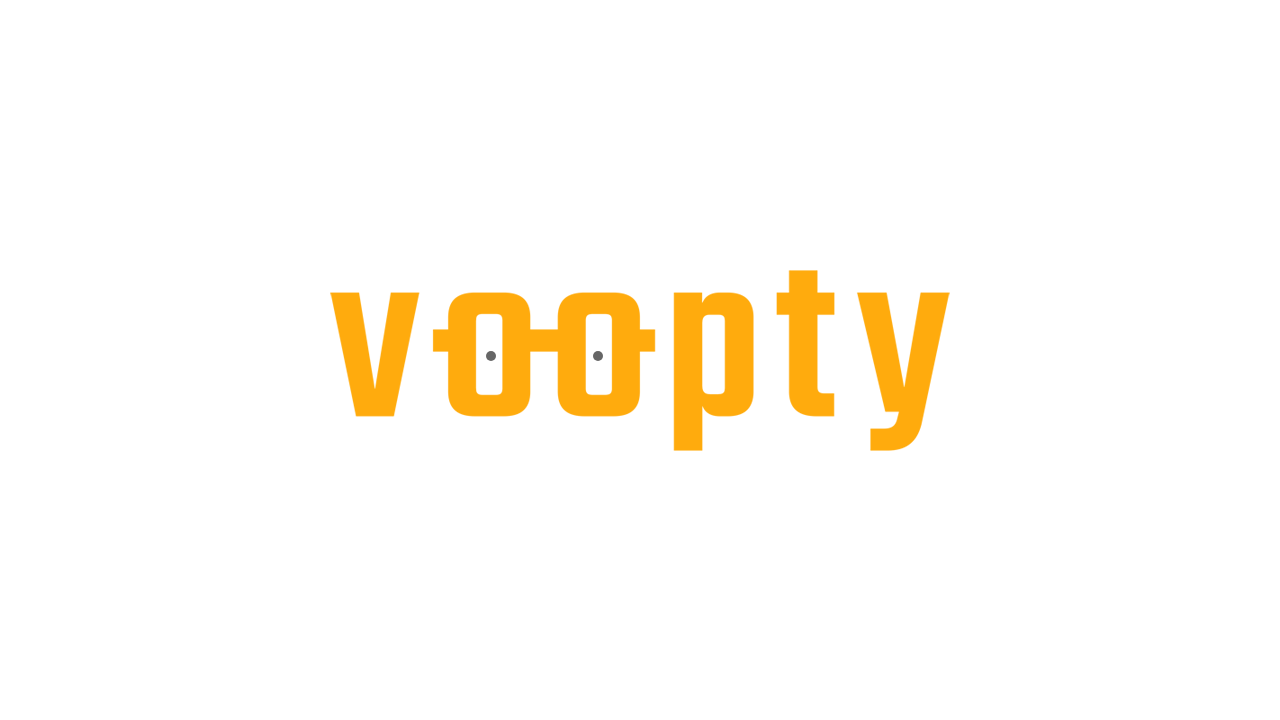 click at bounding box center [640, 0] 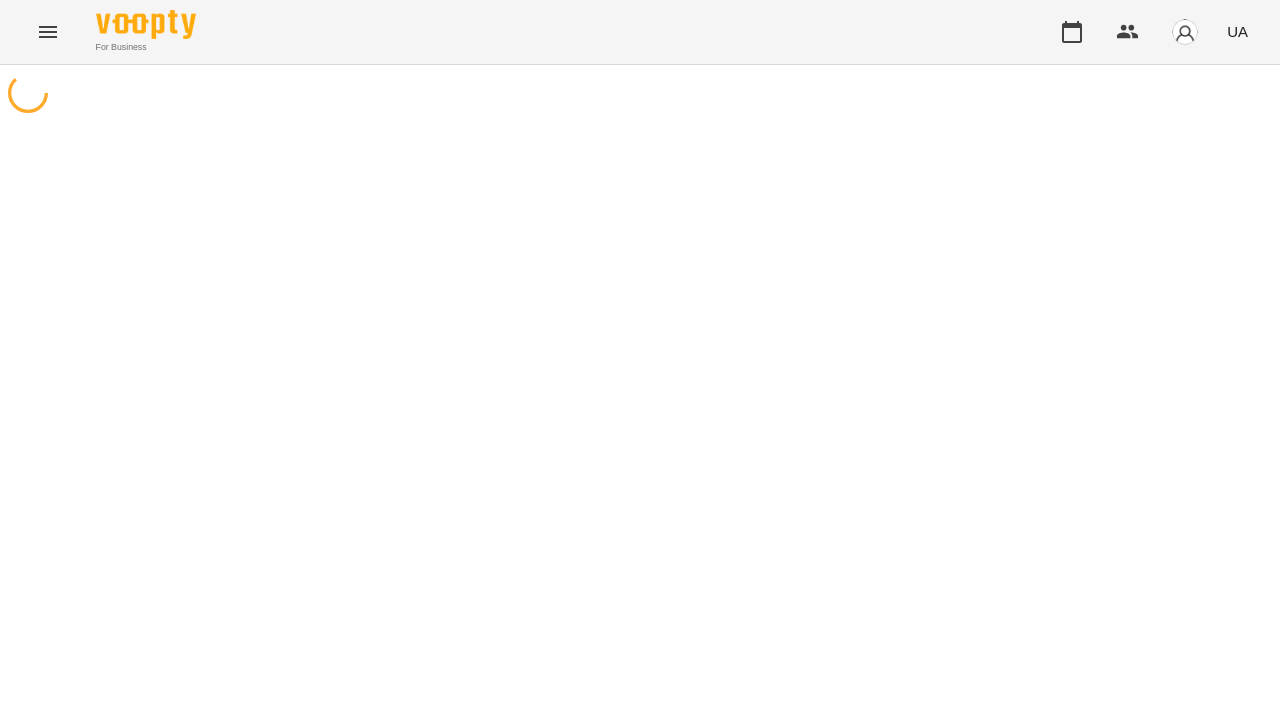 click 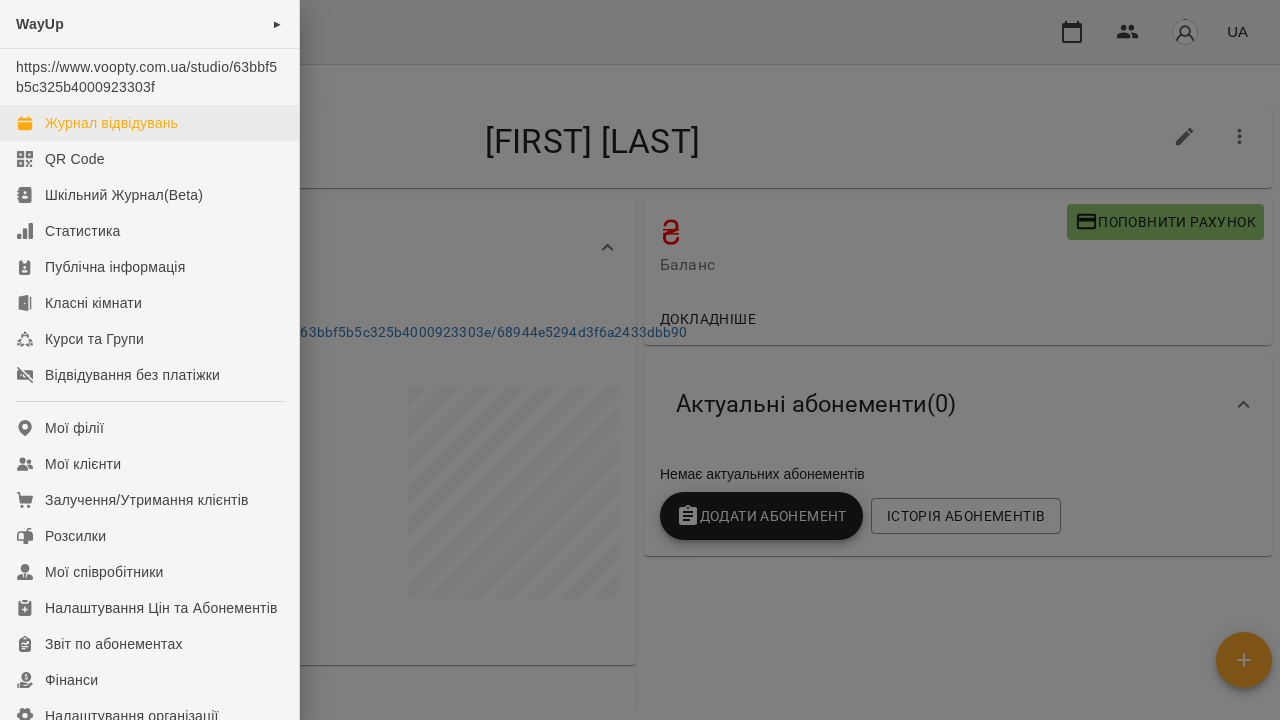 click on "Журнал відвідувань" at bounding box center (111, 123) 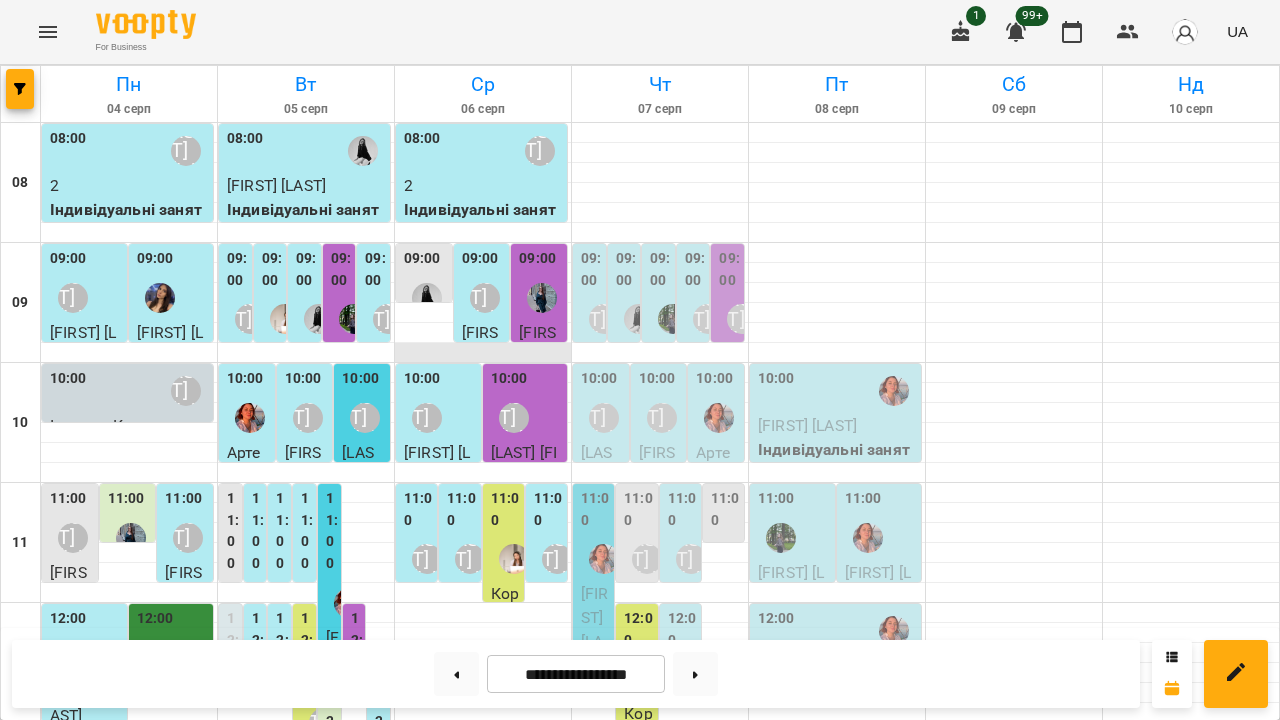 scroll, scrollTop: 49, scrollLeft: 0, axis: vertical 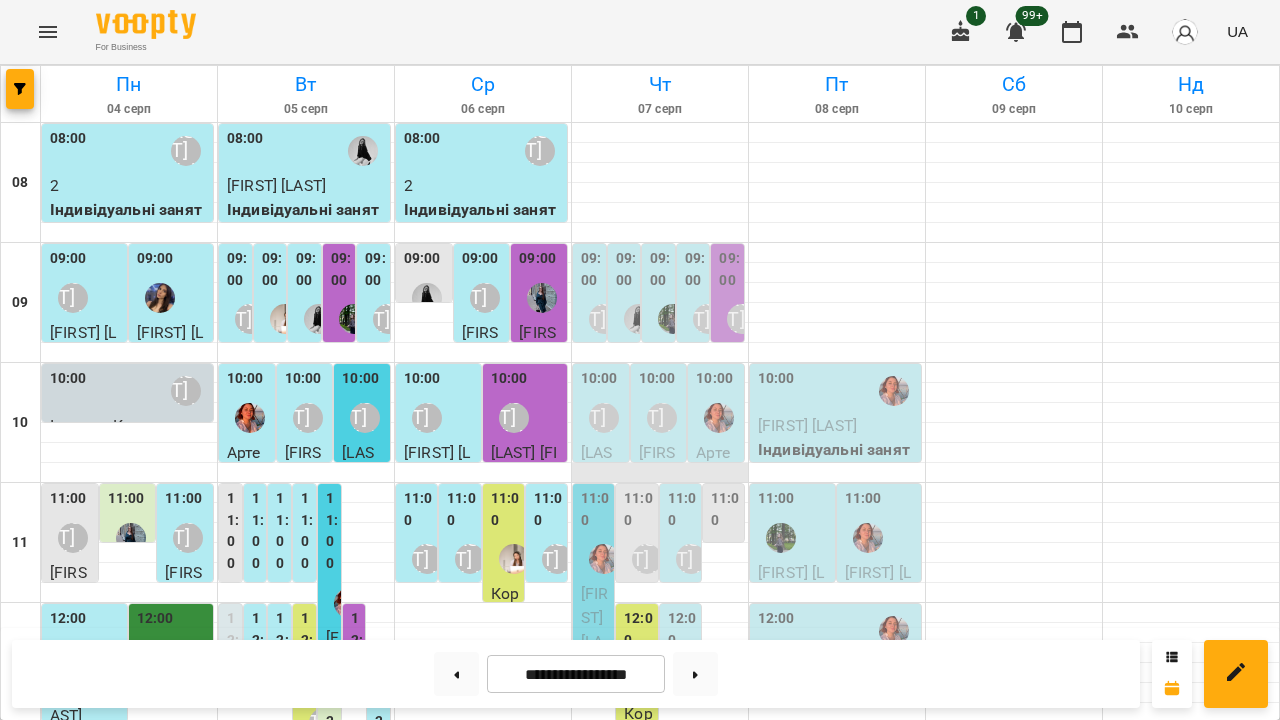click at bounding box center [660, 473] 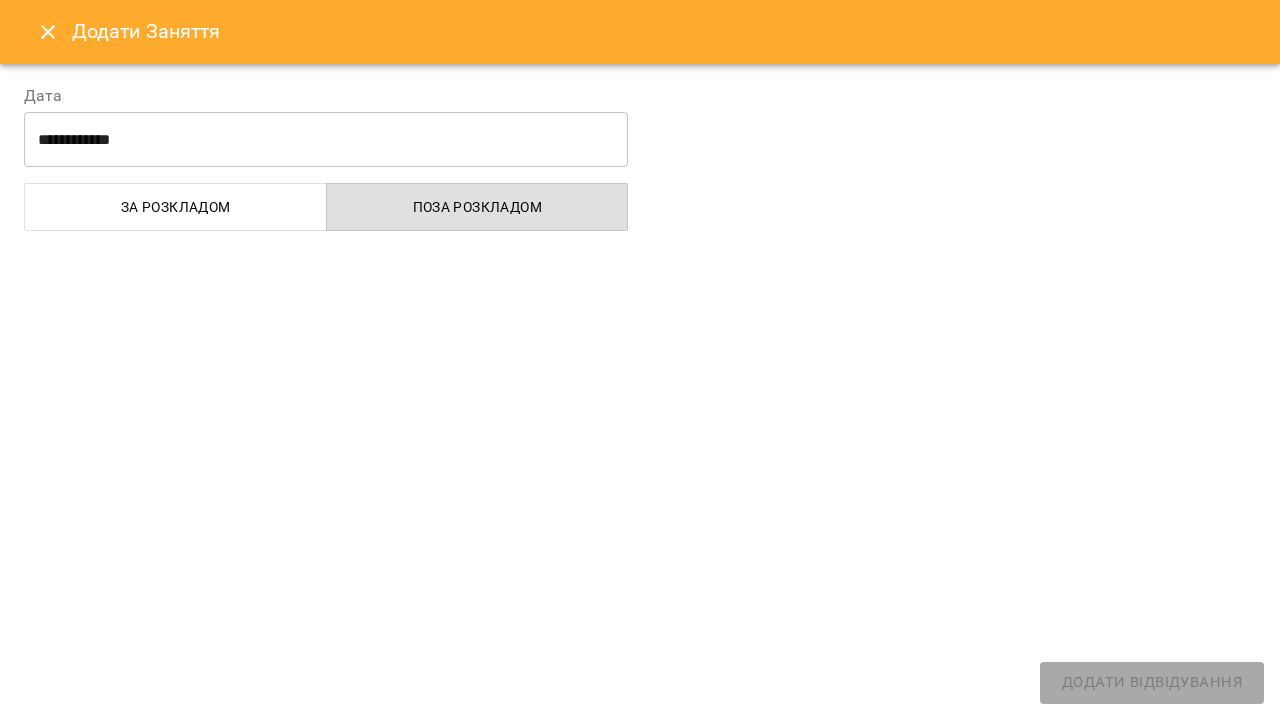 select 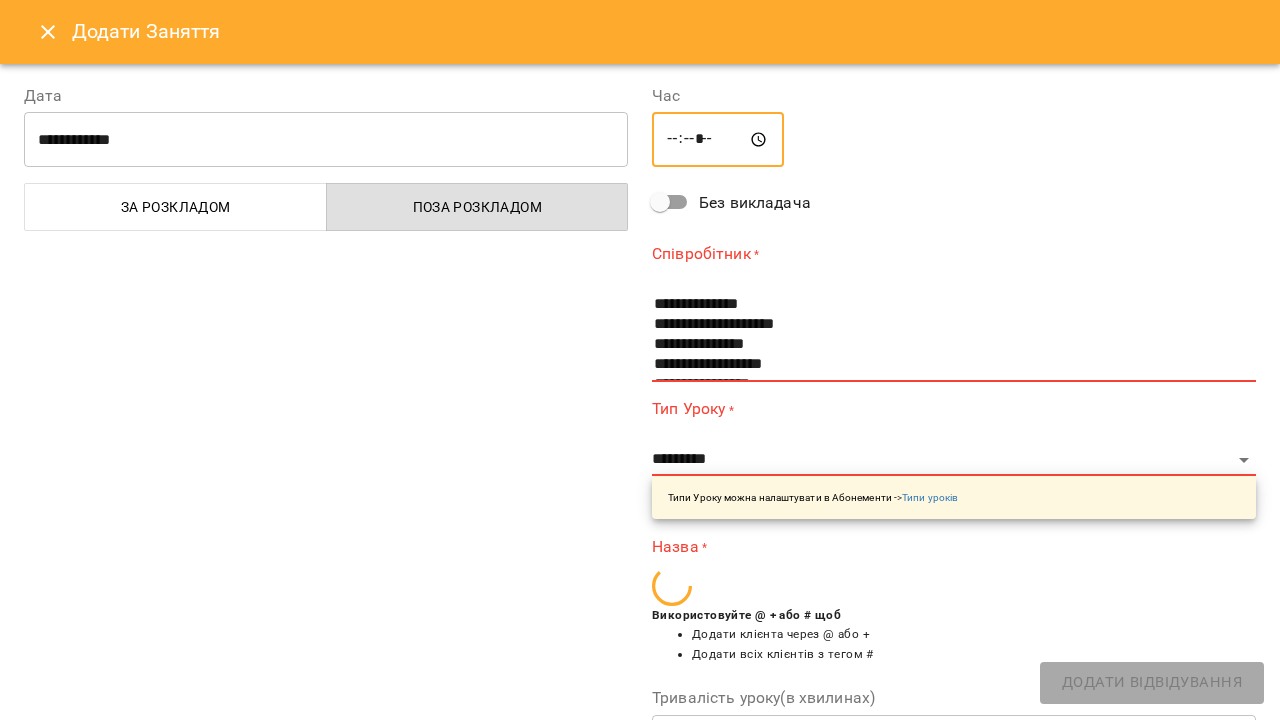 click on "*****" at bounding box center (718, 140) 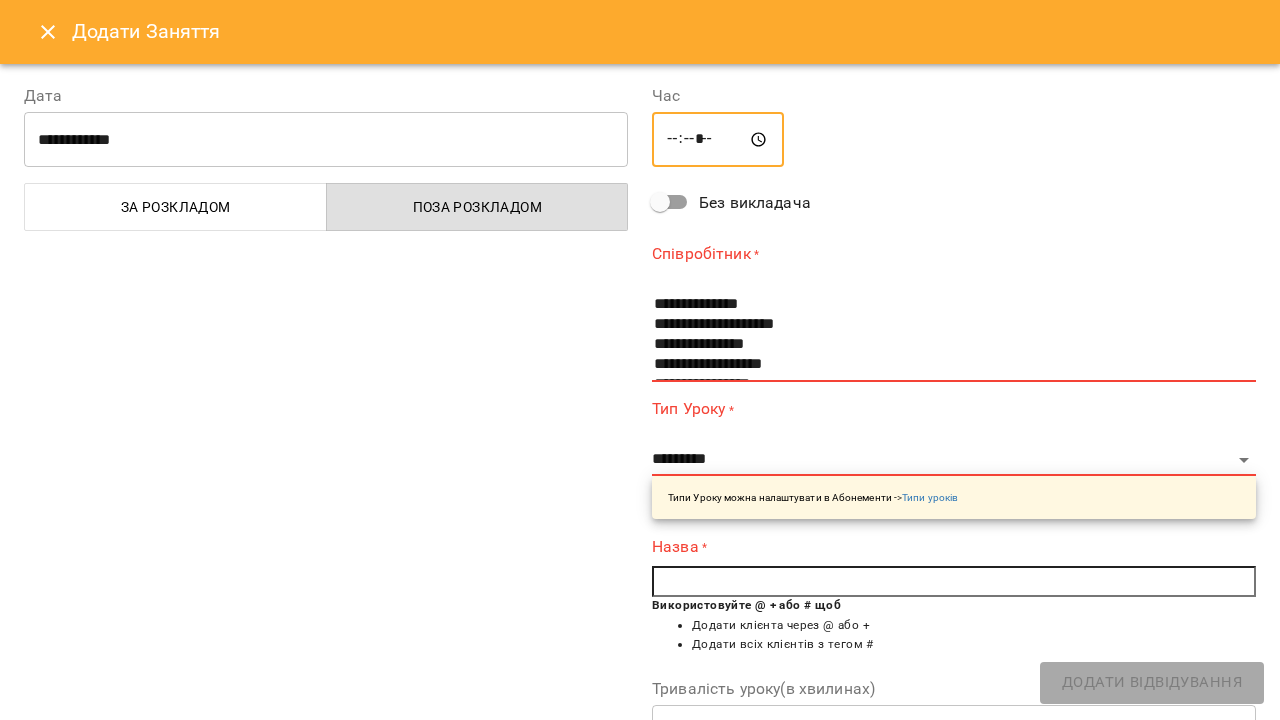 type on "*****" 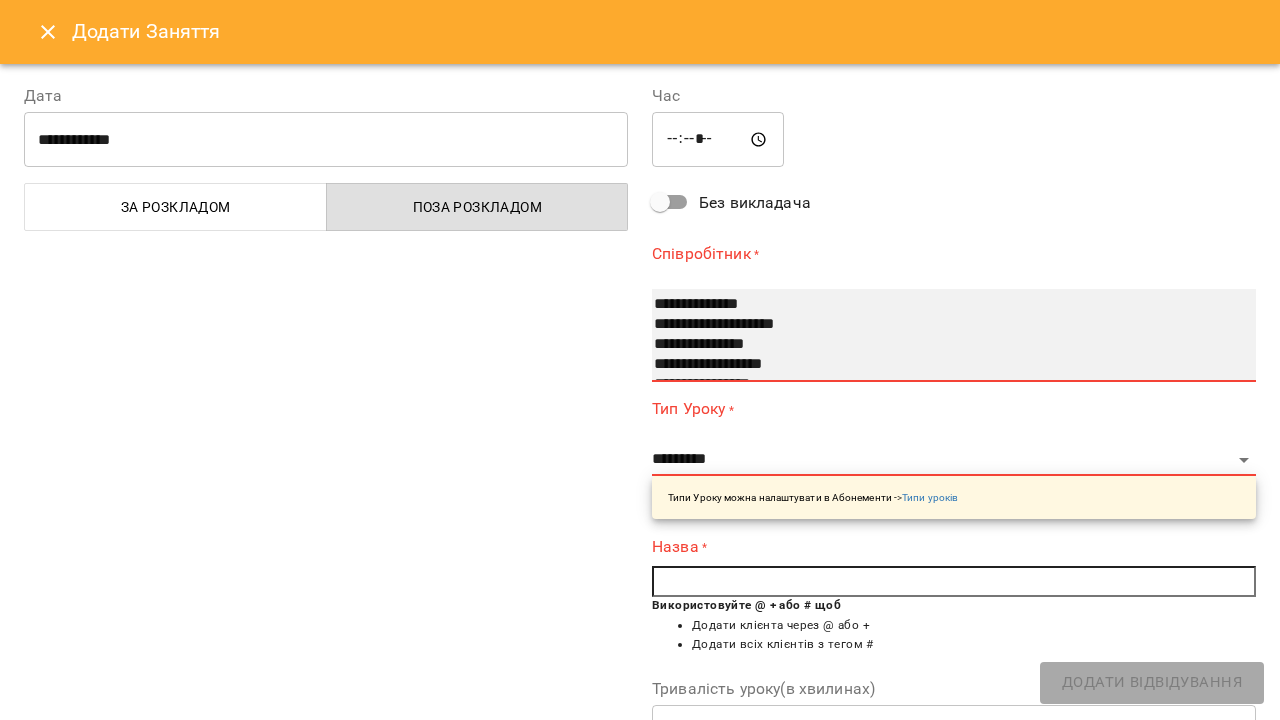 select on "**********" 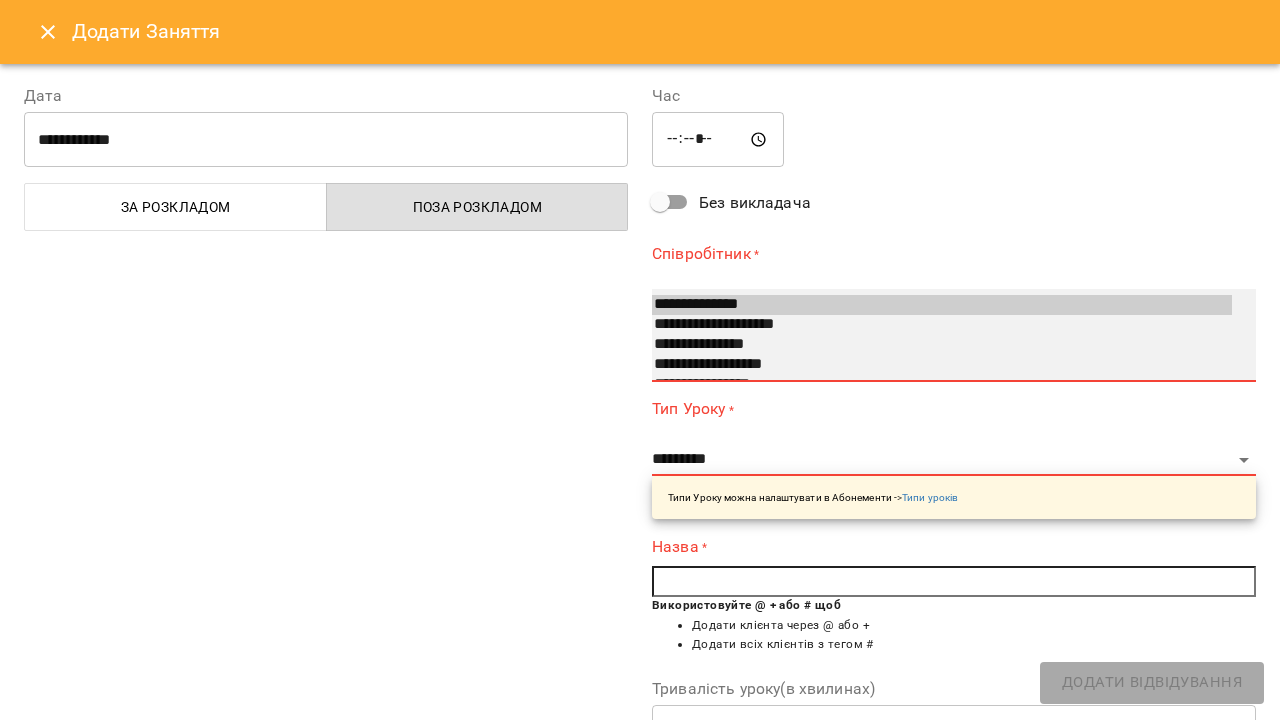 click on "**********" at bounding box center [942, 345] 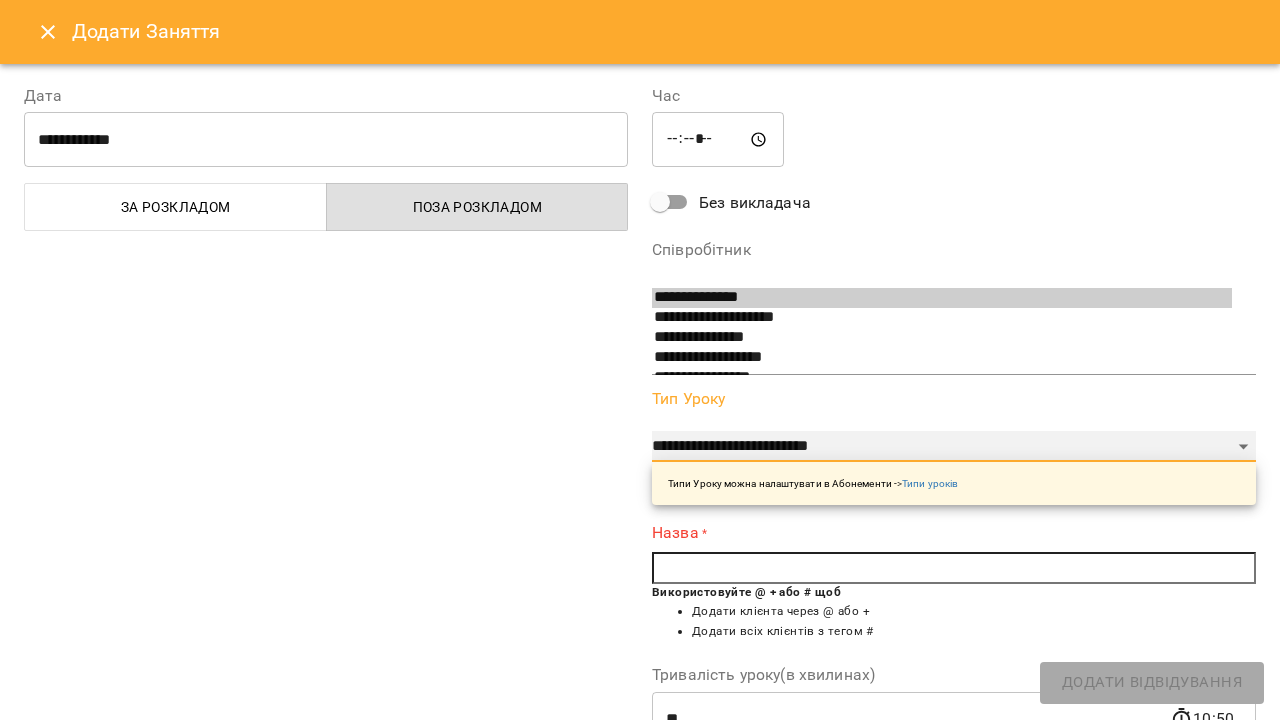select on "**********" 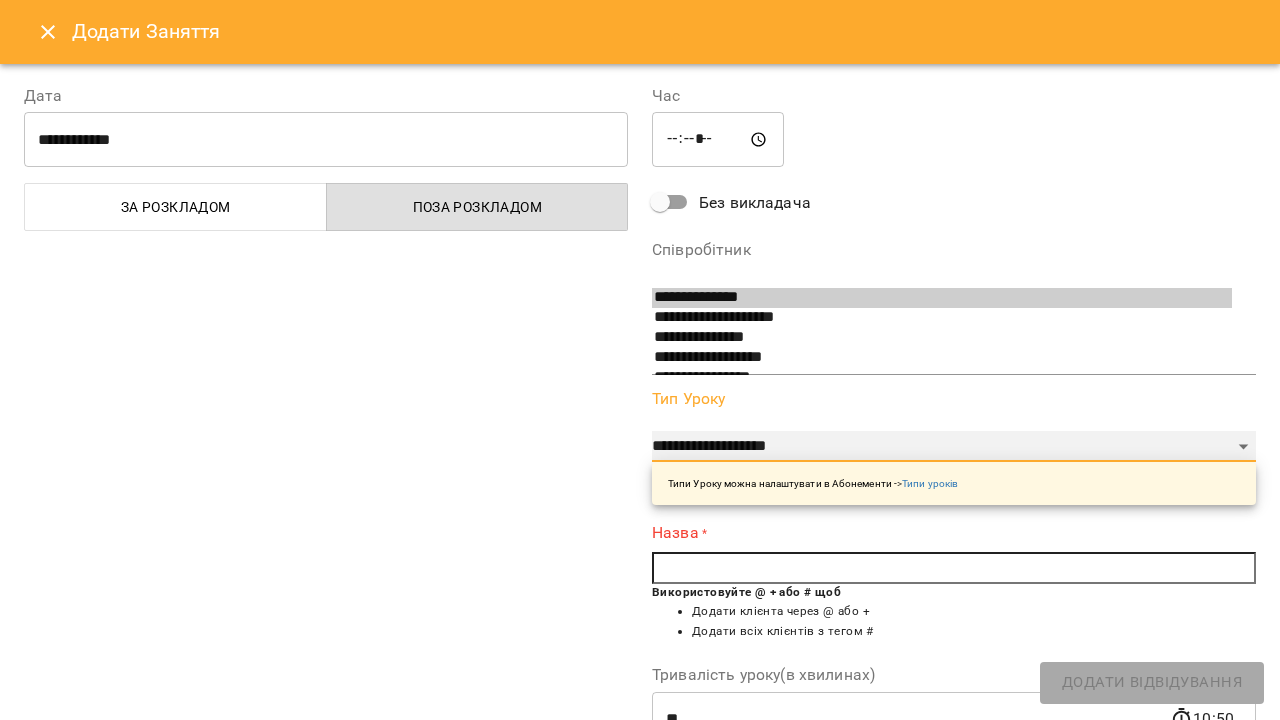 type on "**" 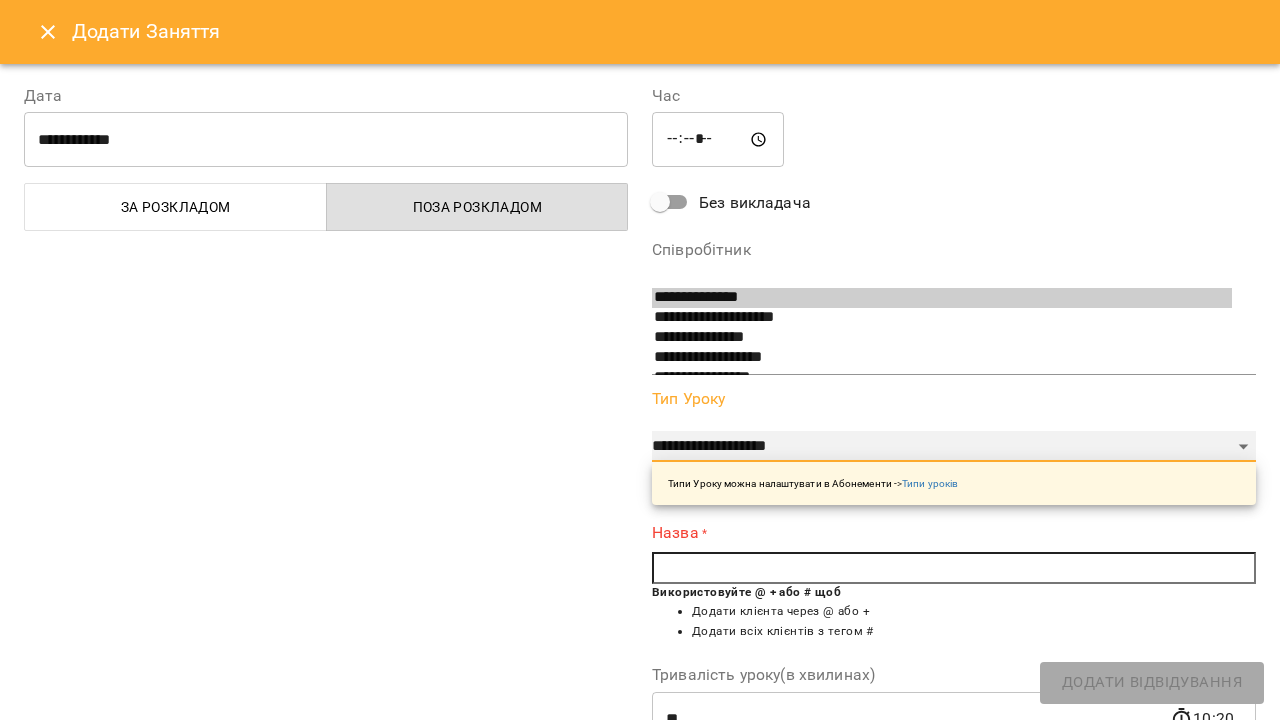 select on "**********" 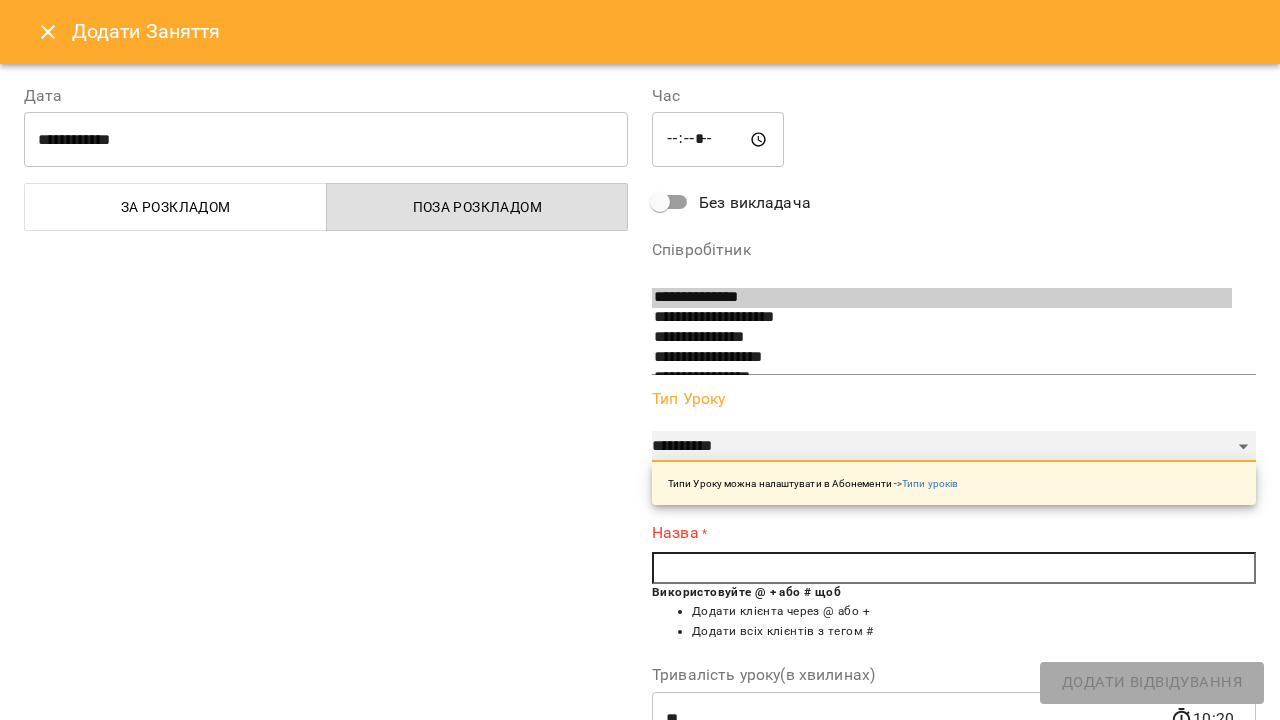 type on "**" 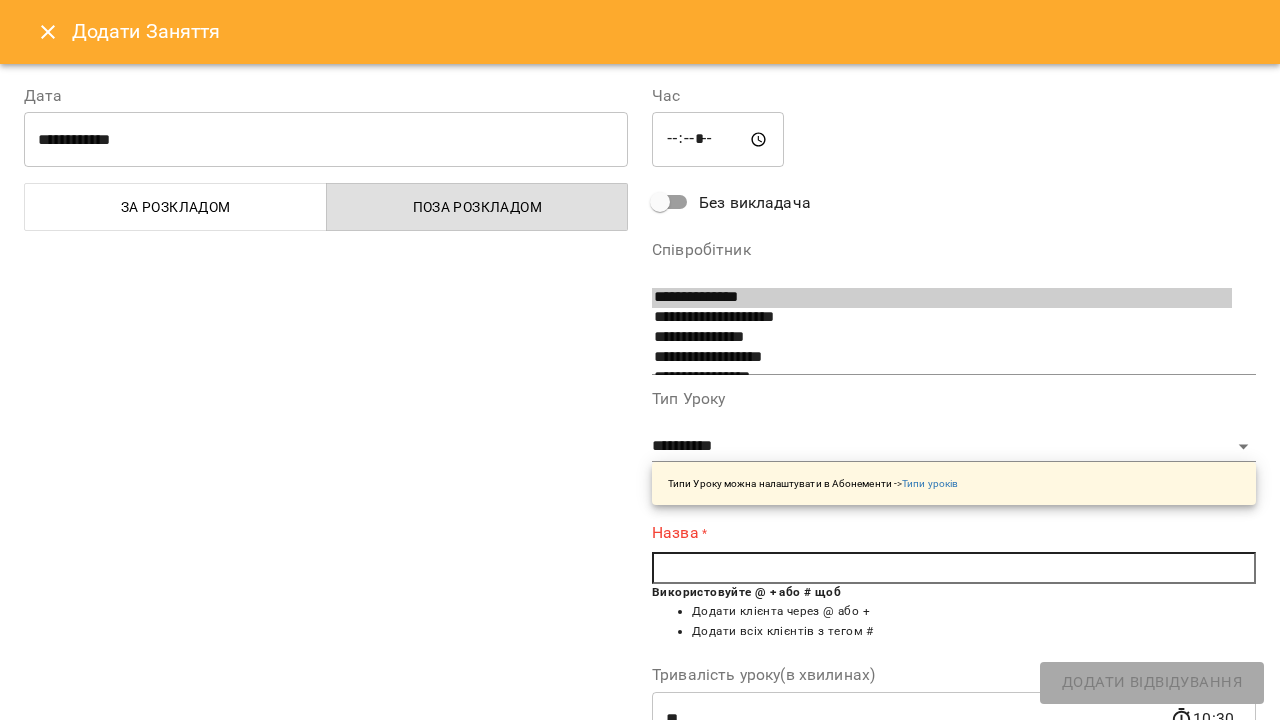 click at bounding box center (954, 568) 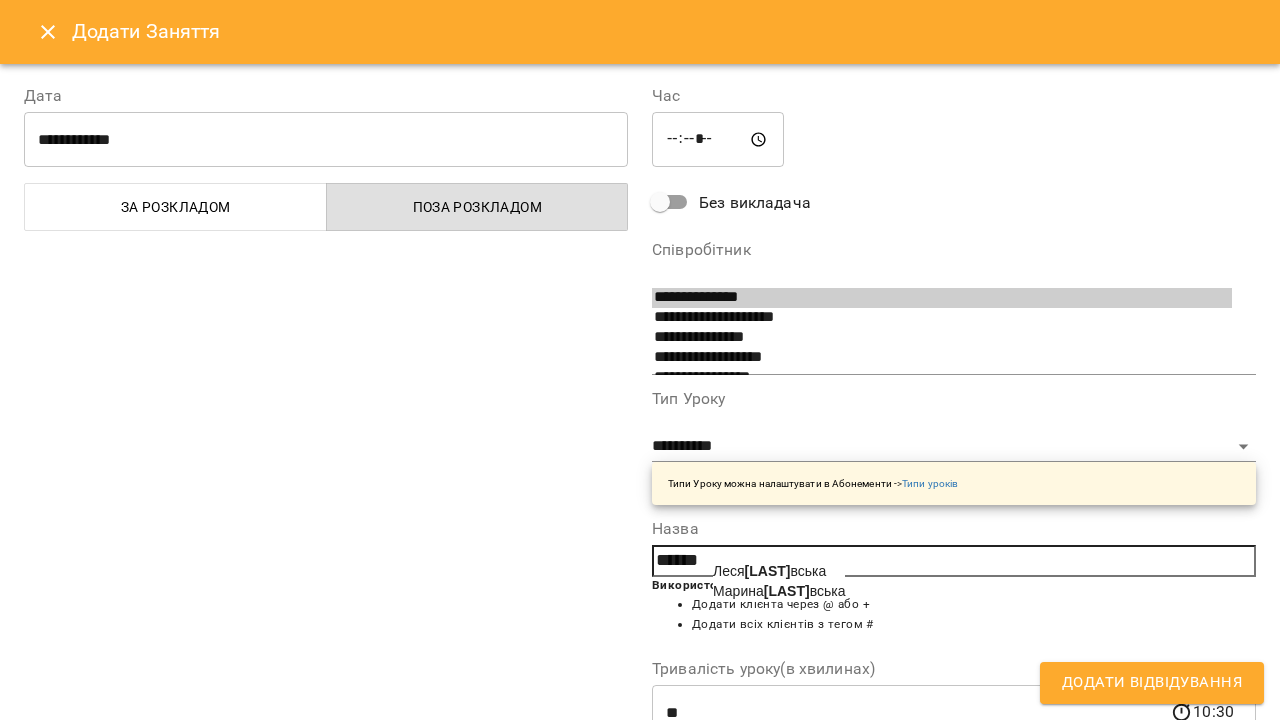 click on "[LAST]" at bounding box center [768, 571] 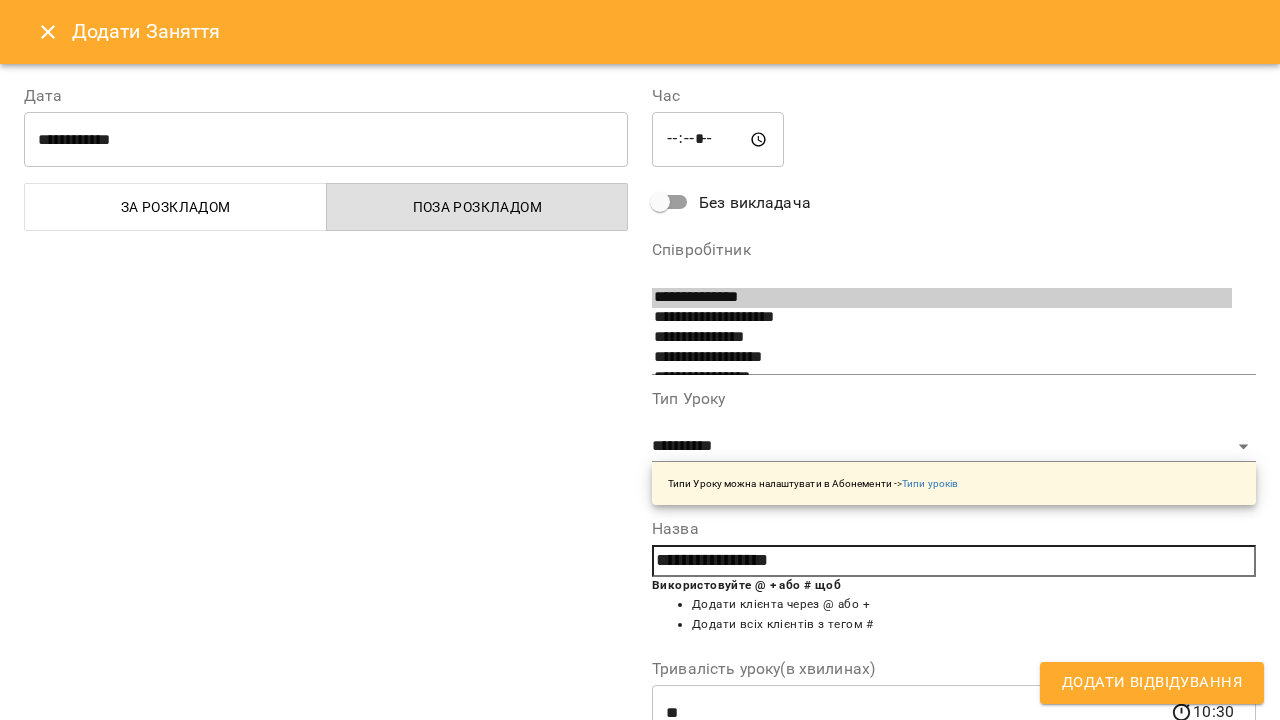 scroll, scrollTop: 118, scrollLeft: 0, axis: vertical 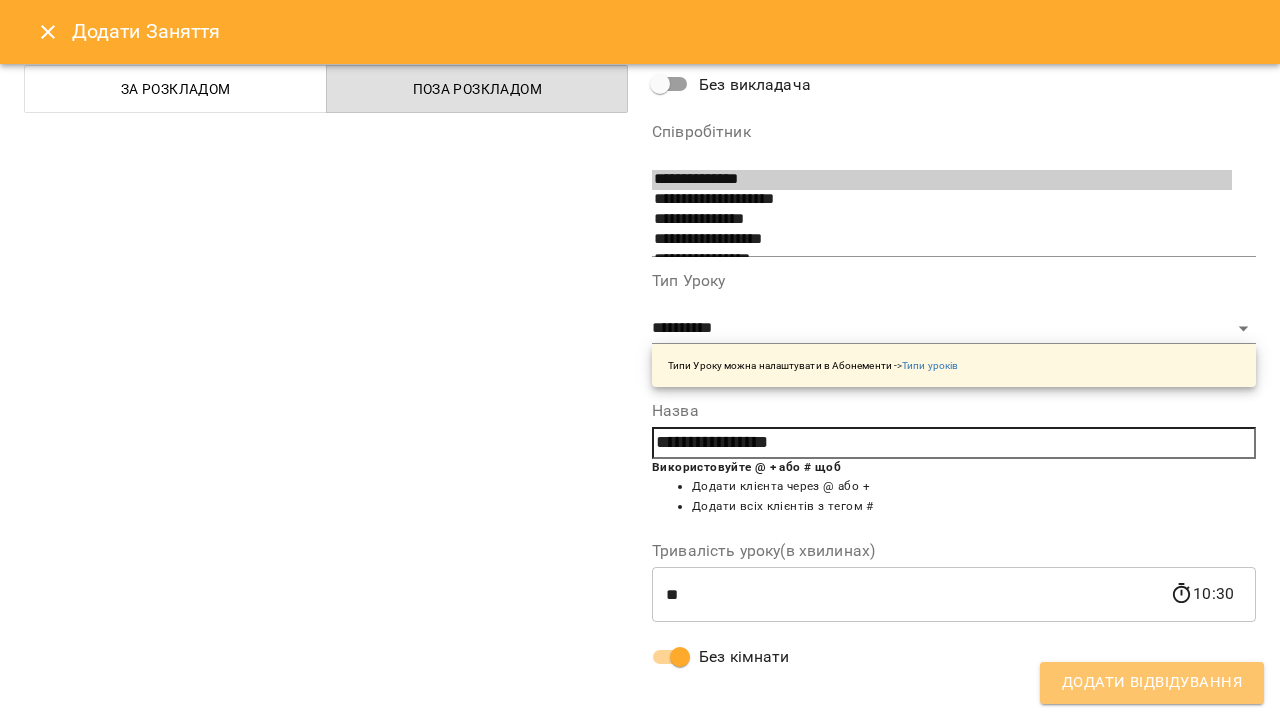 click on "Додати Відвідування" at bounding box center [1152, 683] 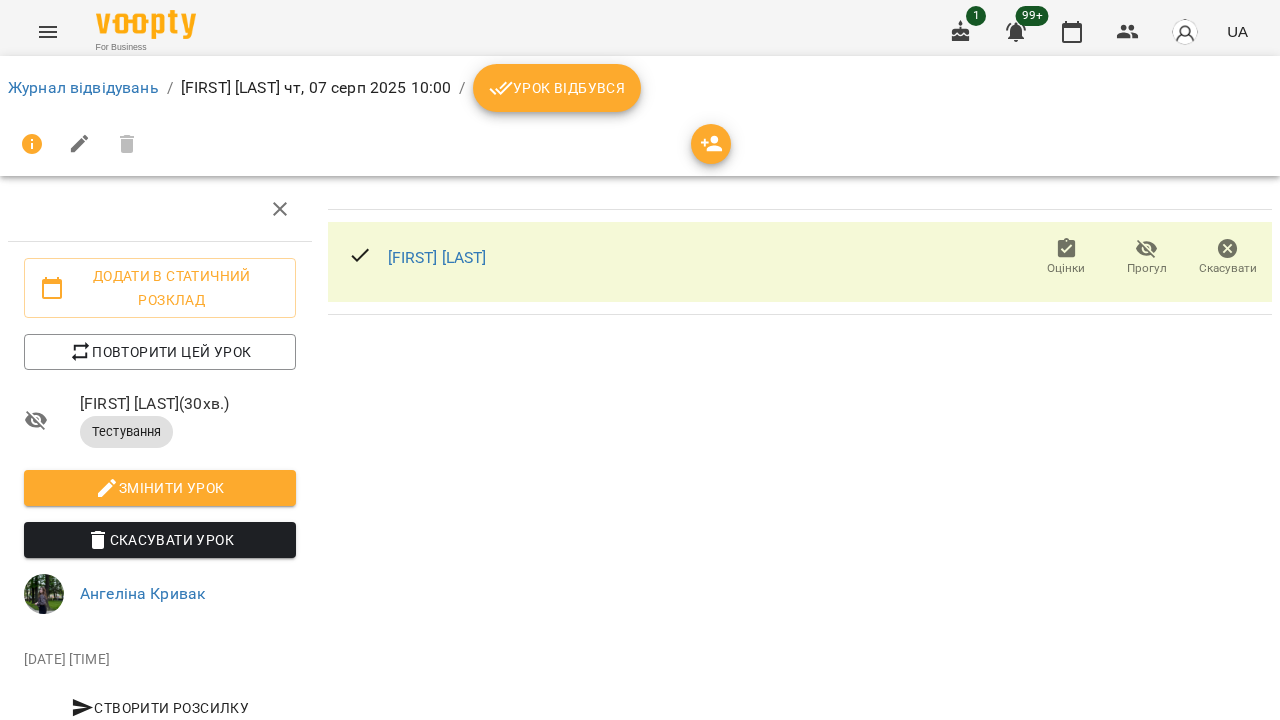click 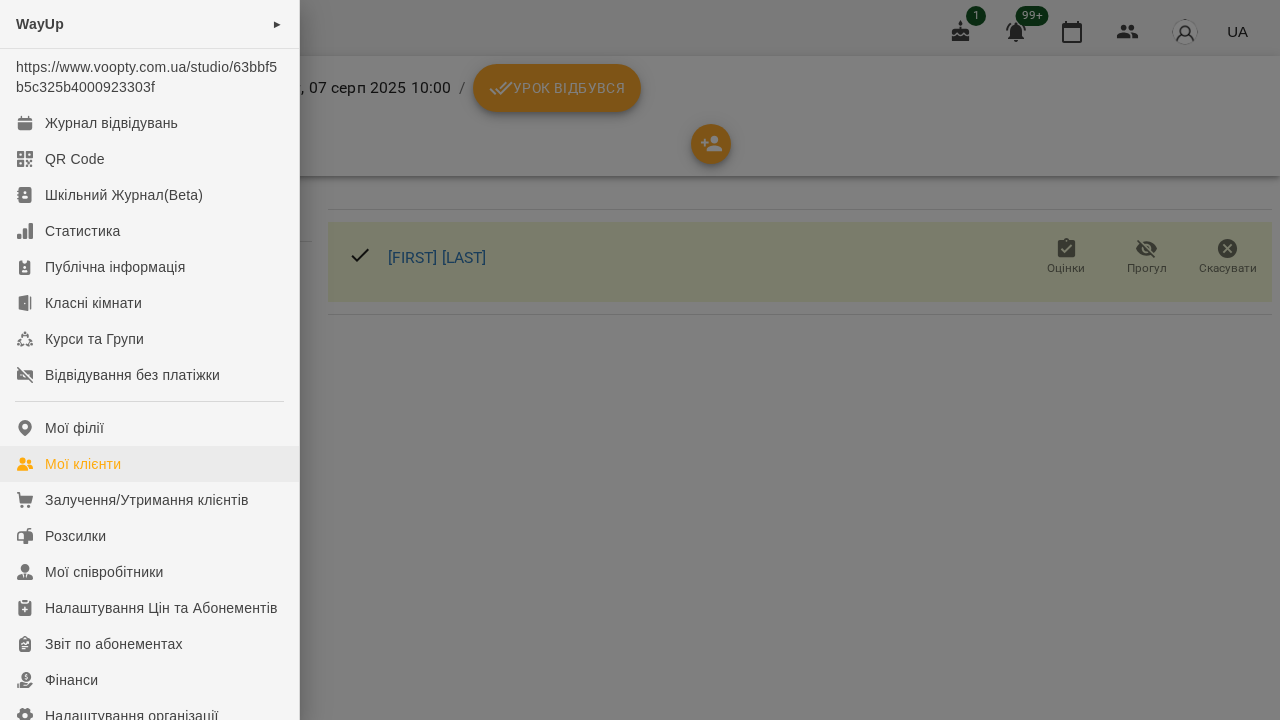 click on "Мої клієнти" at bounding box center (83, 464) 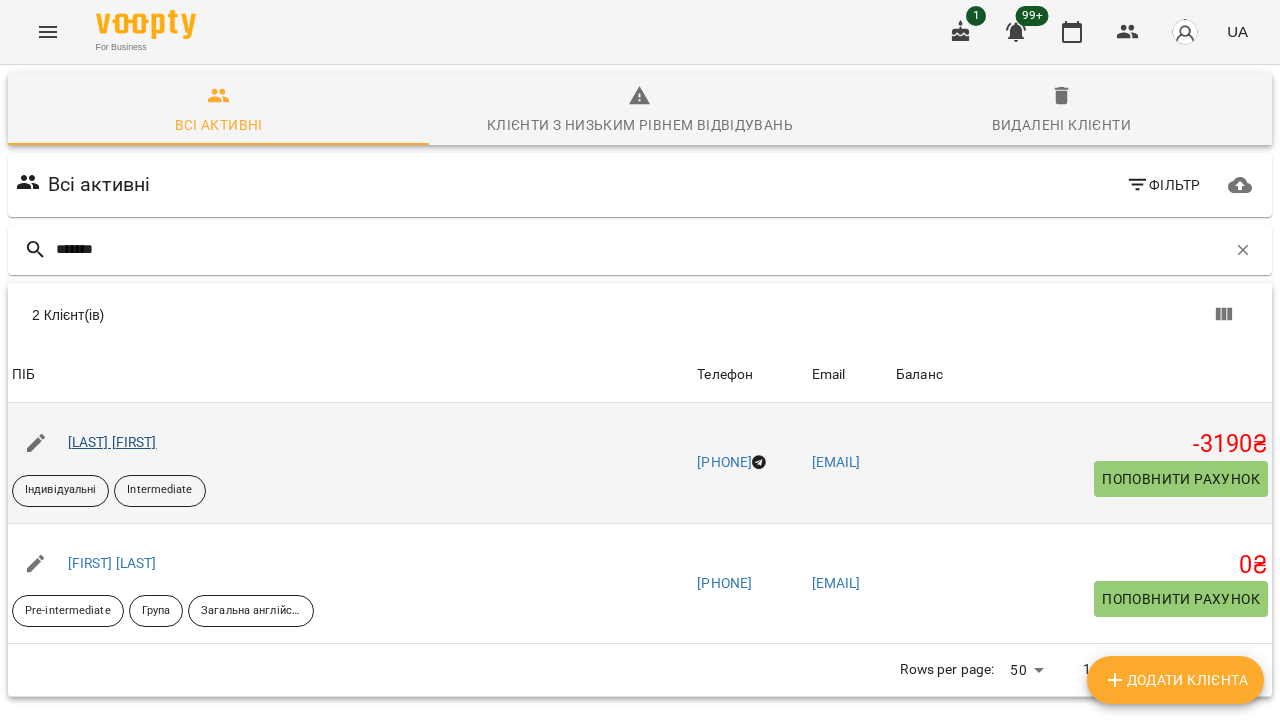 type on "*******" 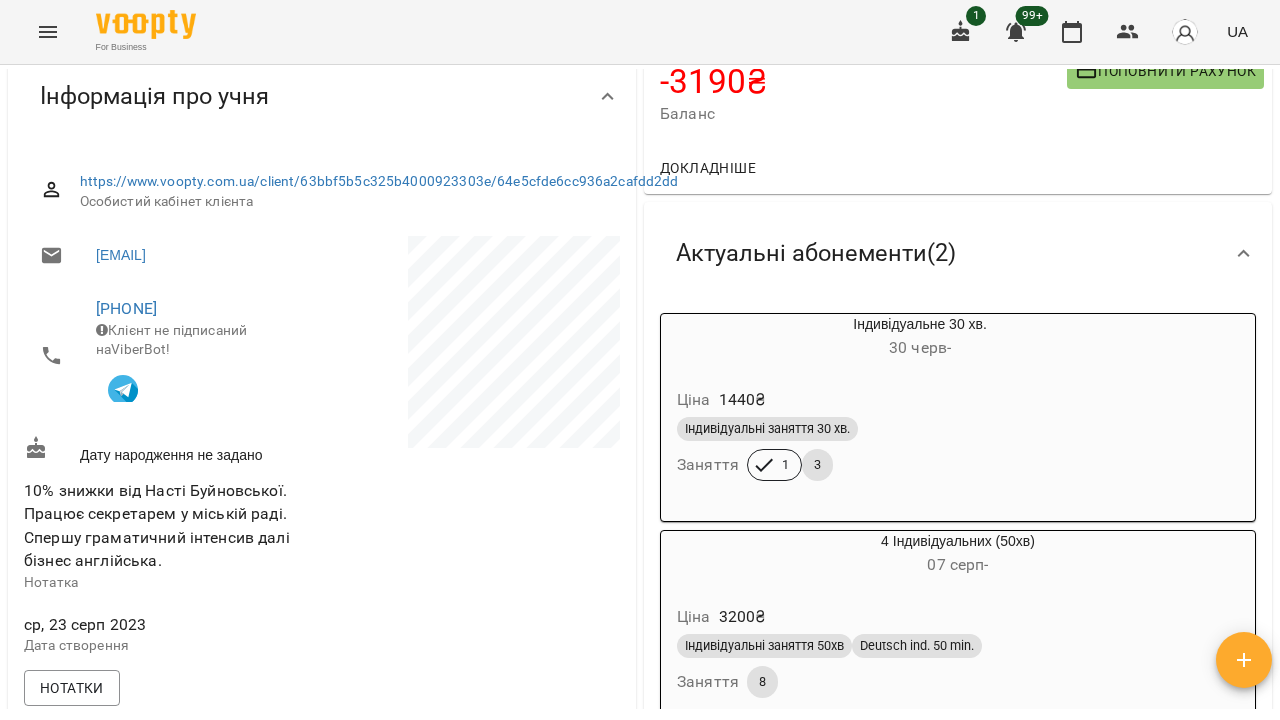 scroll, scrollTop: 186, scrollLeft: 0, axis: vertical 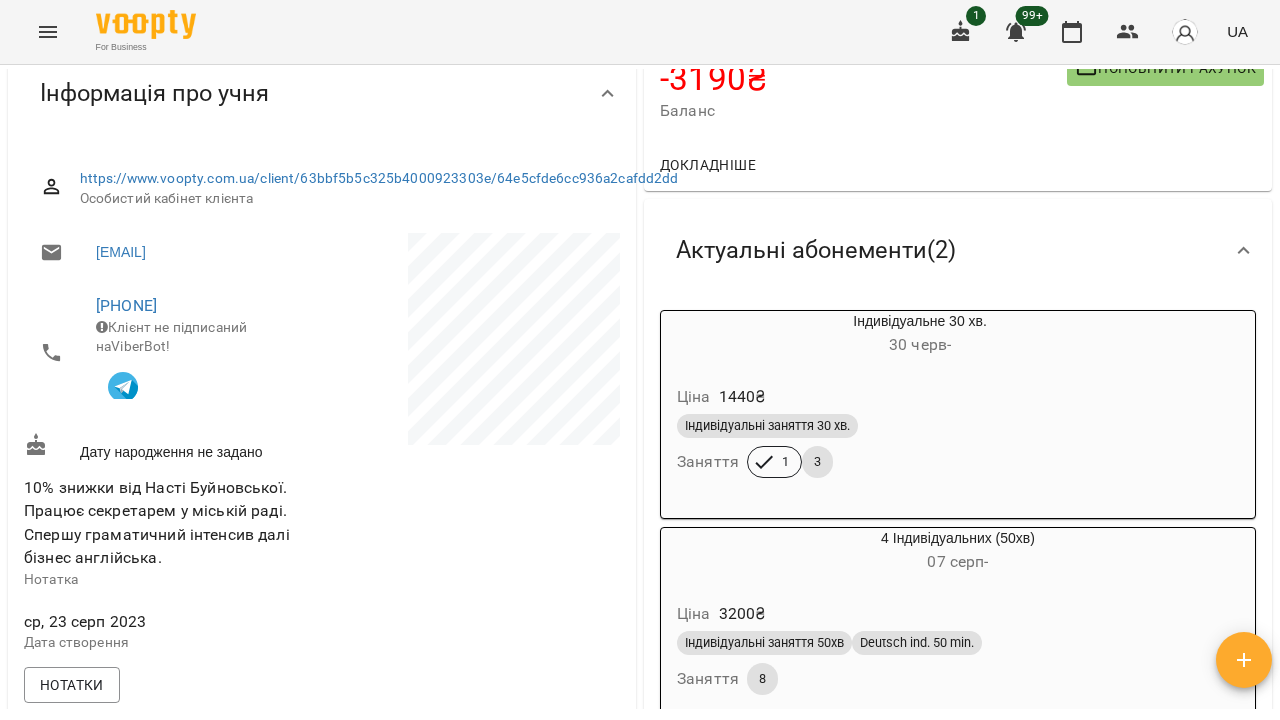 click on "Індивідуальні заняття 30 хв. Заняття 1 3" at bounding box center (920, 446) 